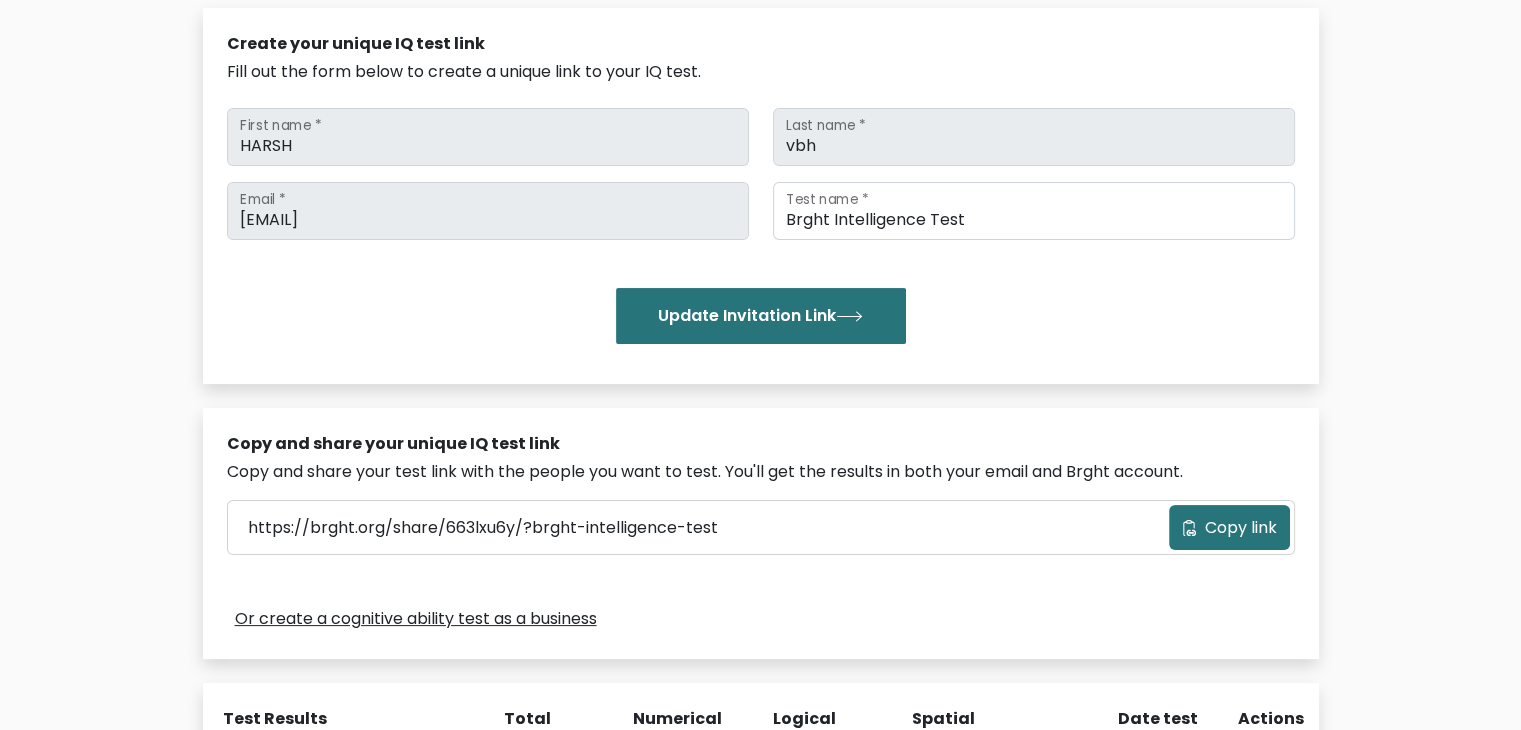 scroll, scrollTop: 0, scrollLeft: 0, axis: both 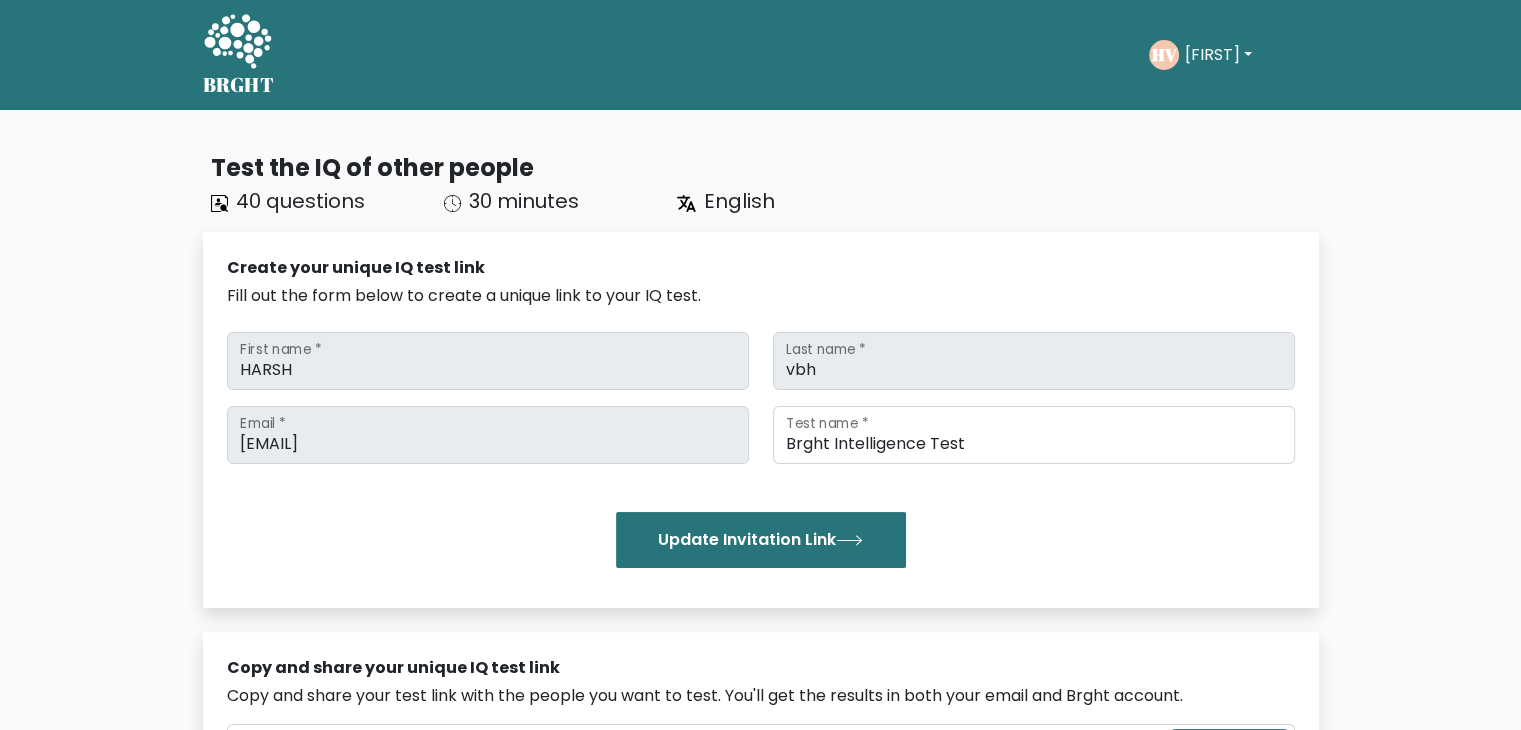 click on "[FIRST]" at bounding box center [1218, 55] 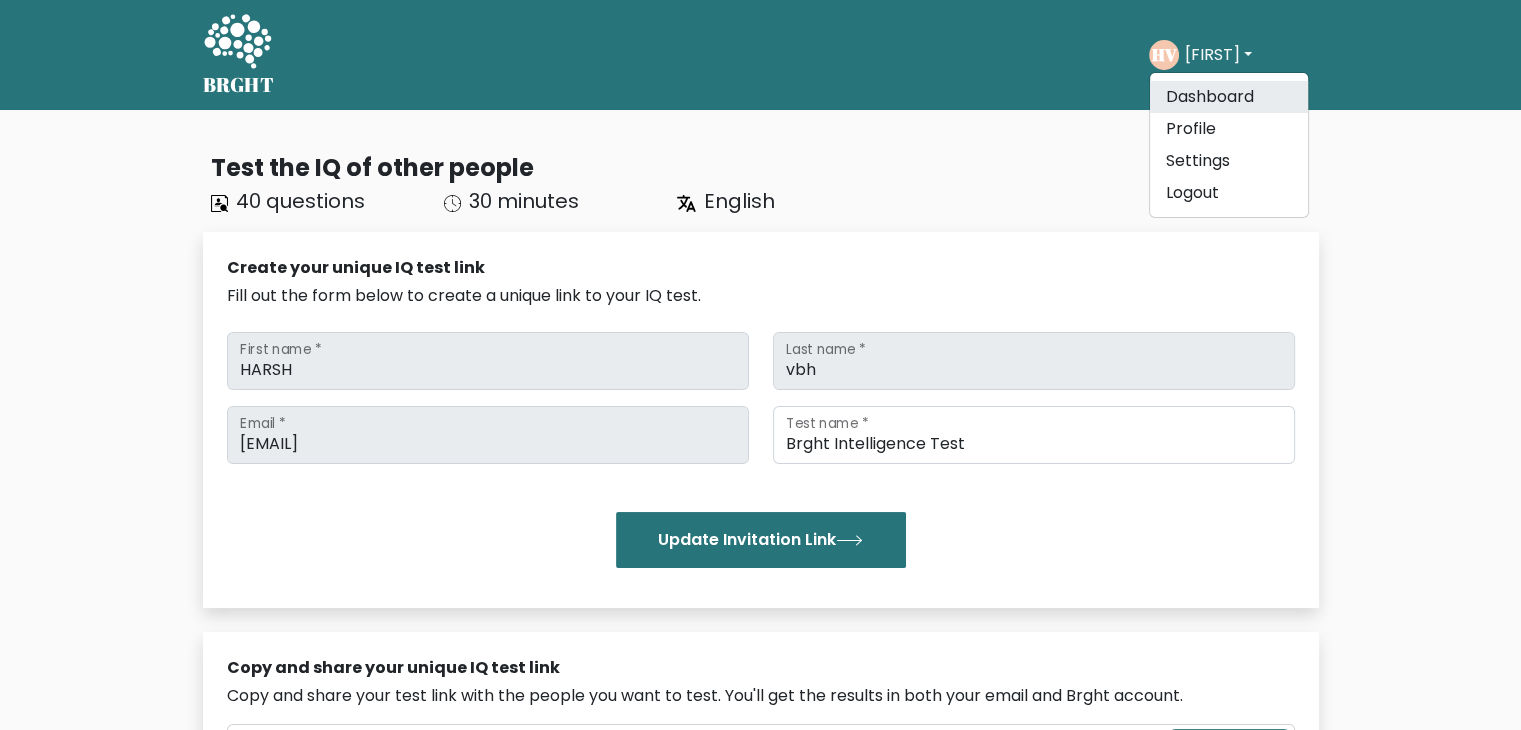 click on "Dashboard" at bounding box center [1229, 97] 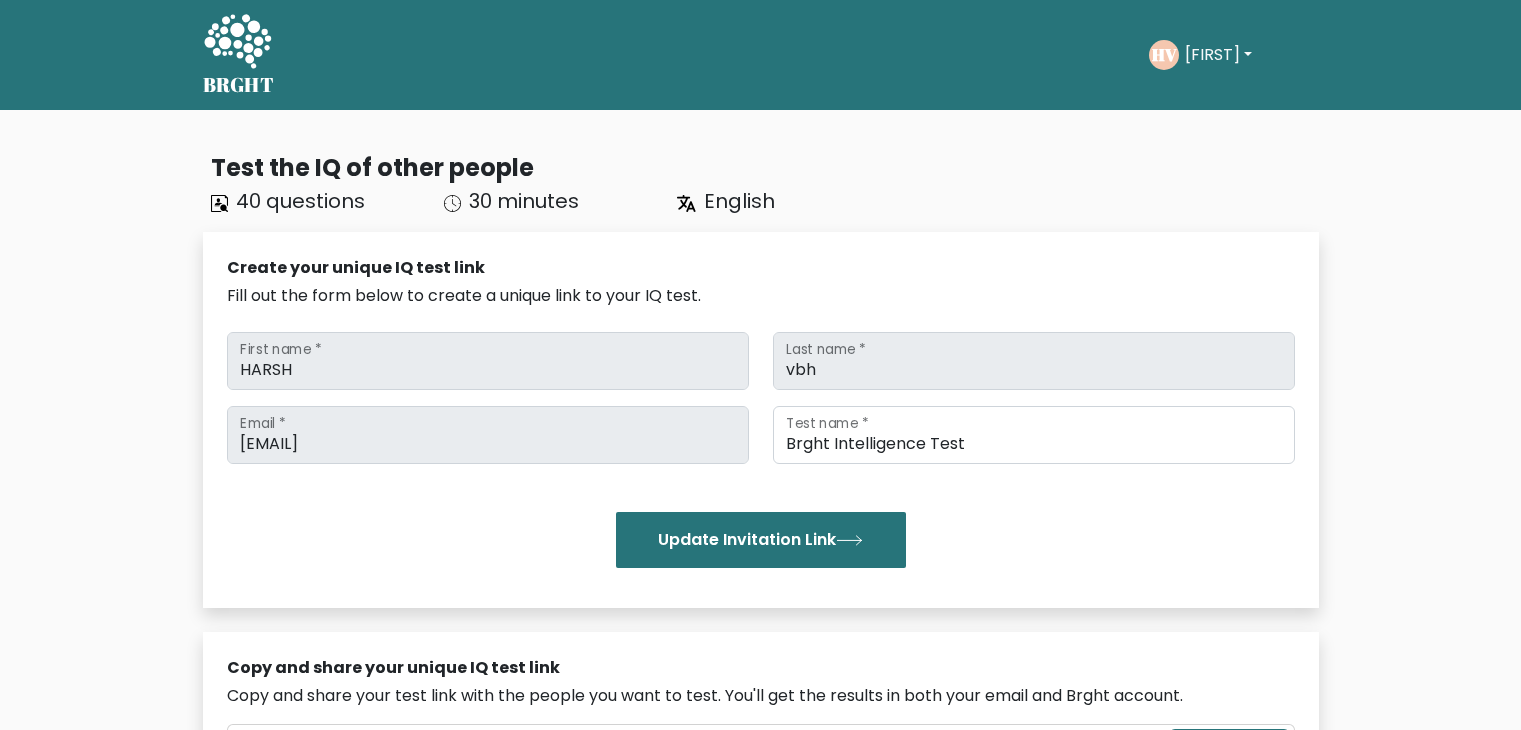 scroll, scrollTop: 0, scrollLeft: 0, axis: both 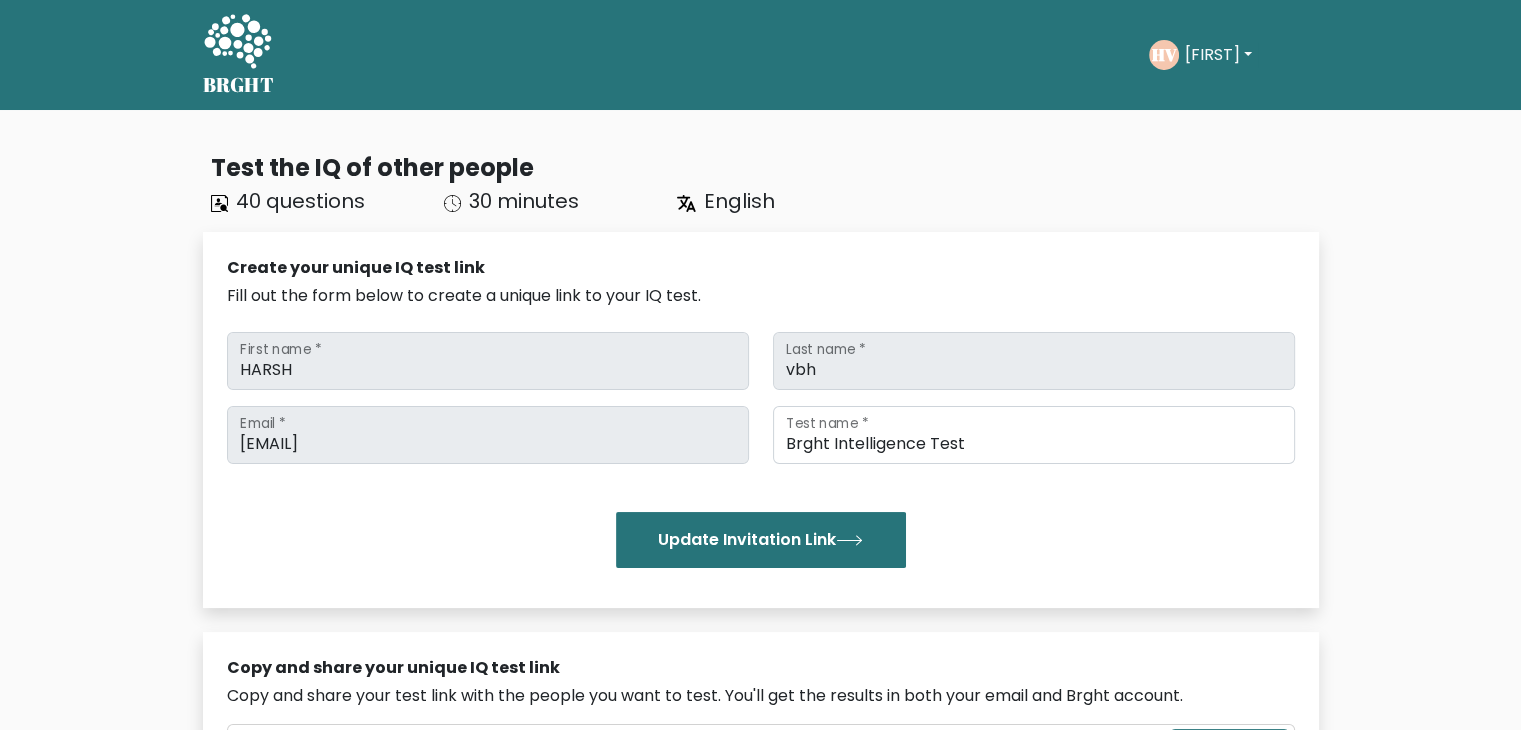 click on "HV" 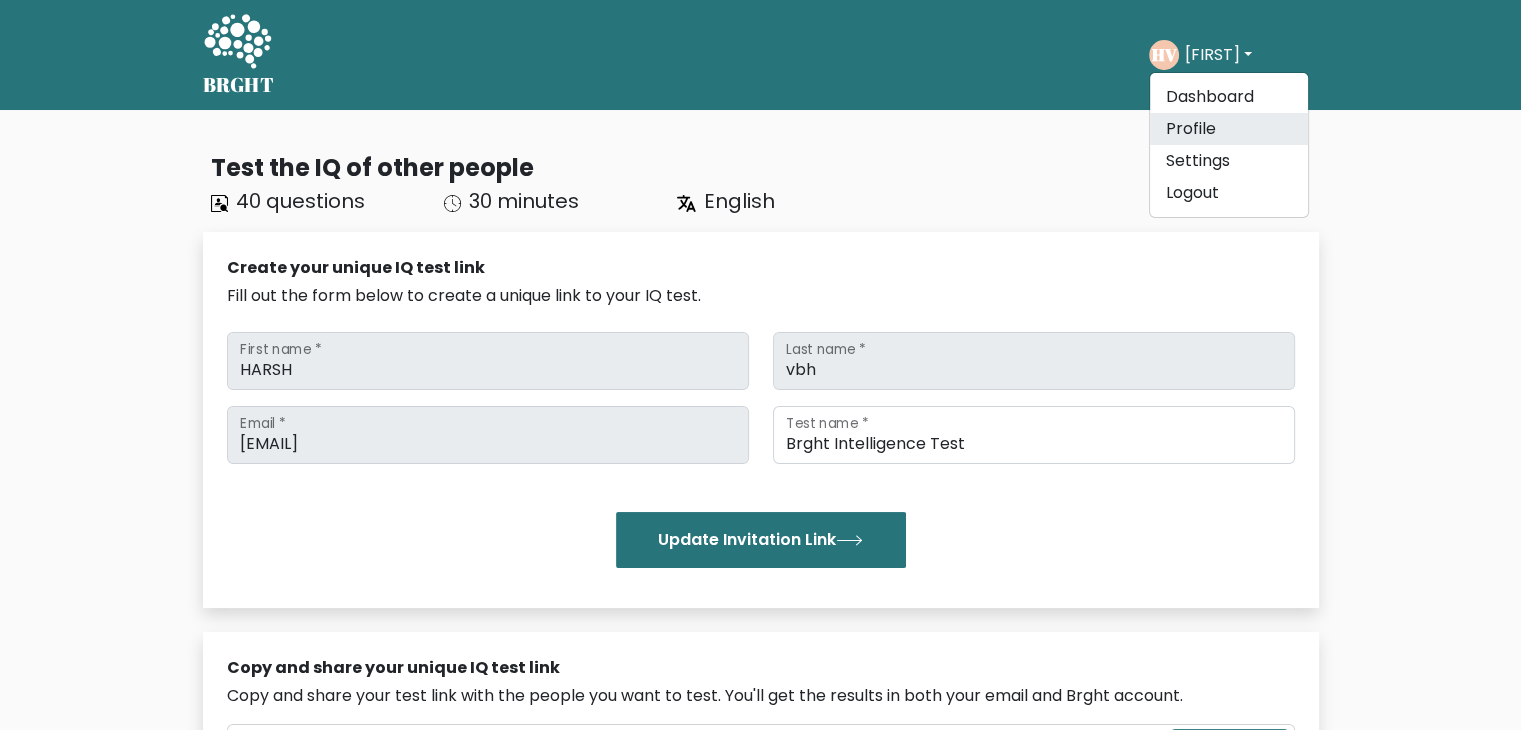 click on "Profile" at bounding box center (1229, 129) 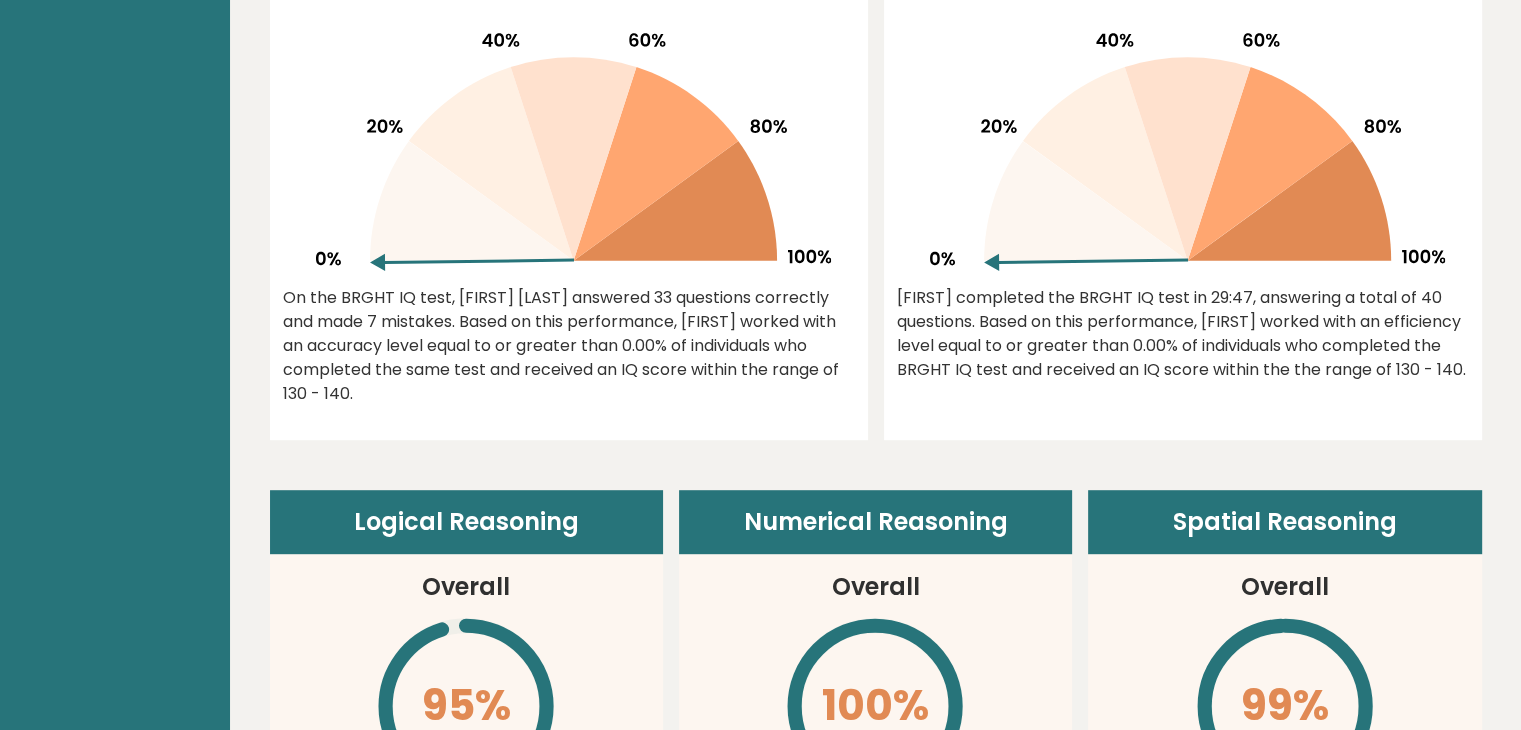 scroll, scrollTop: 0, scrollLeft: 0, axis: both 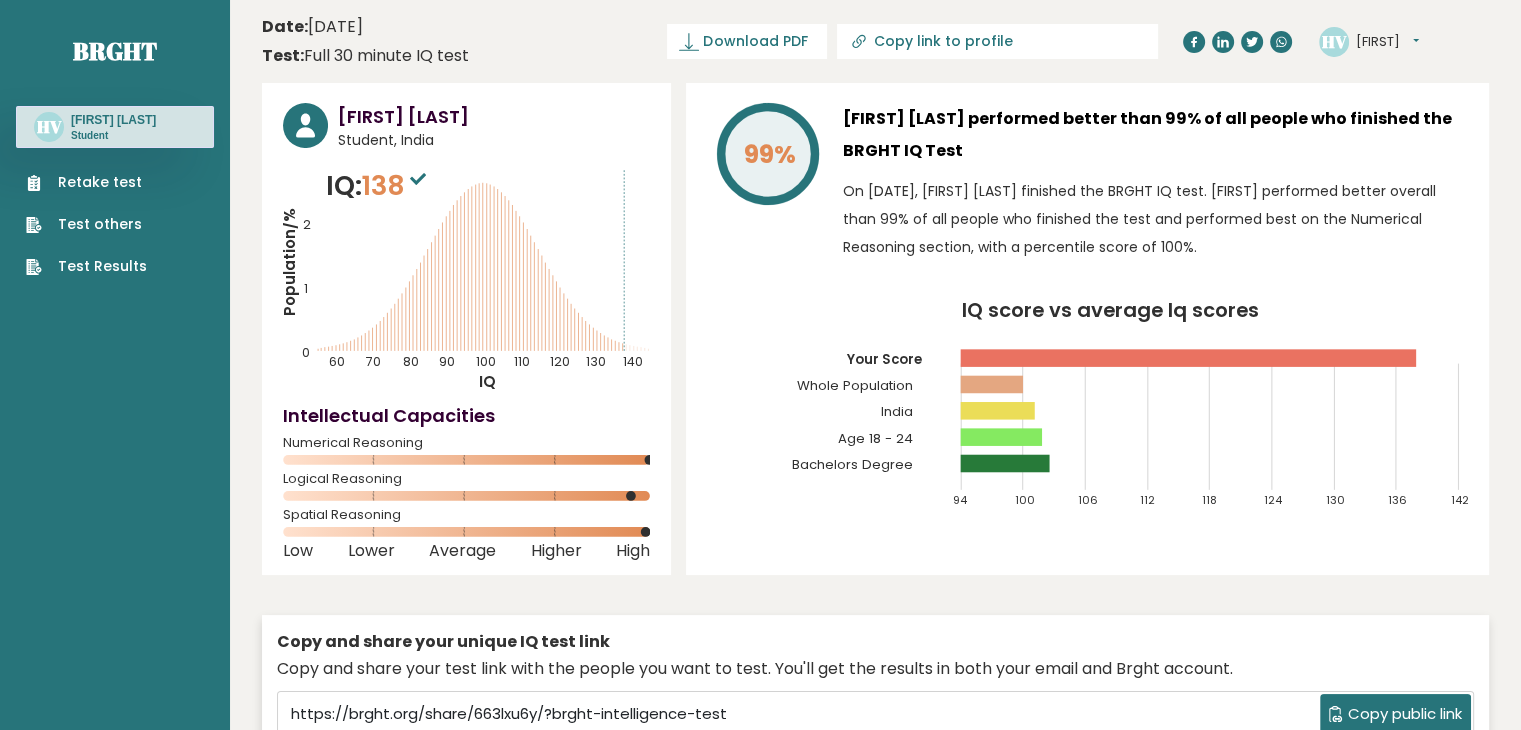 click on "Retake test" at bounding box center [86, 182] 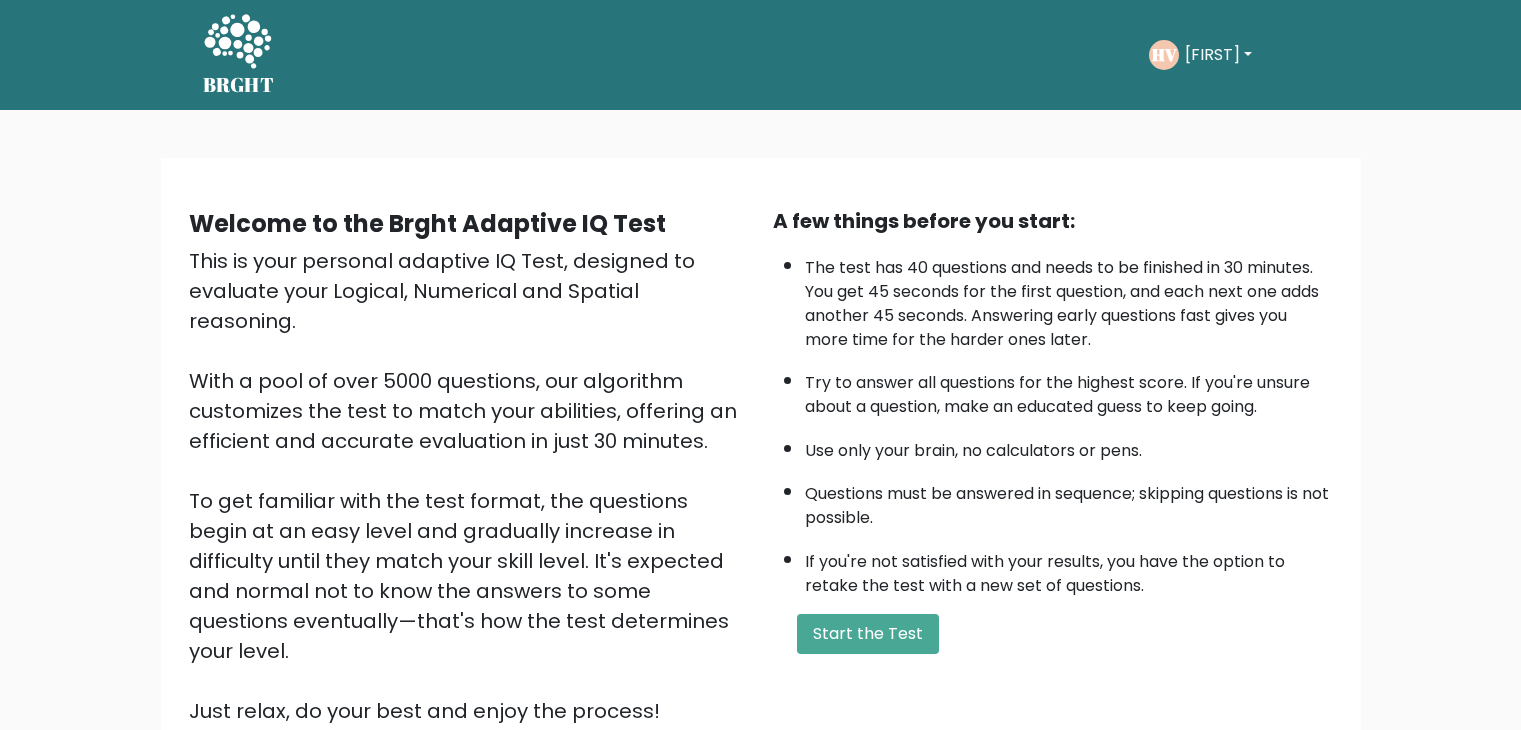 scroll, scrollTop: 0, scrollLeft: 0, axis: both 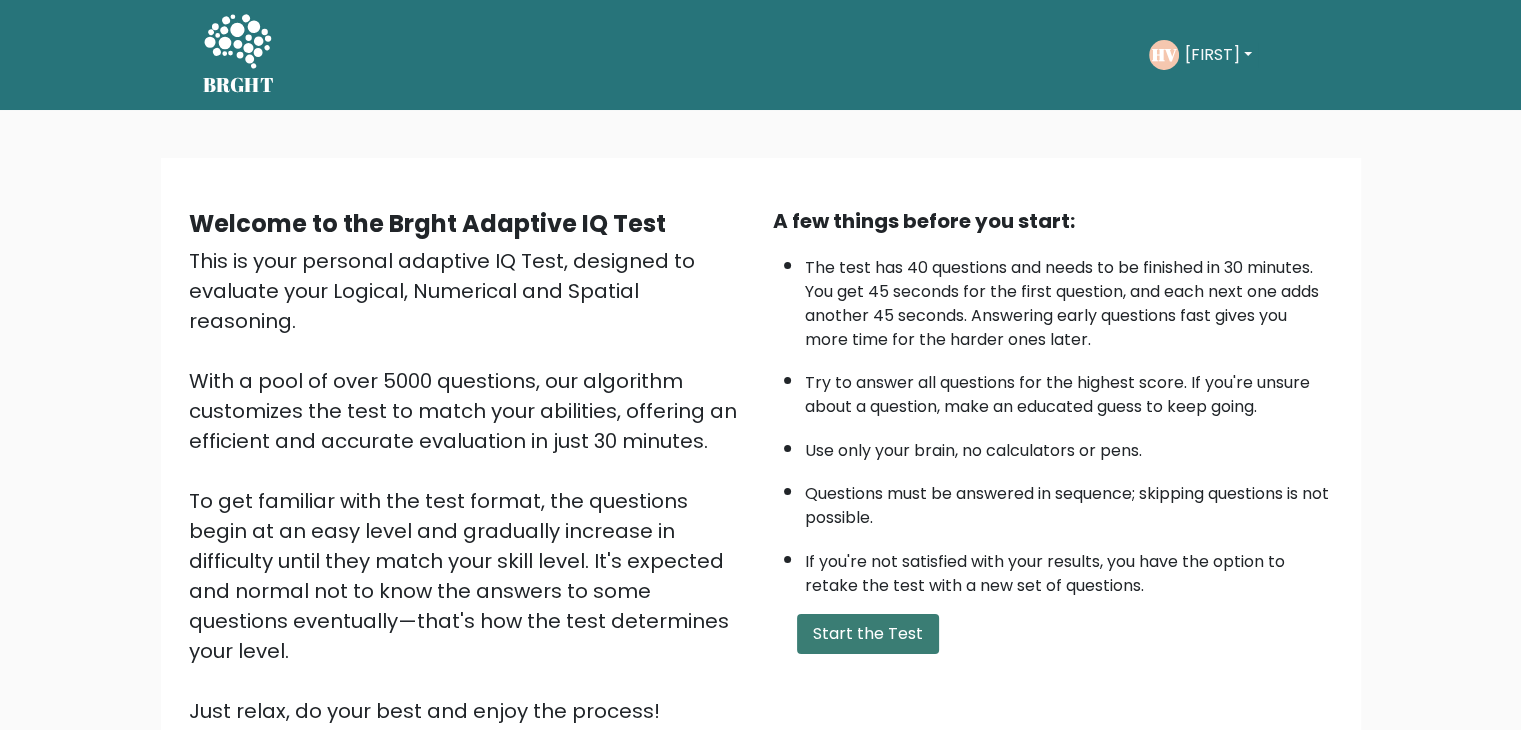click on "Start the Test" at bounding box center [868, 634] 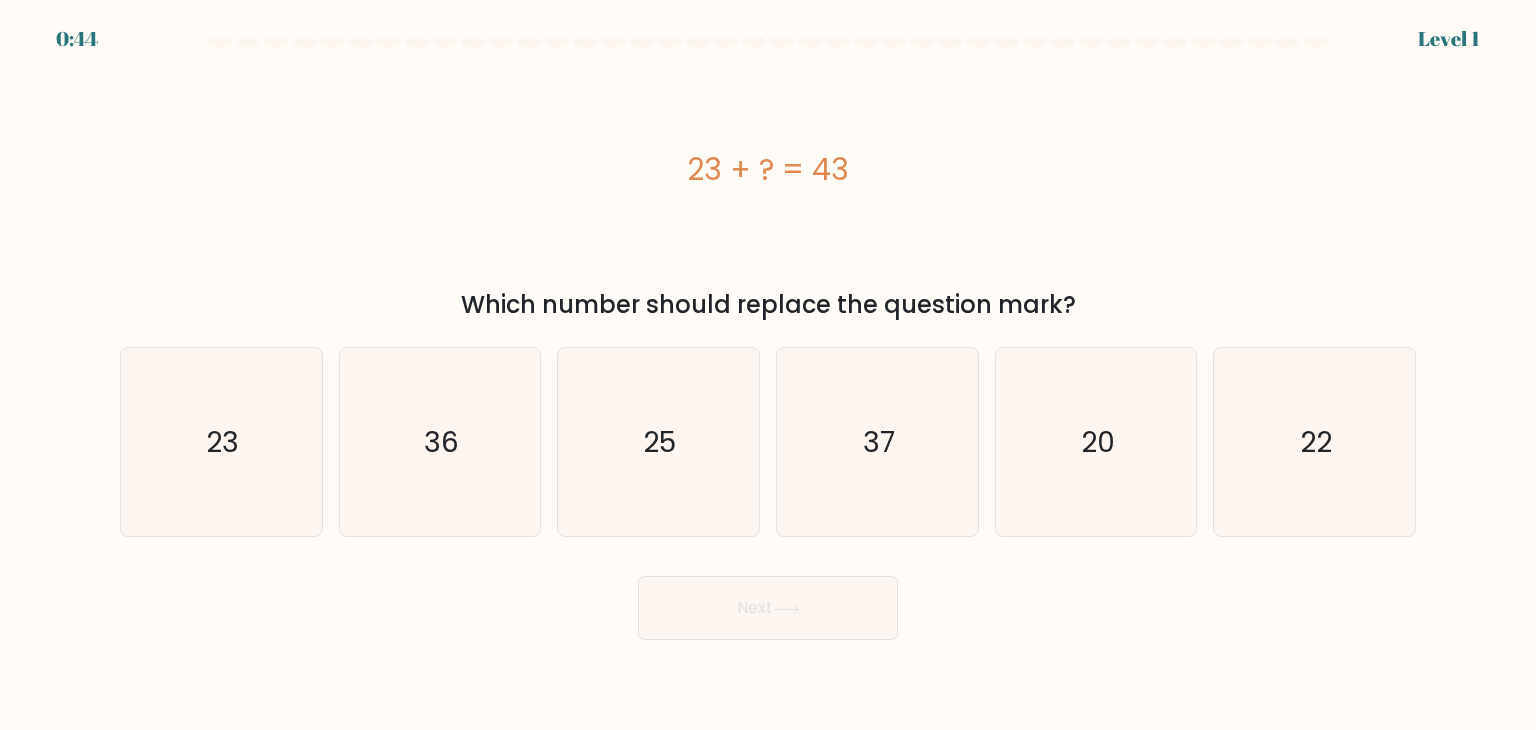 scroll, scrollTop: 0, scrollLeft: 0, axis: both 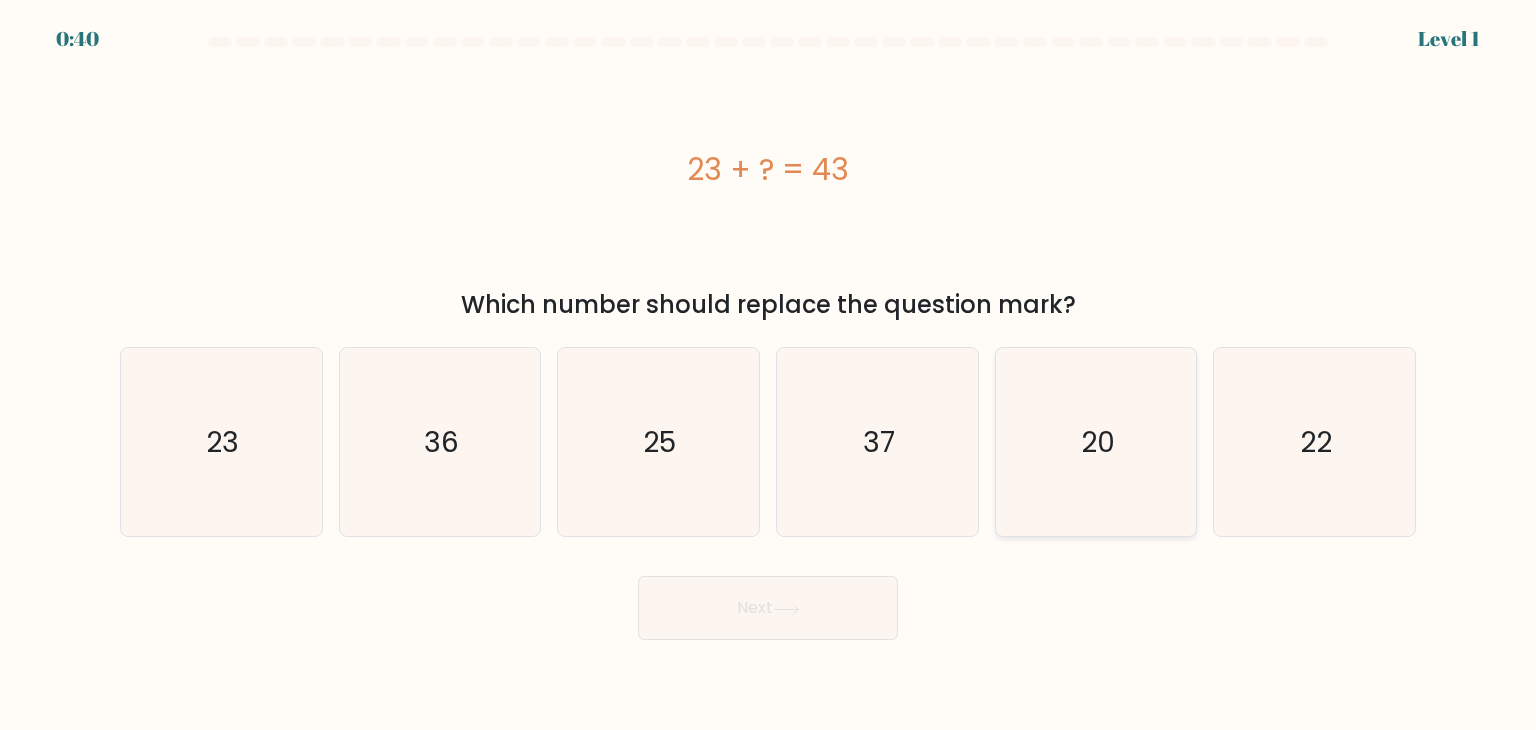 click on "20" 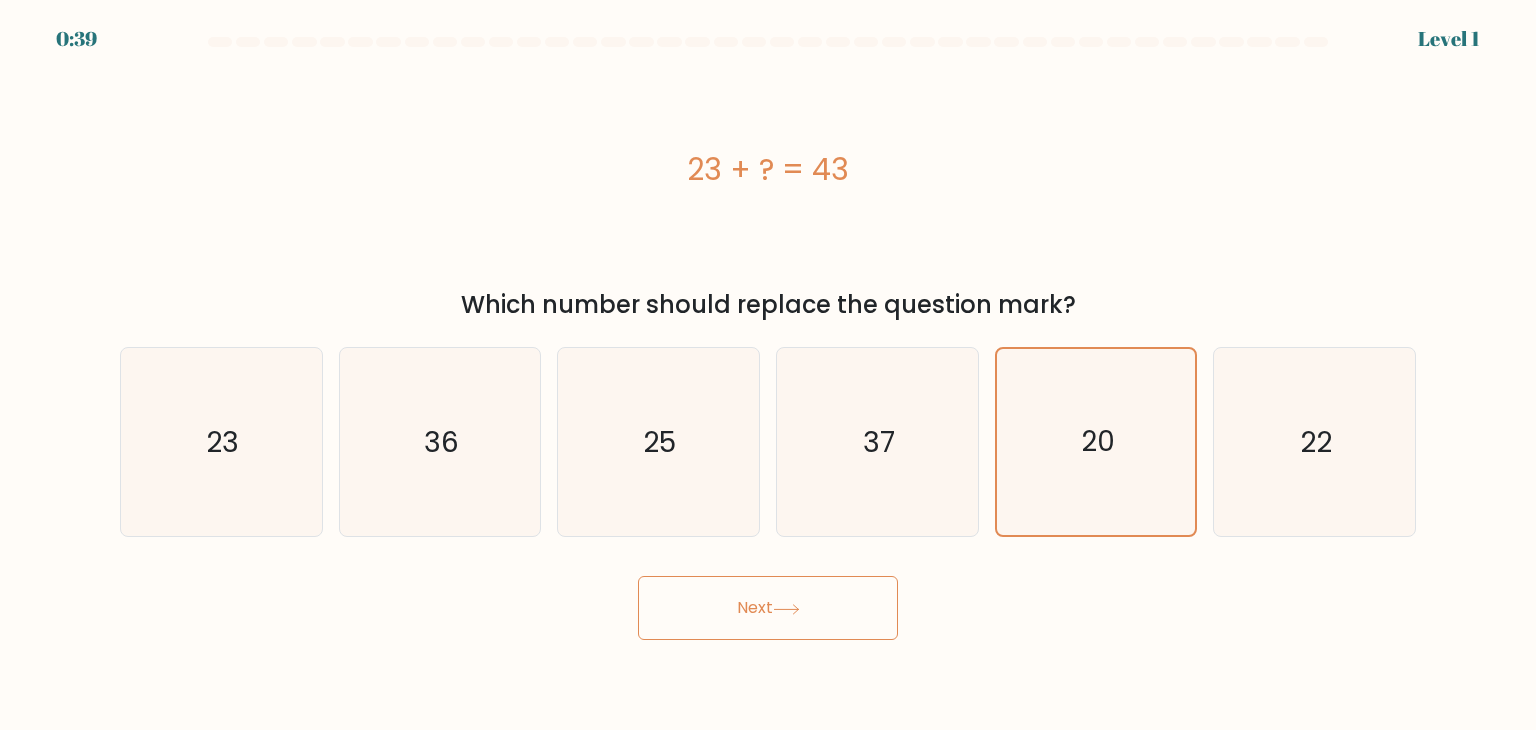 click on "Next" at bounding box center (768, 608) 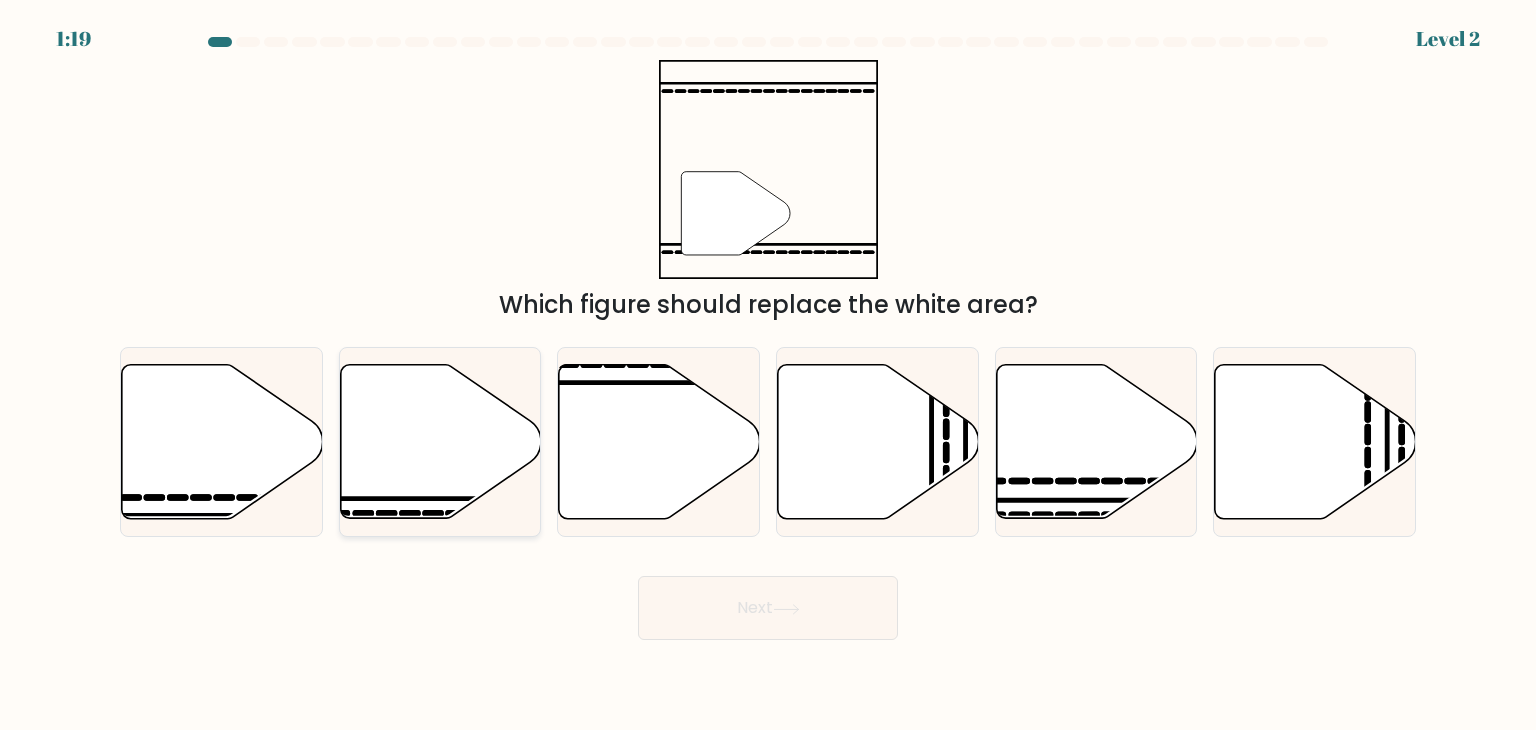 click 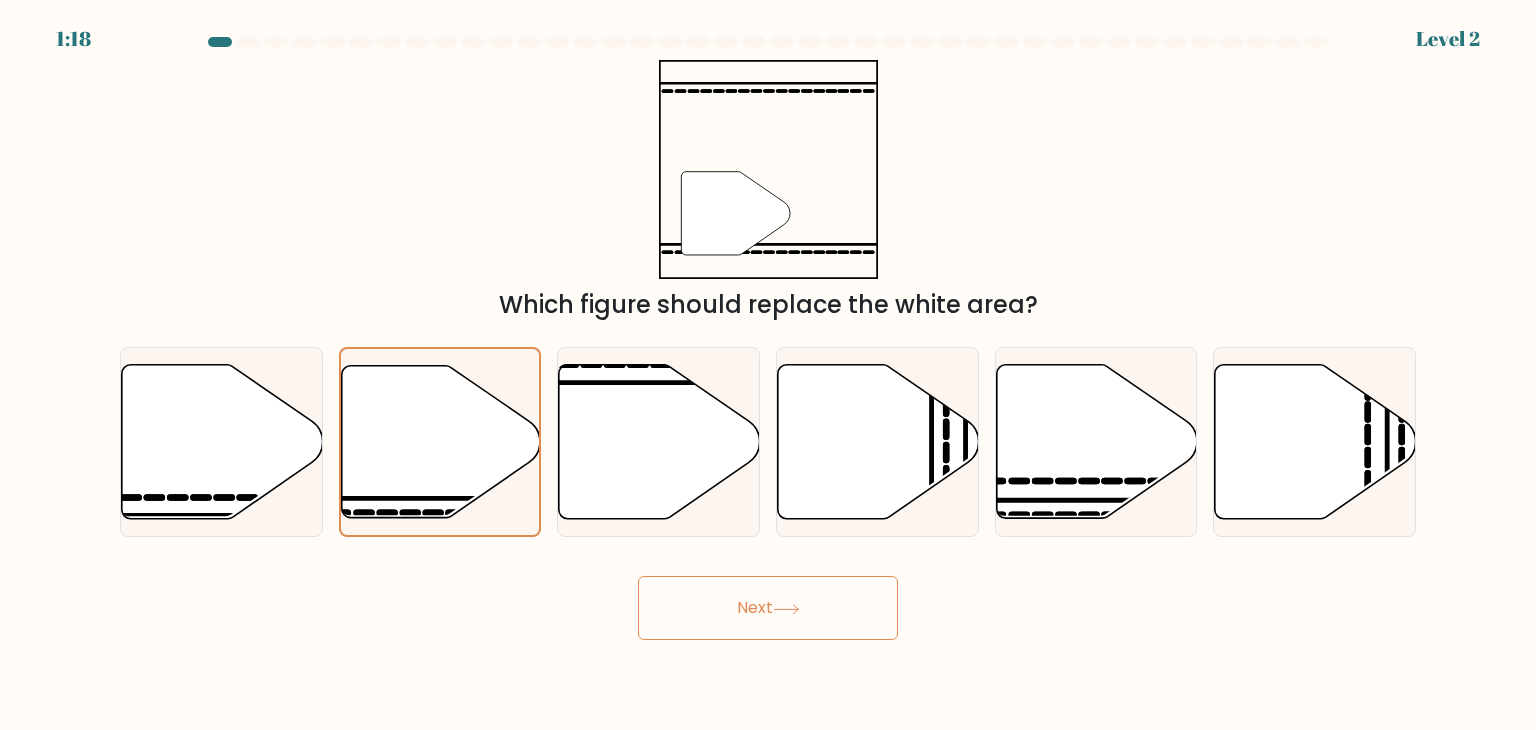 click on "Next" at bounding box center (768, 608) 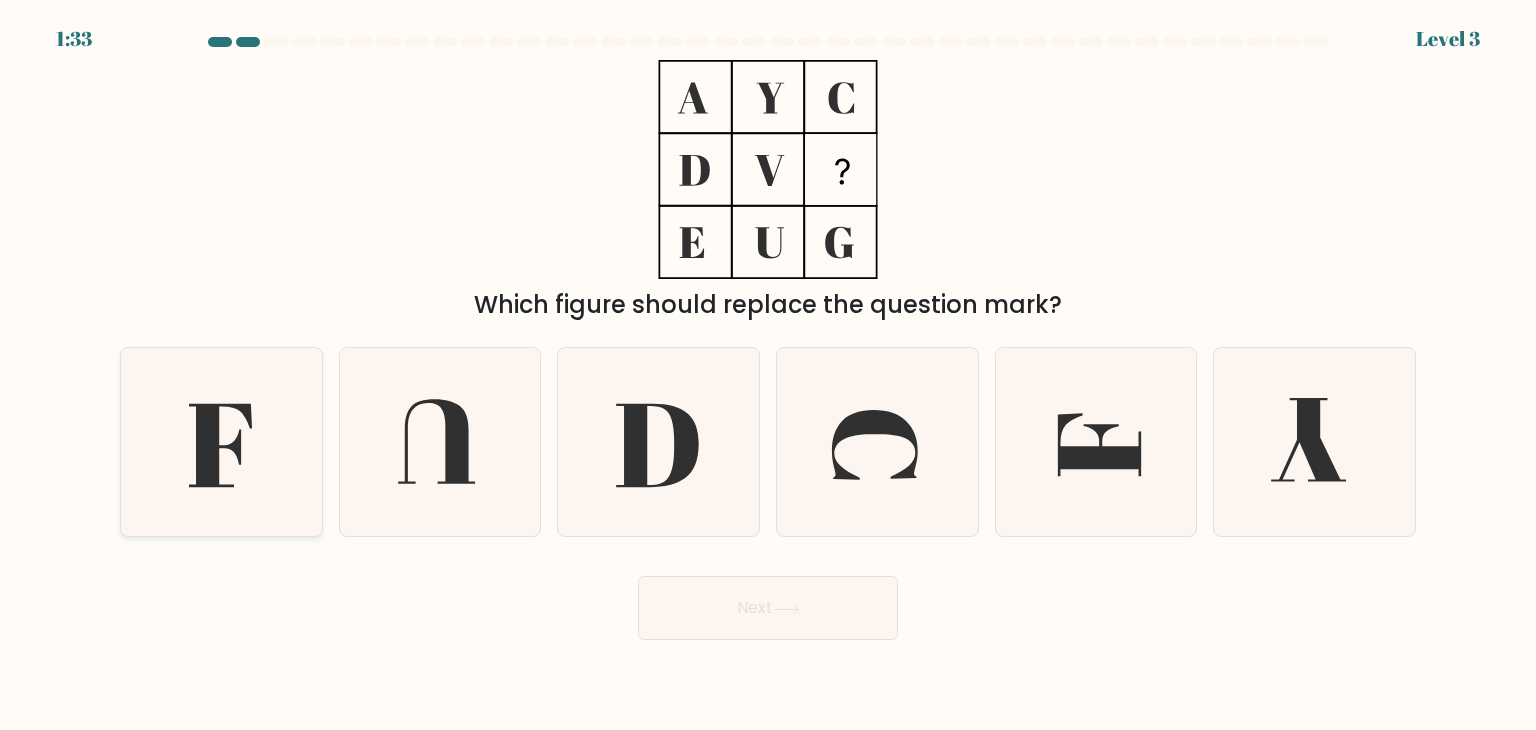 click 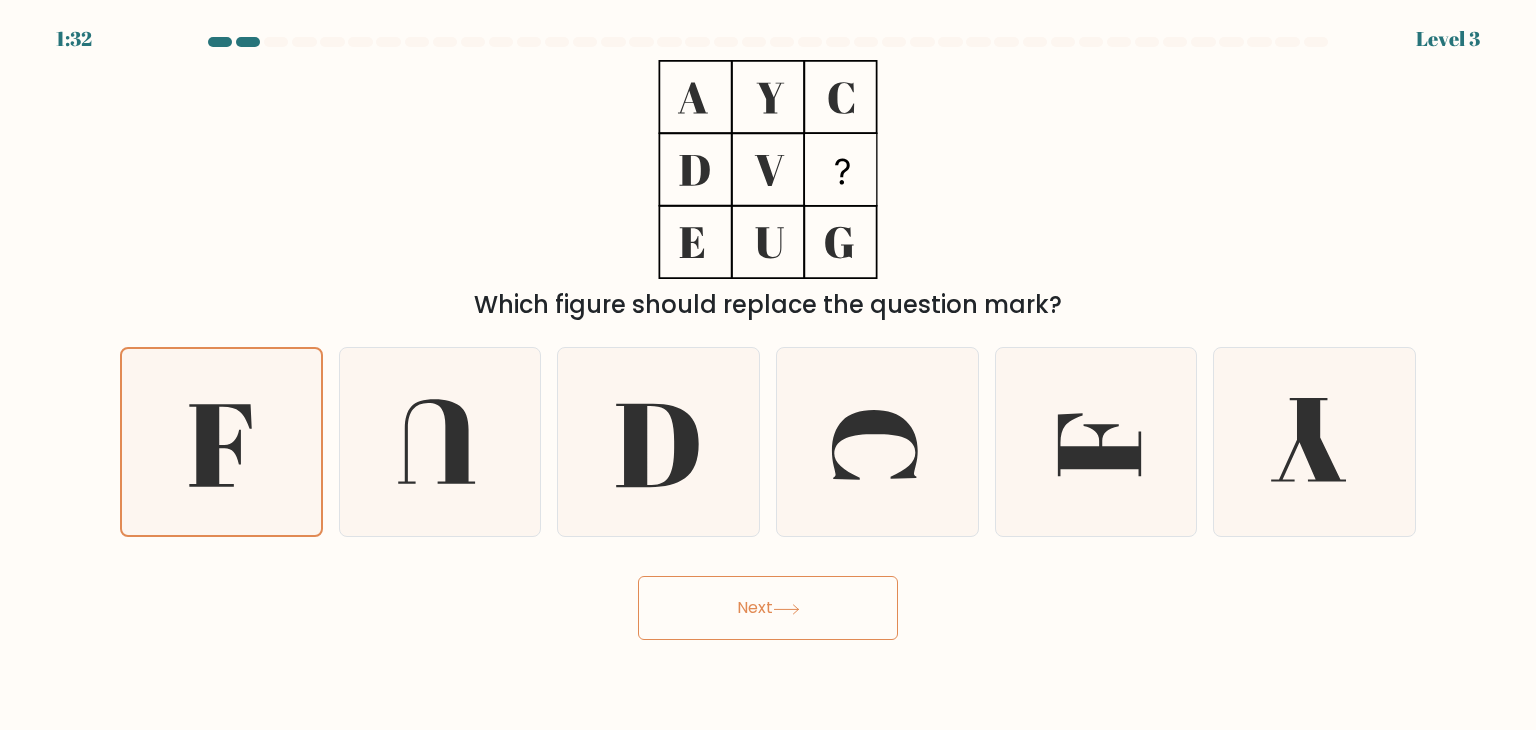 click on "Next" at bounding box center (768, 608) 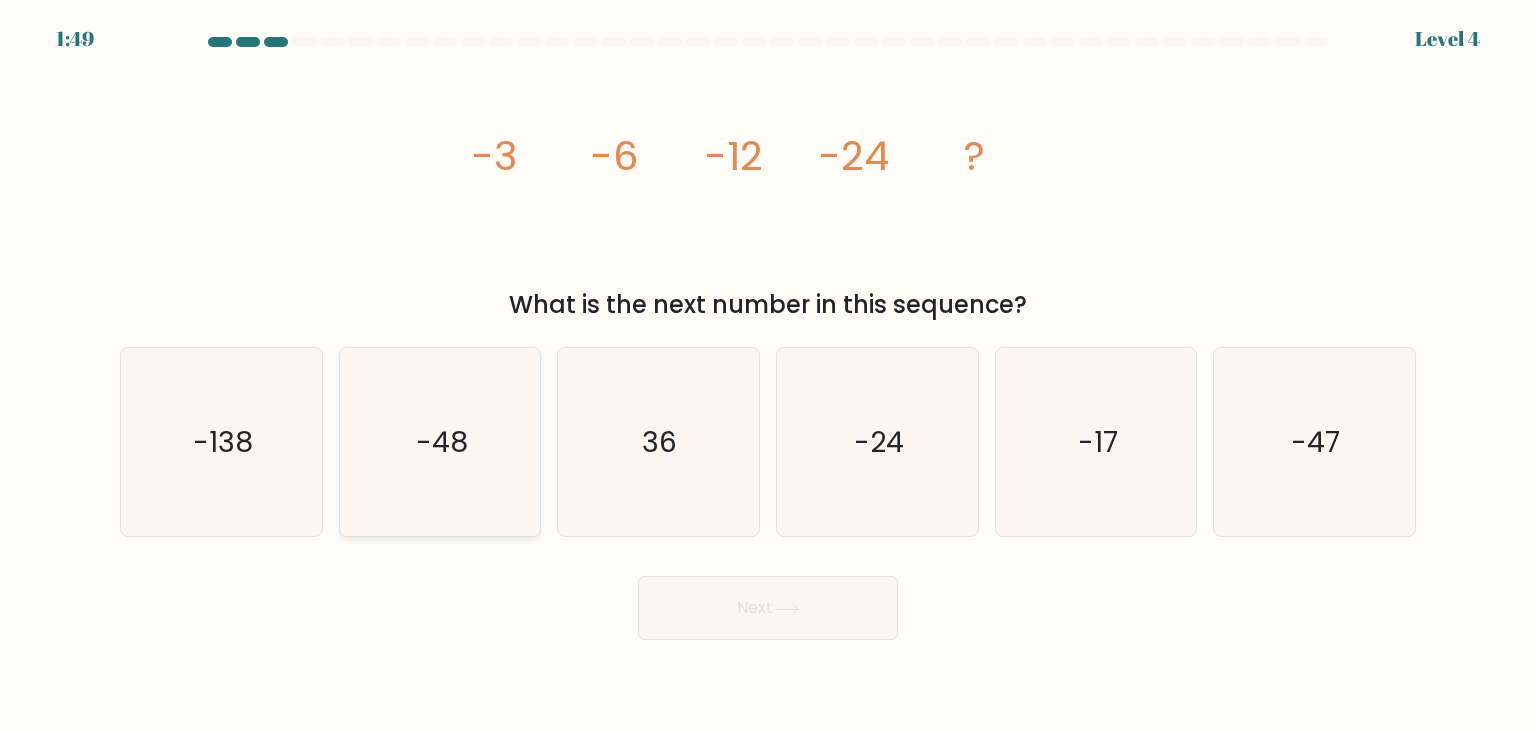 click on "-48" 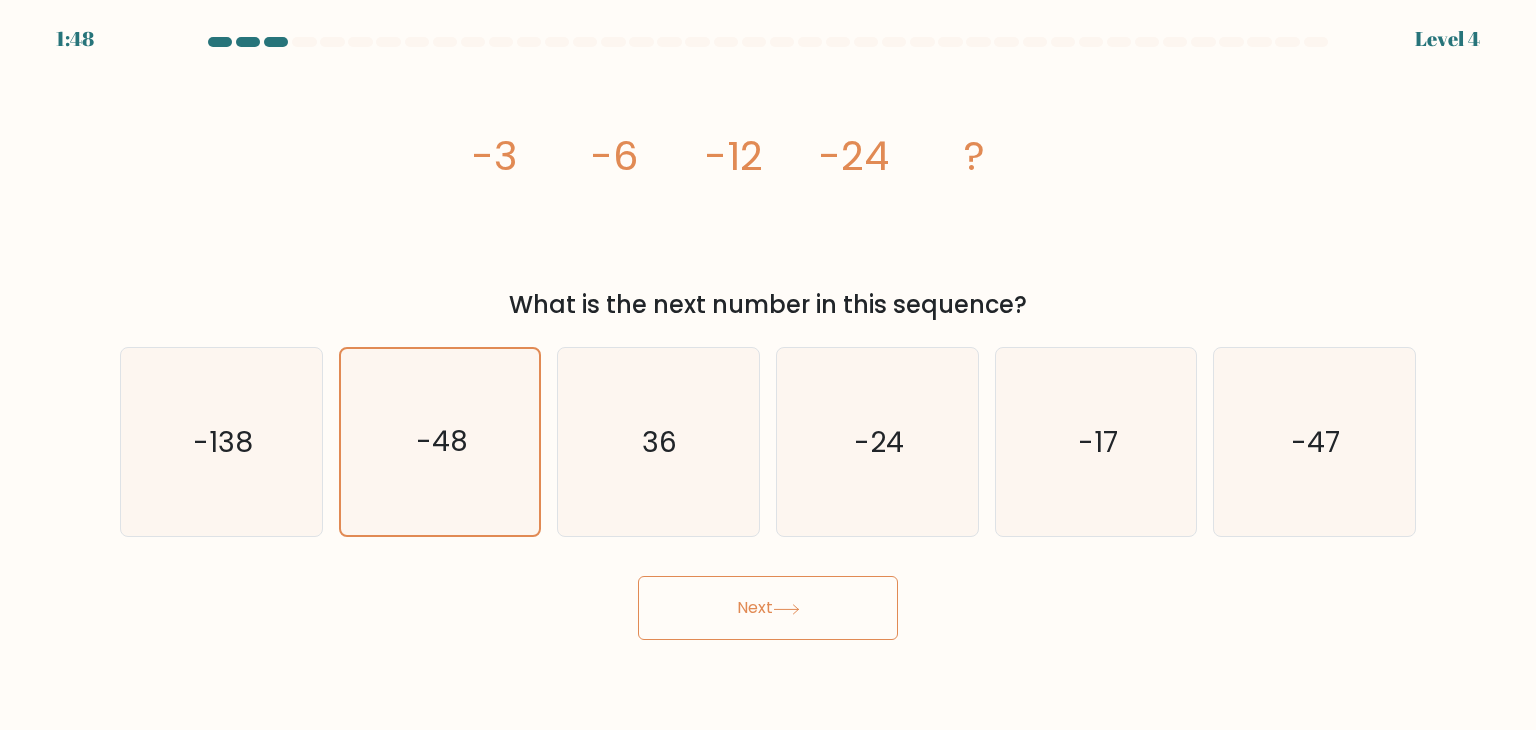 click on "Next" at bounding box center [768, 608] 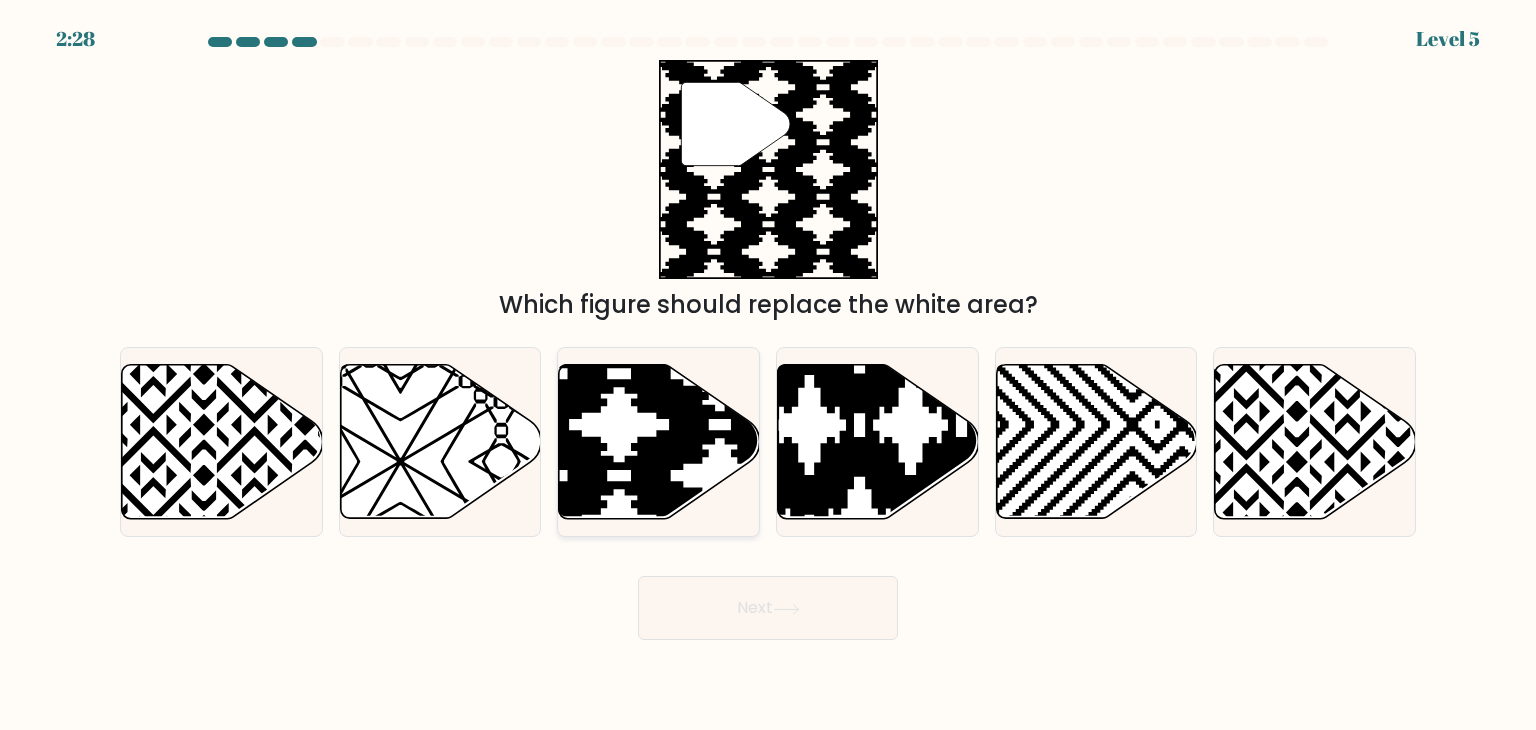 click 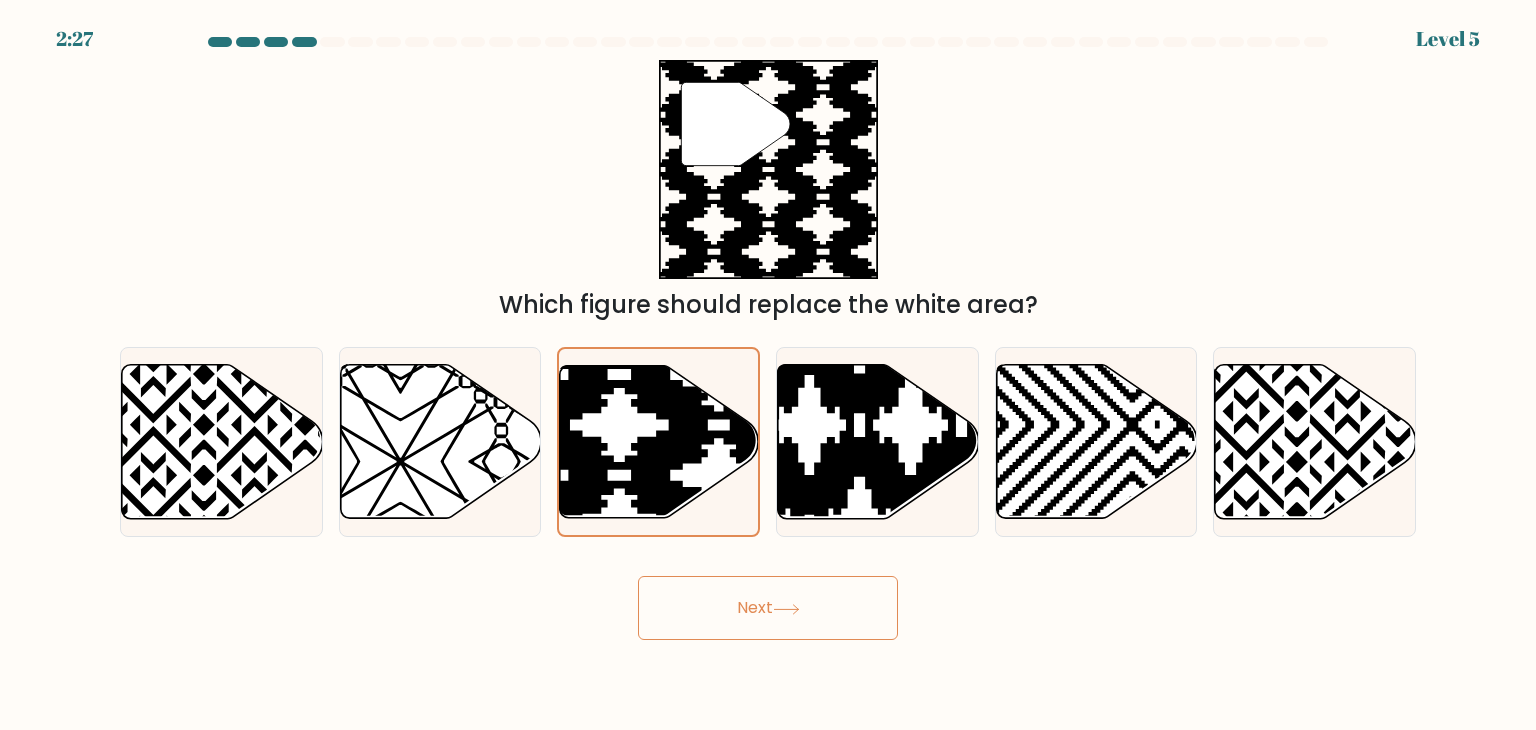 click on "Next" at bounding box center [768, 608] 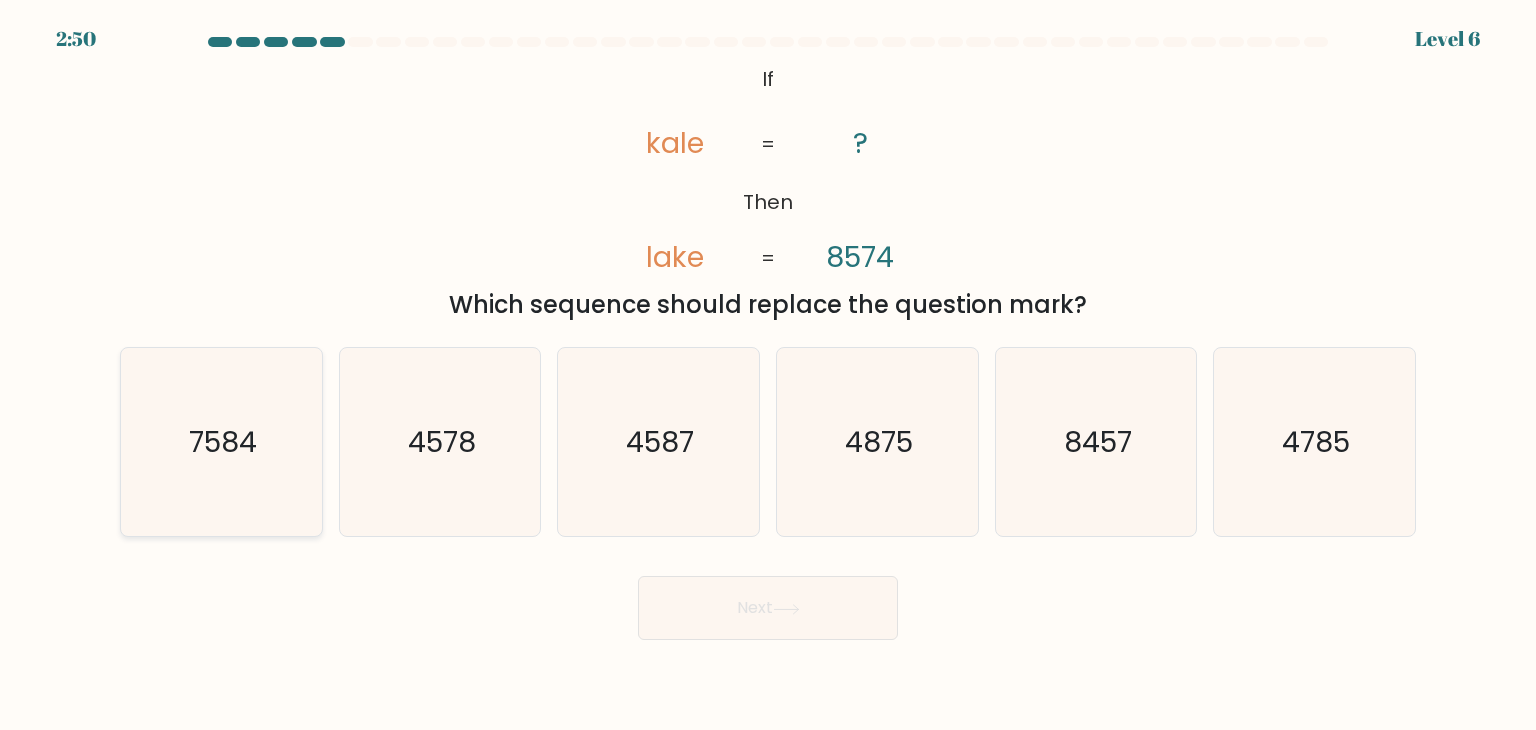 click on "7584" 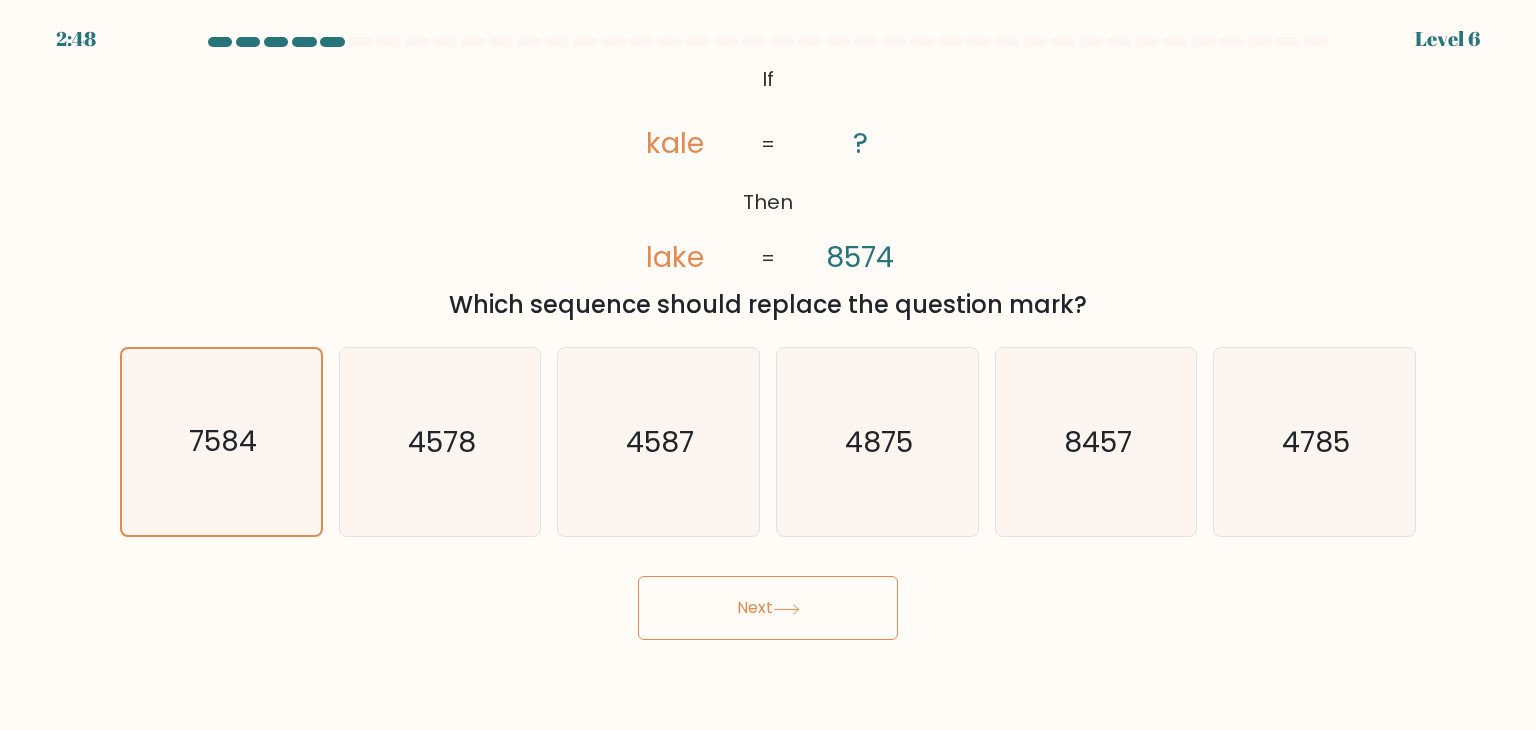 click on "Next" at bounding box center [768, 608] 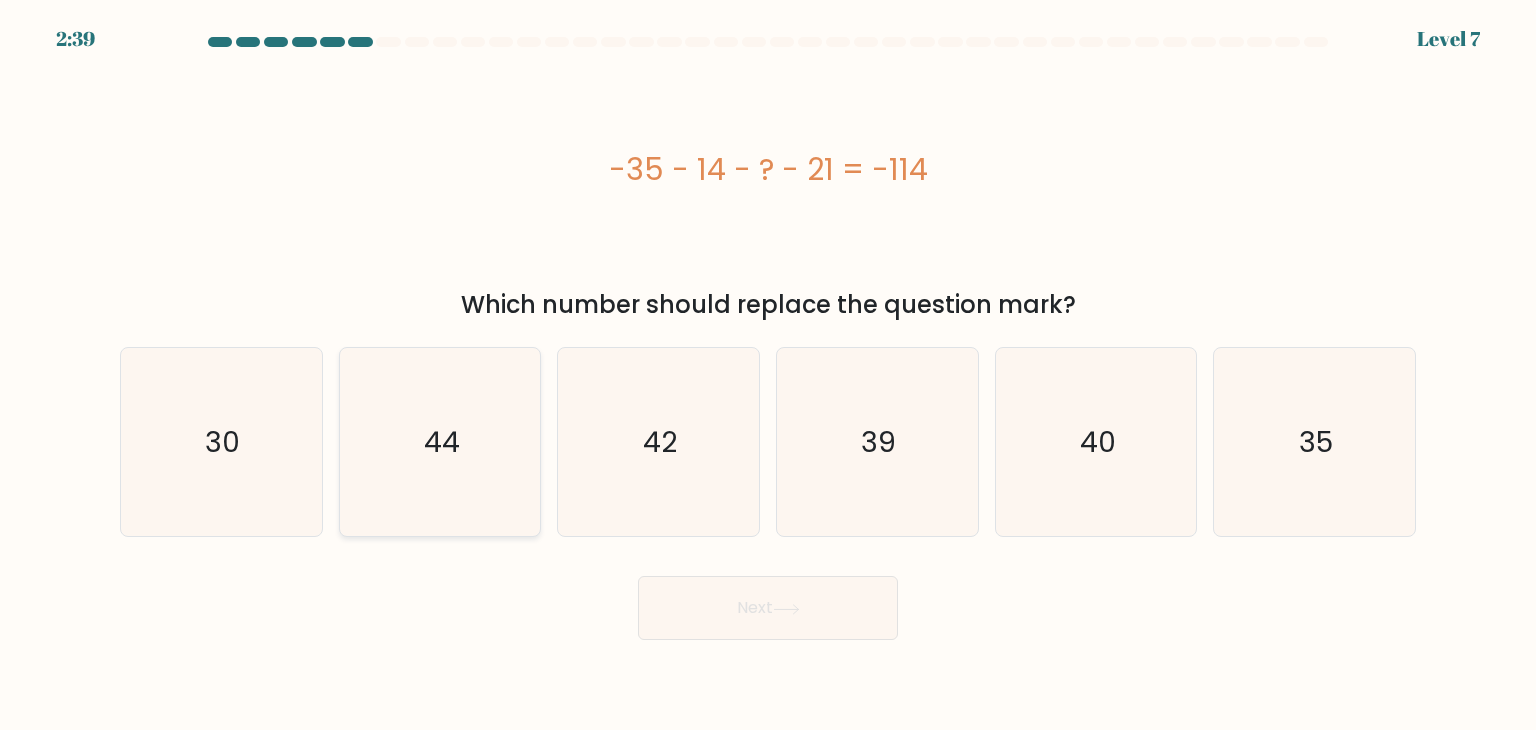 click on "44" 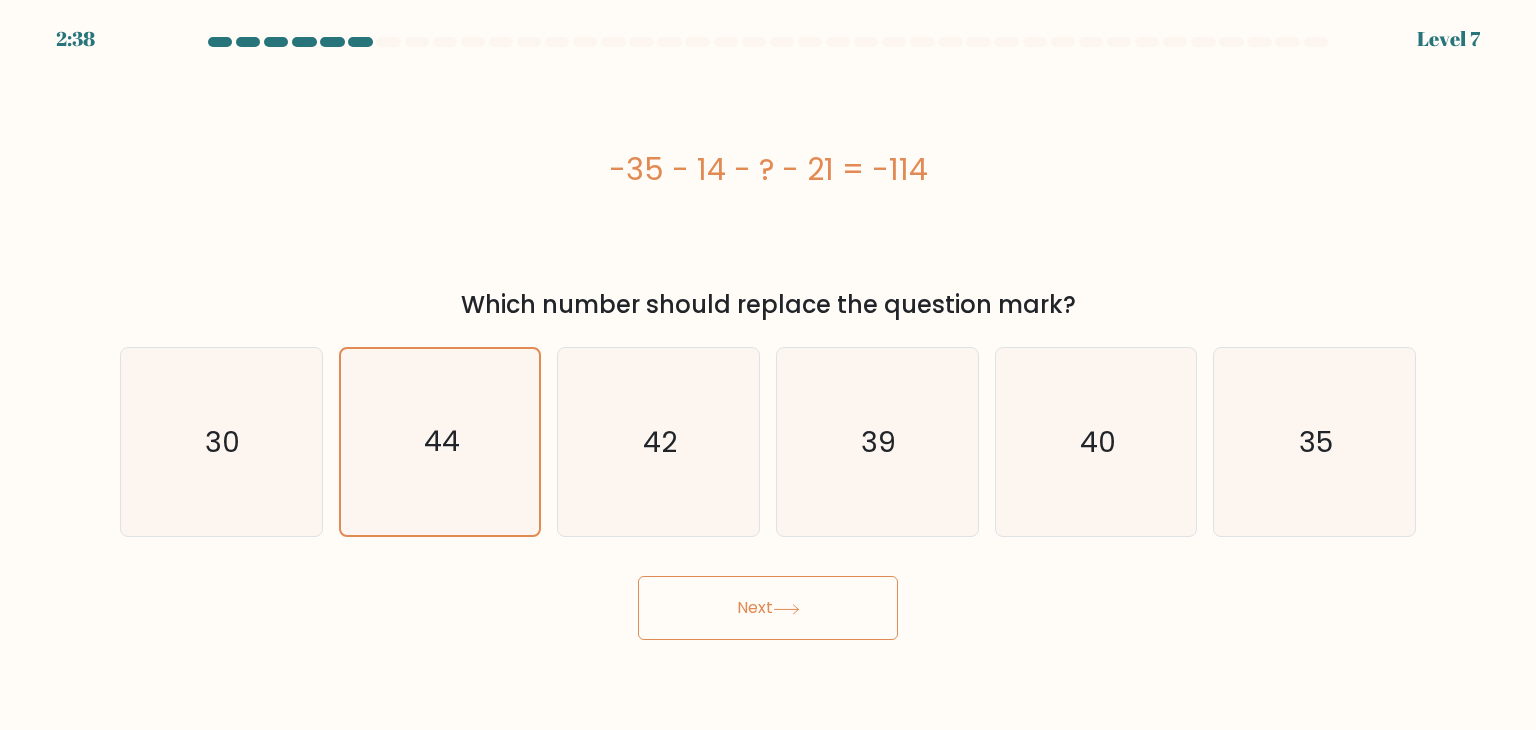 click on "Next" at bounding box center [768, 608] 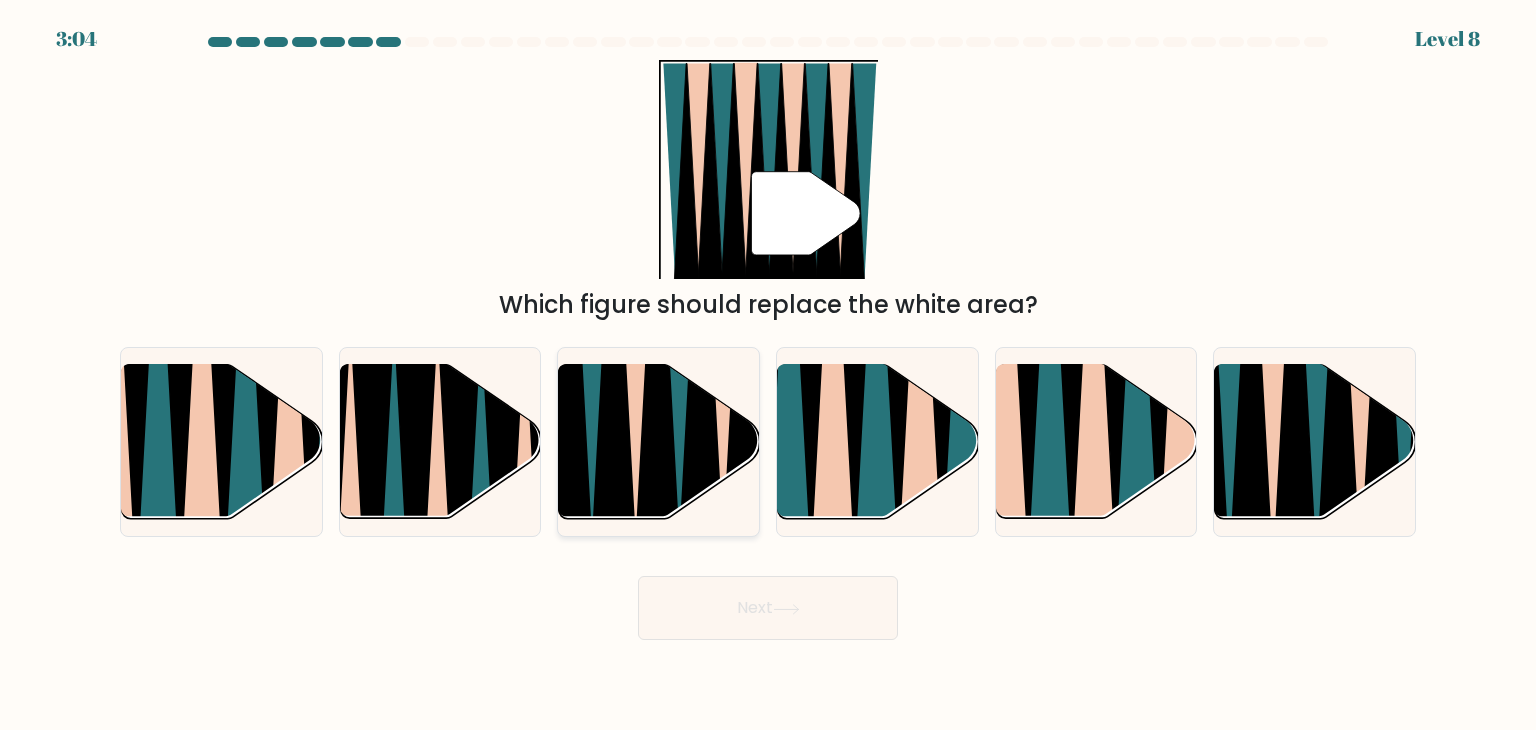 click 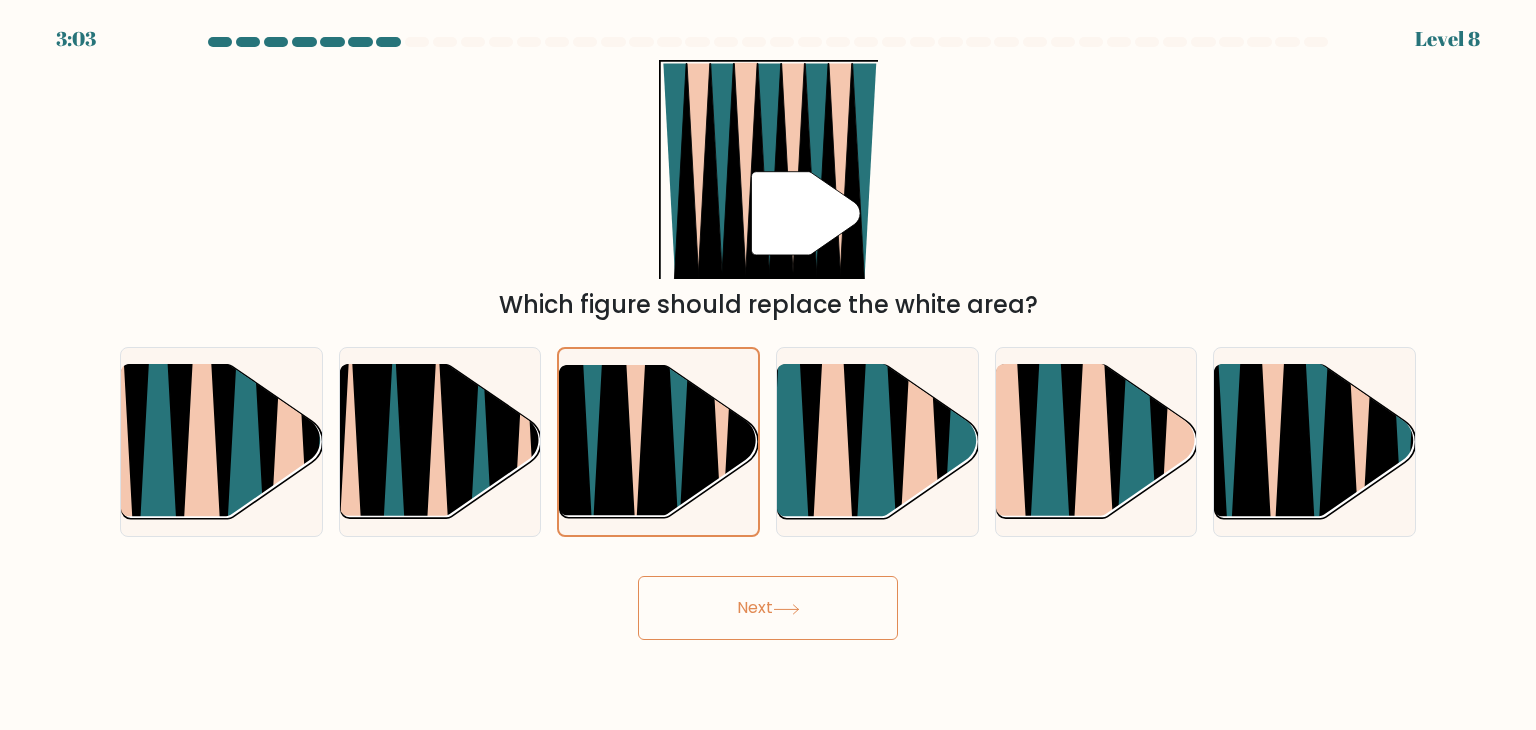 click on "Next" at bounding box center (768, 608) 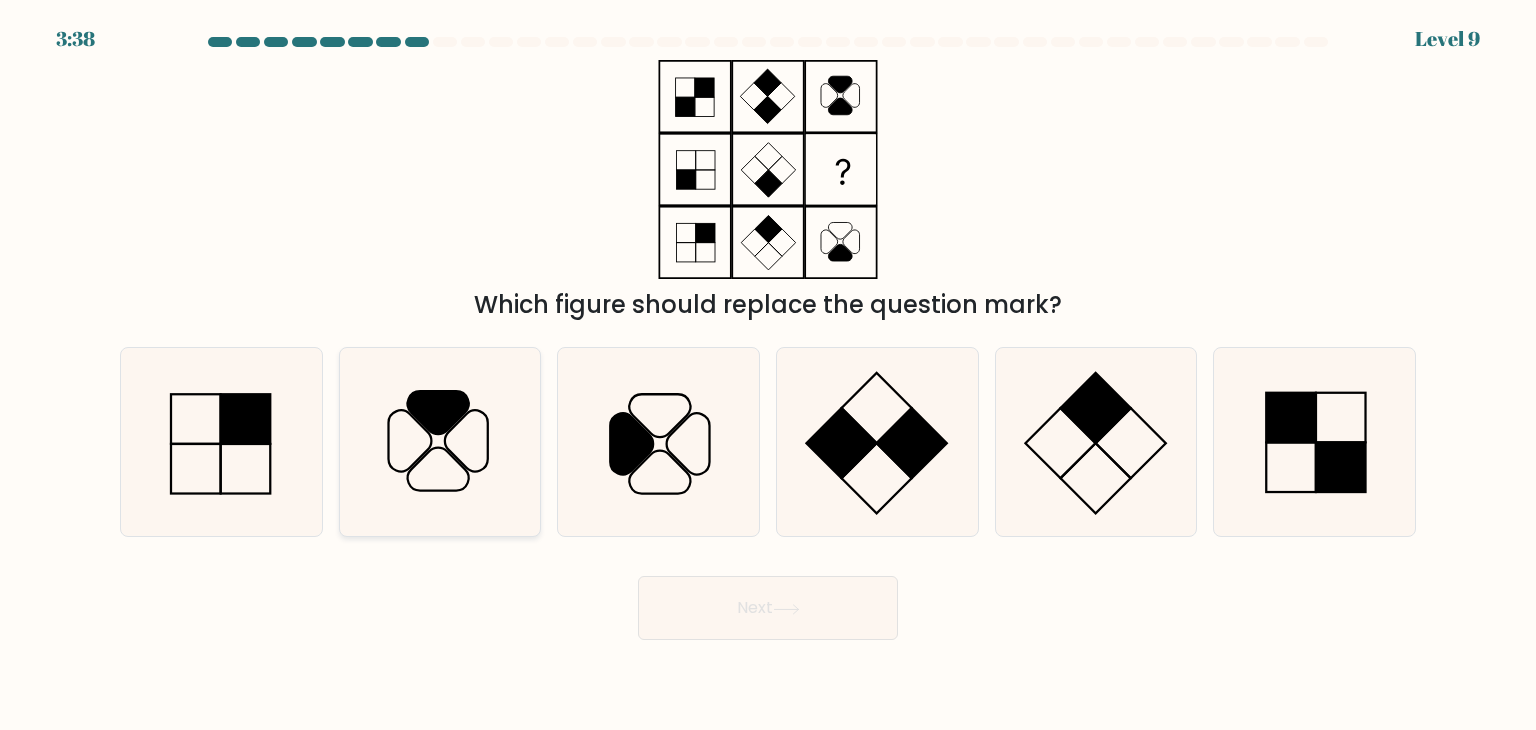 click 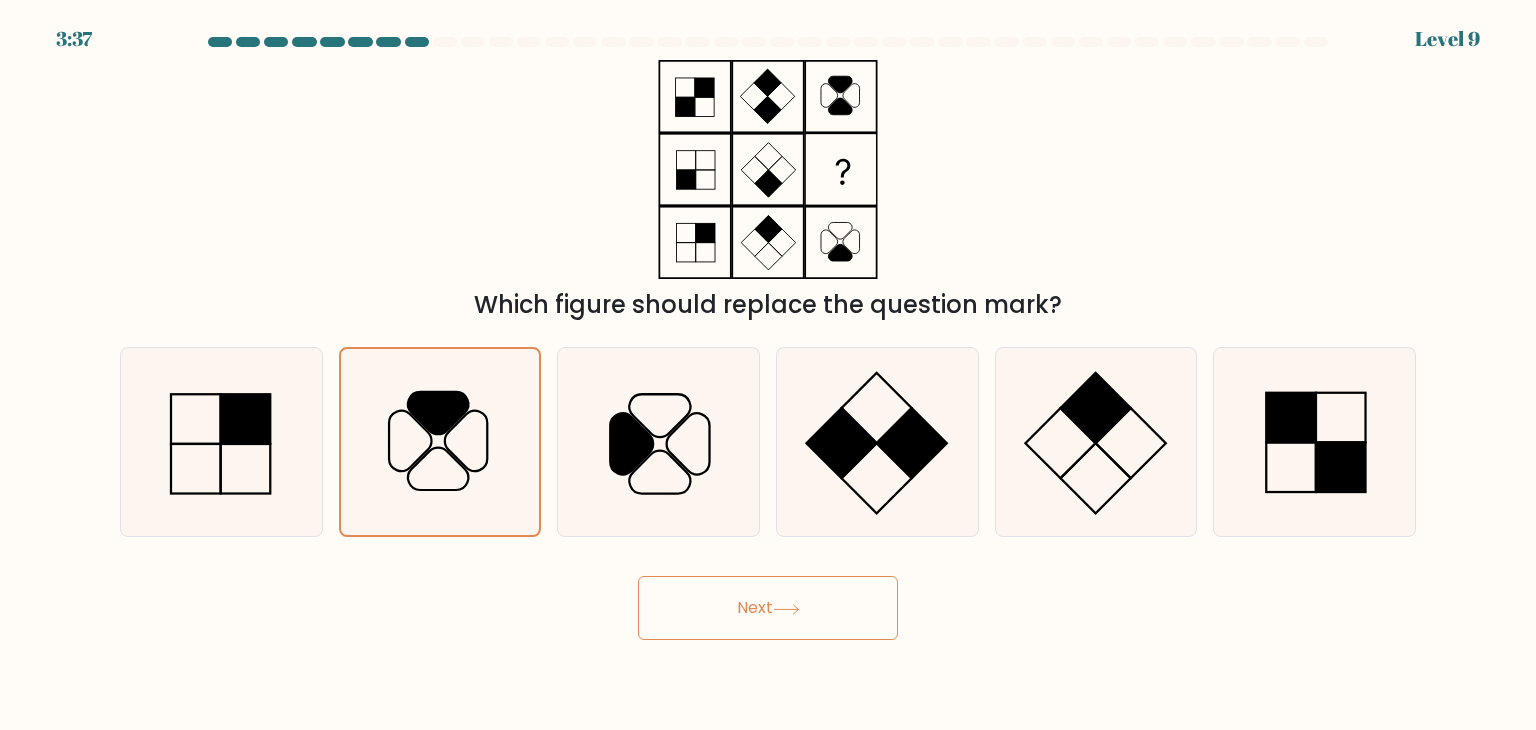 click on "Next" at bounding box center (768, 608) 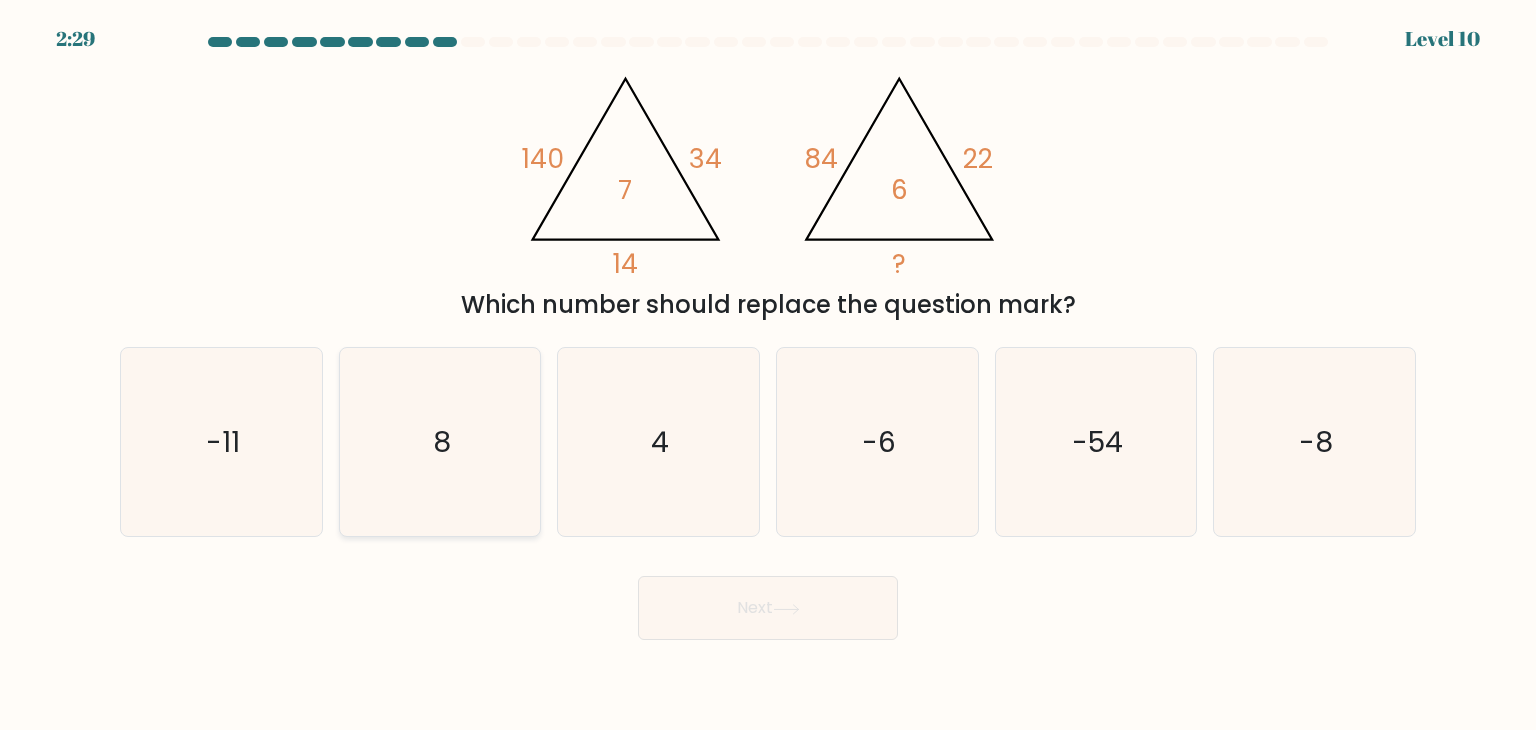 click on "8" 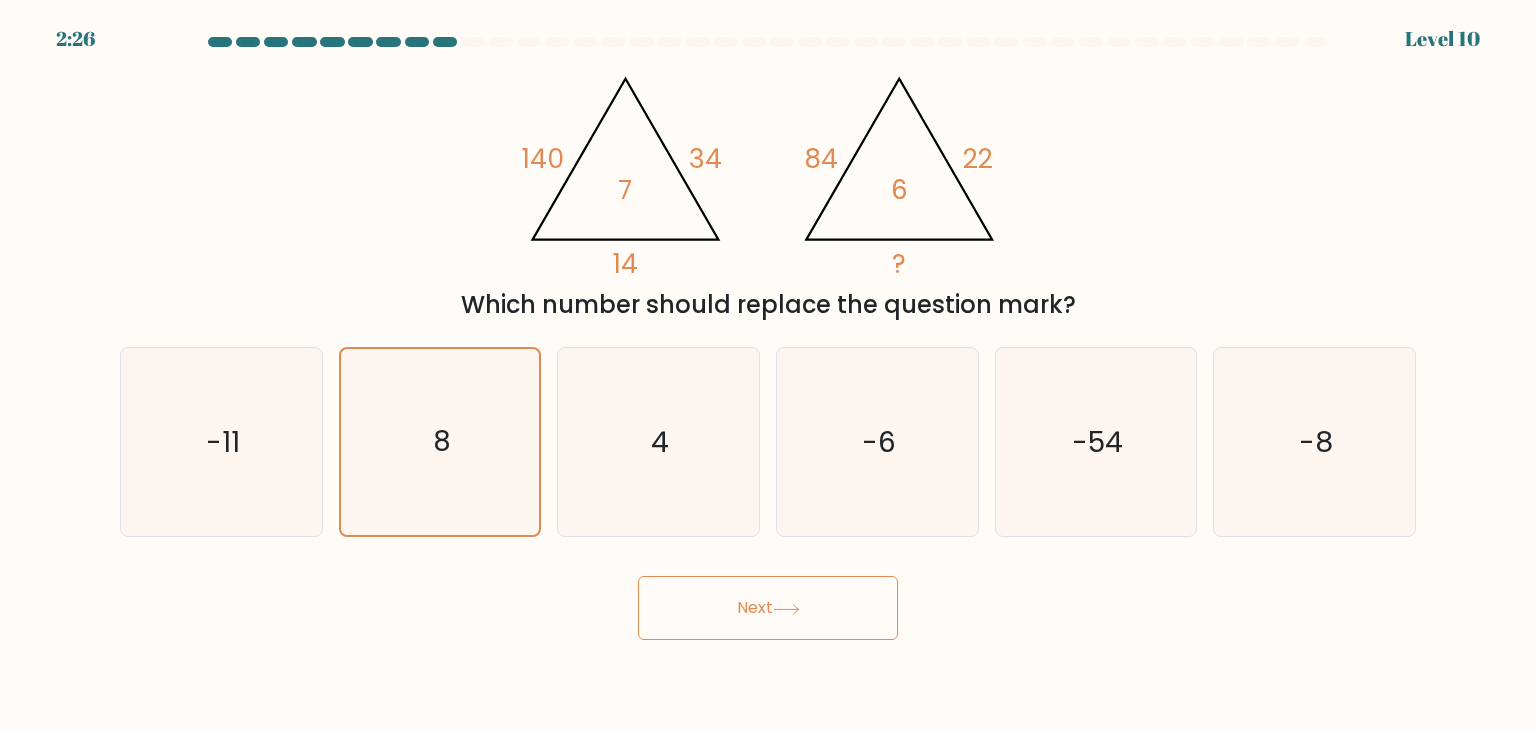 click on "Next" at bounding box center [768, 608] 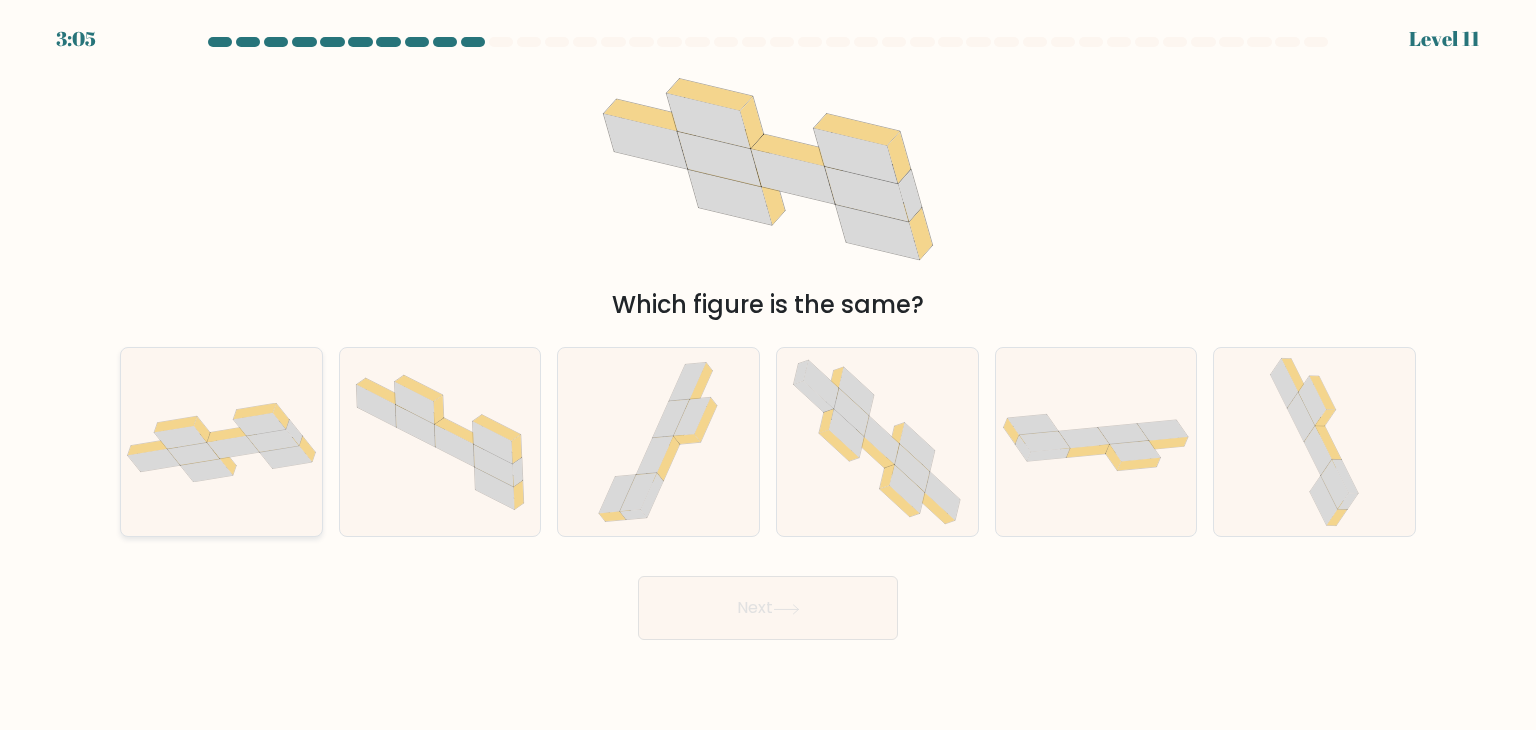click at bounding box center [221, 442] 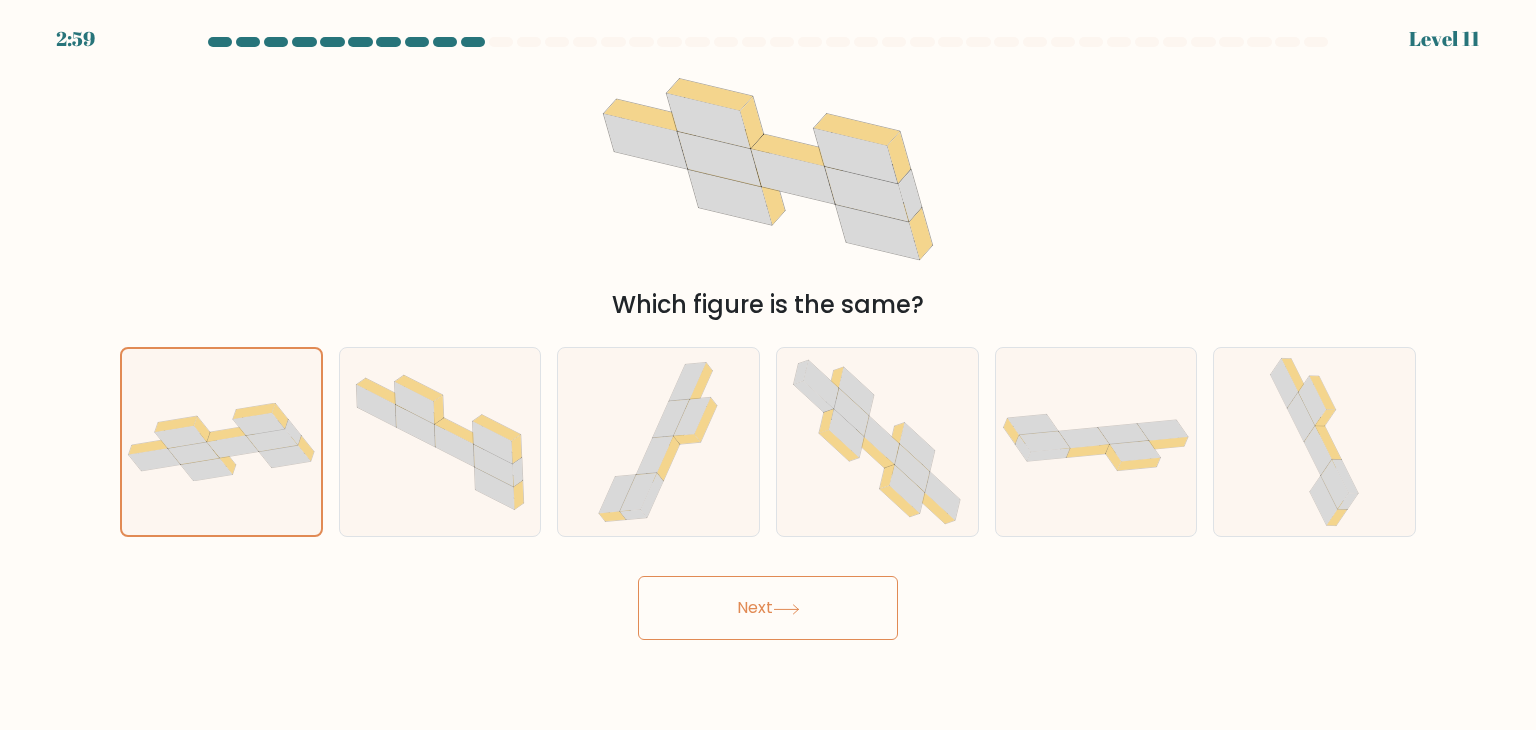 click on "Next" at bounding box center (768, 608) 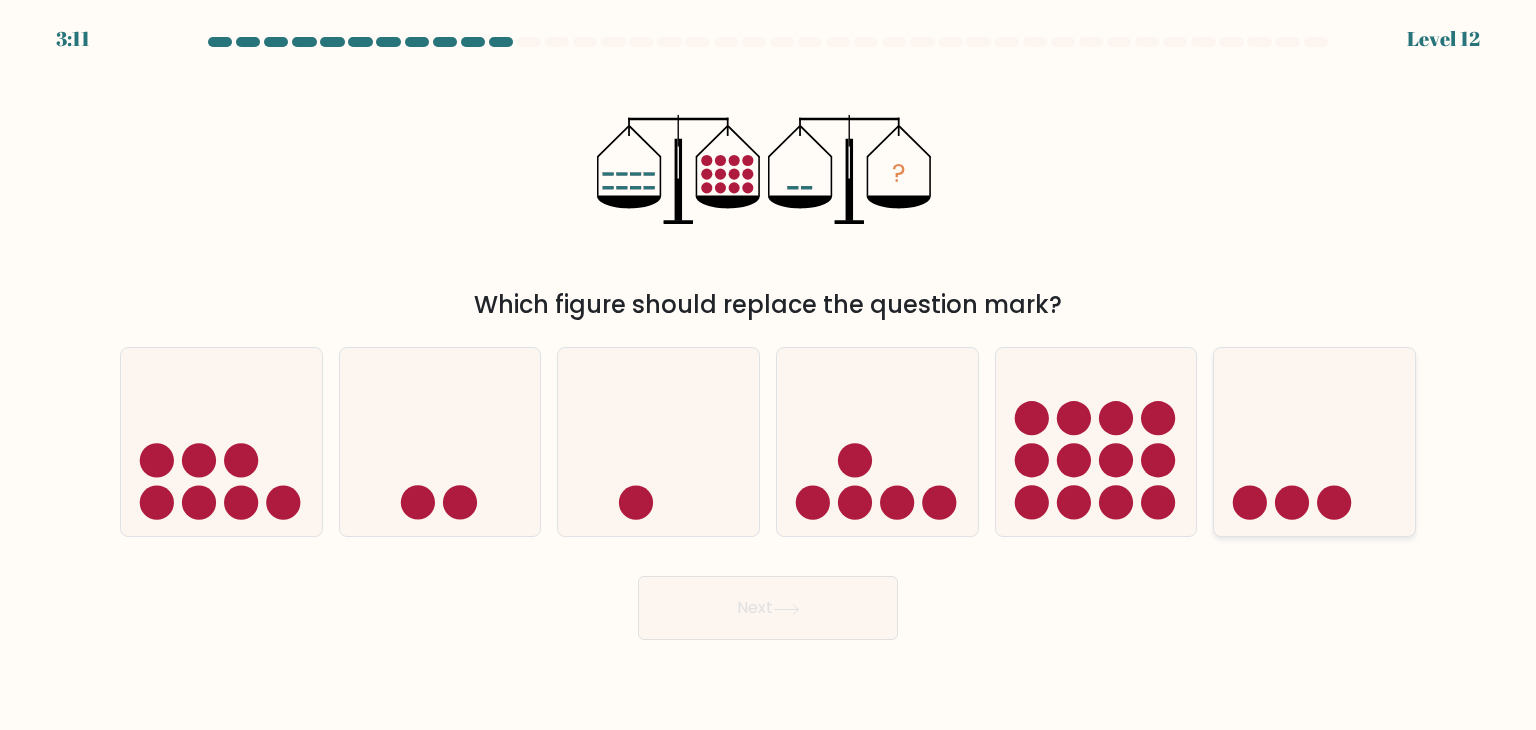 click 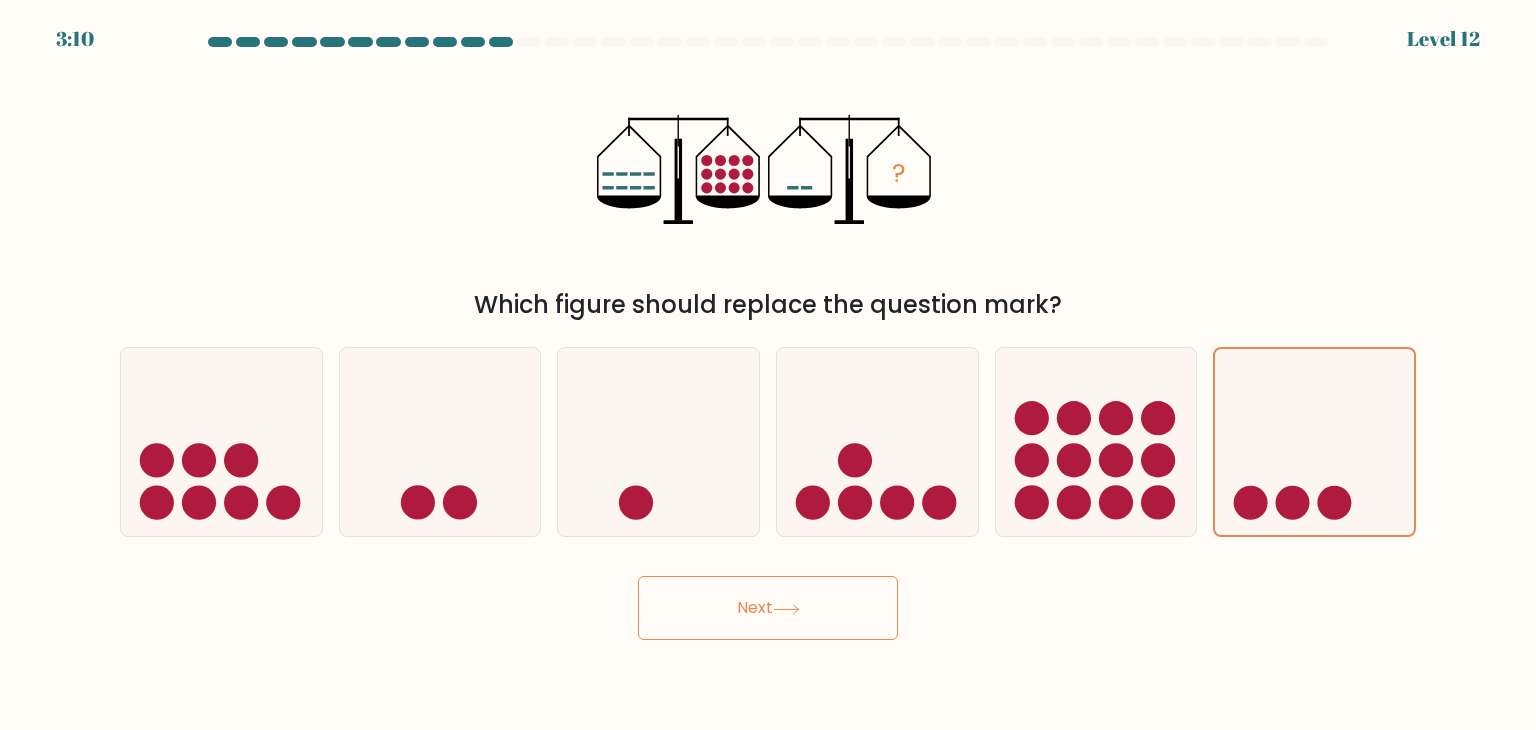 click on "Next" at bounding box center (768, 608) 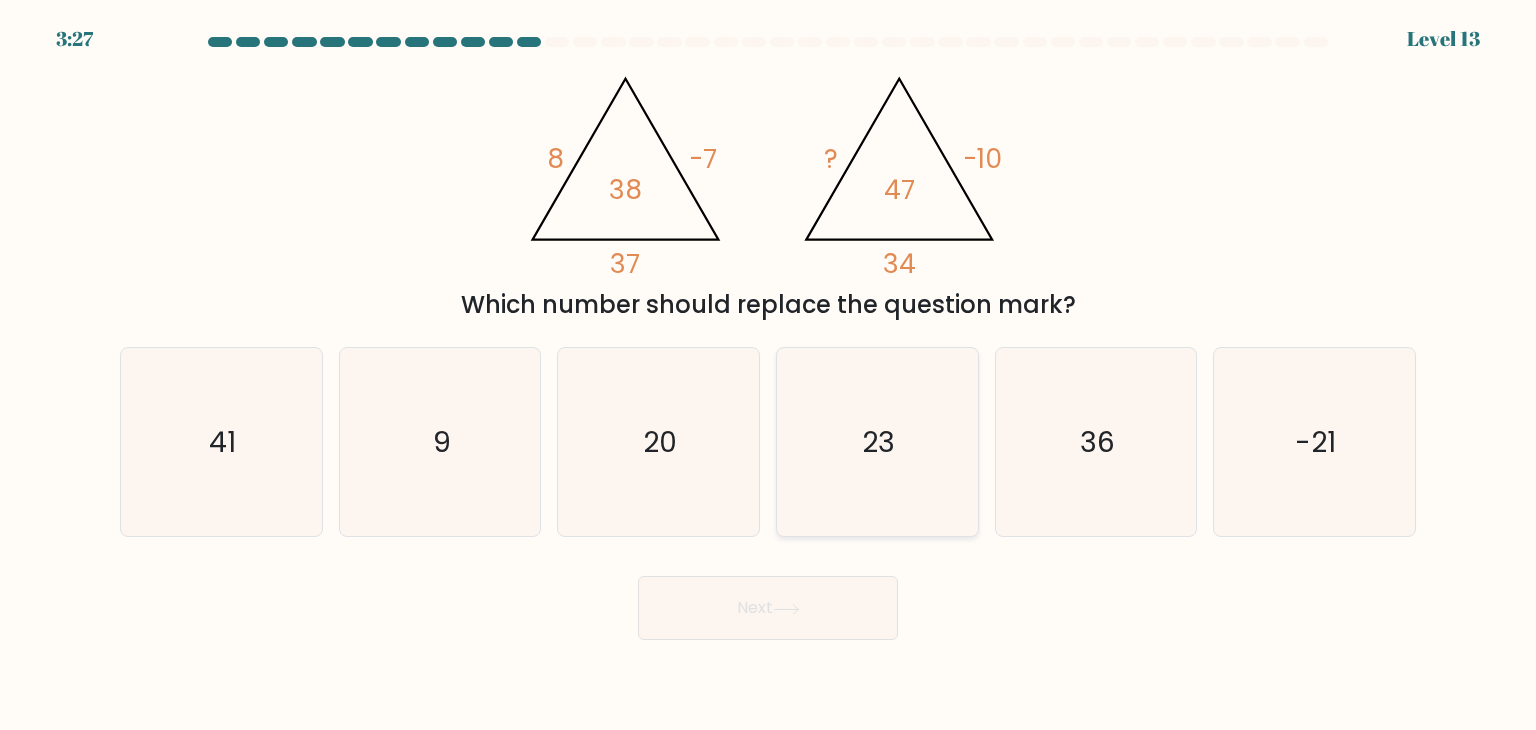 click on "23" 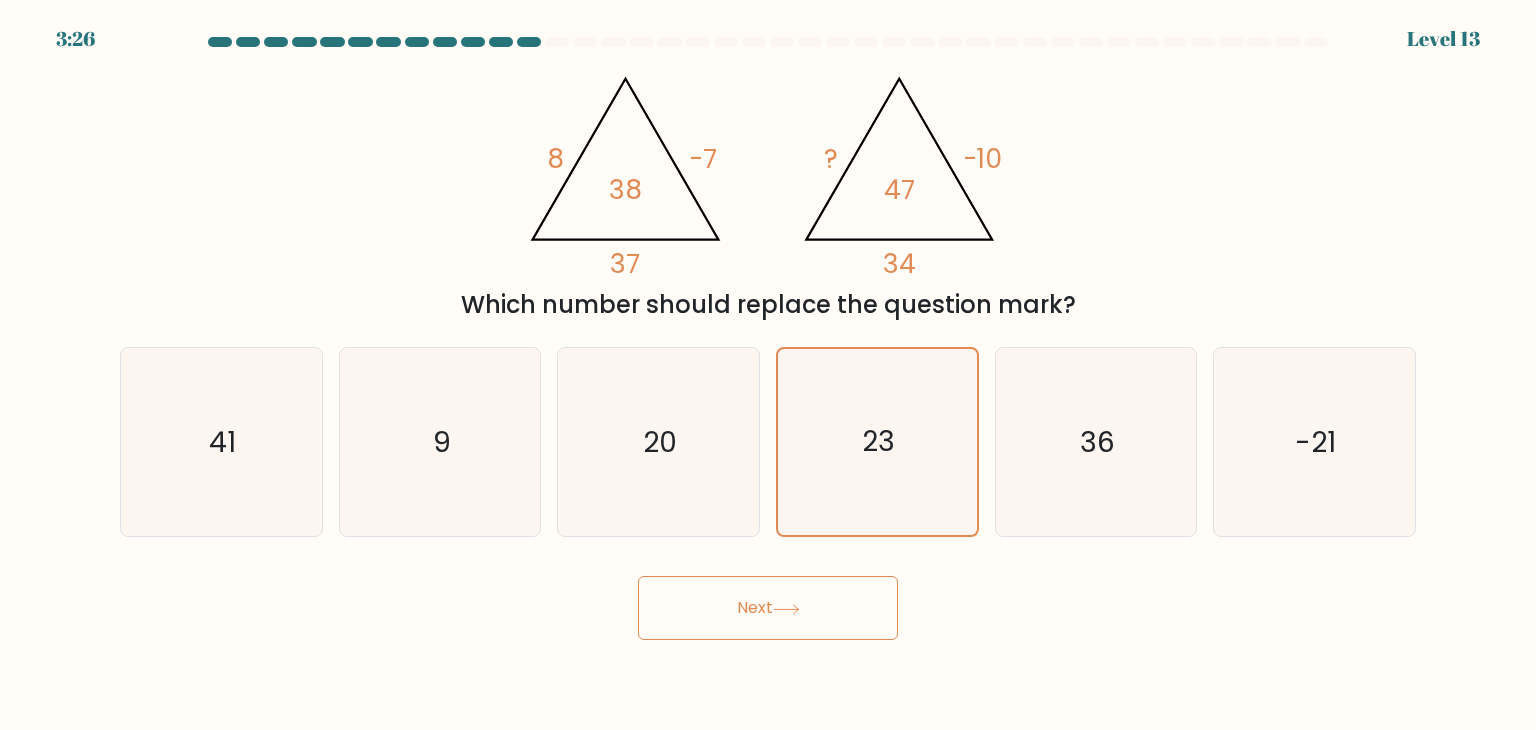 click on "Next" at bounding box center (768, 608) 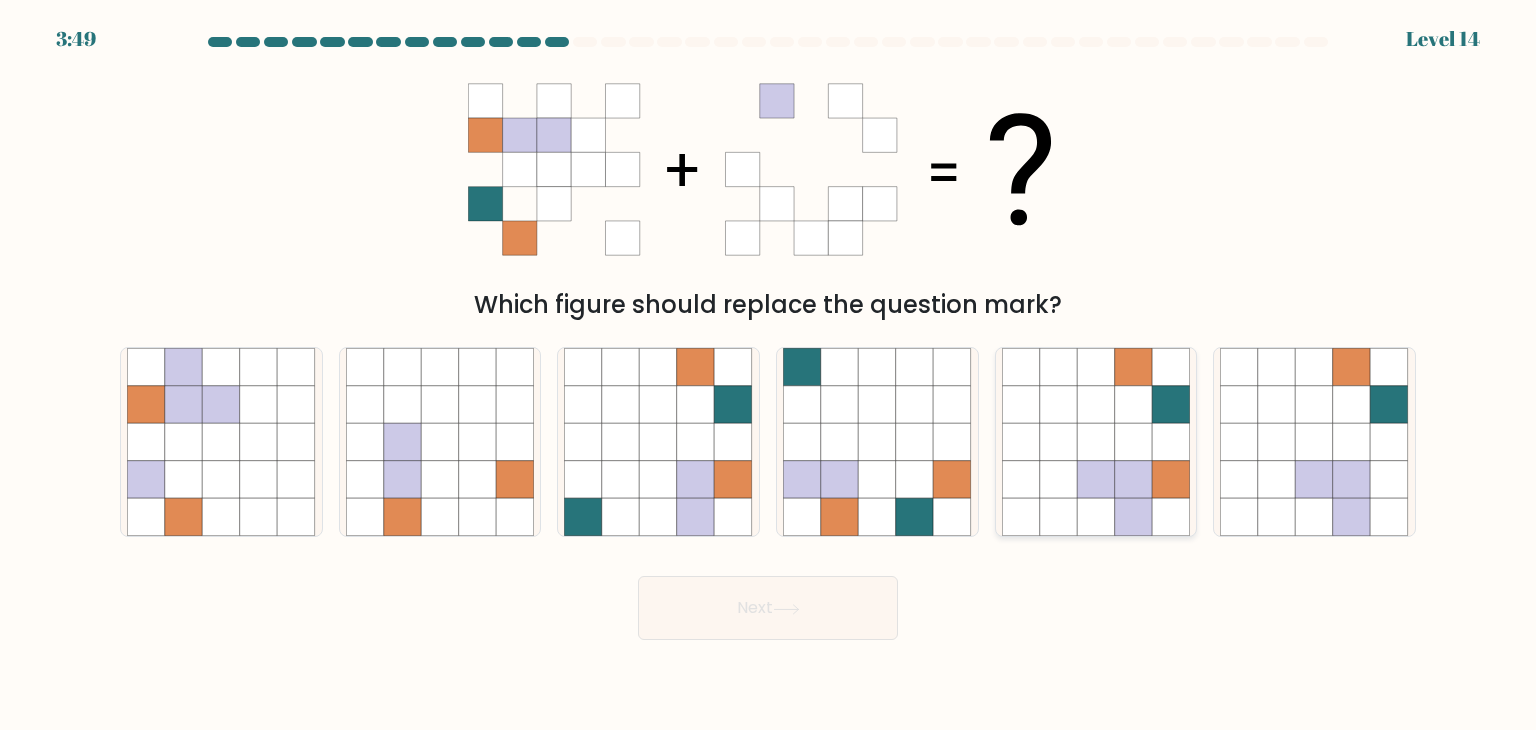 click 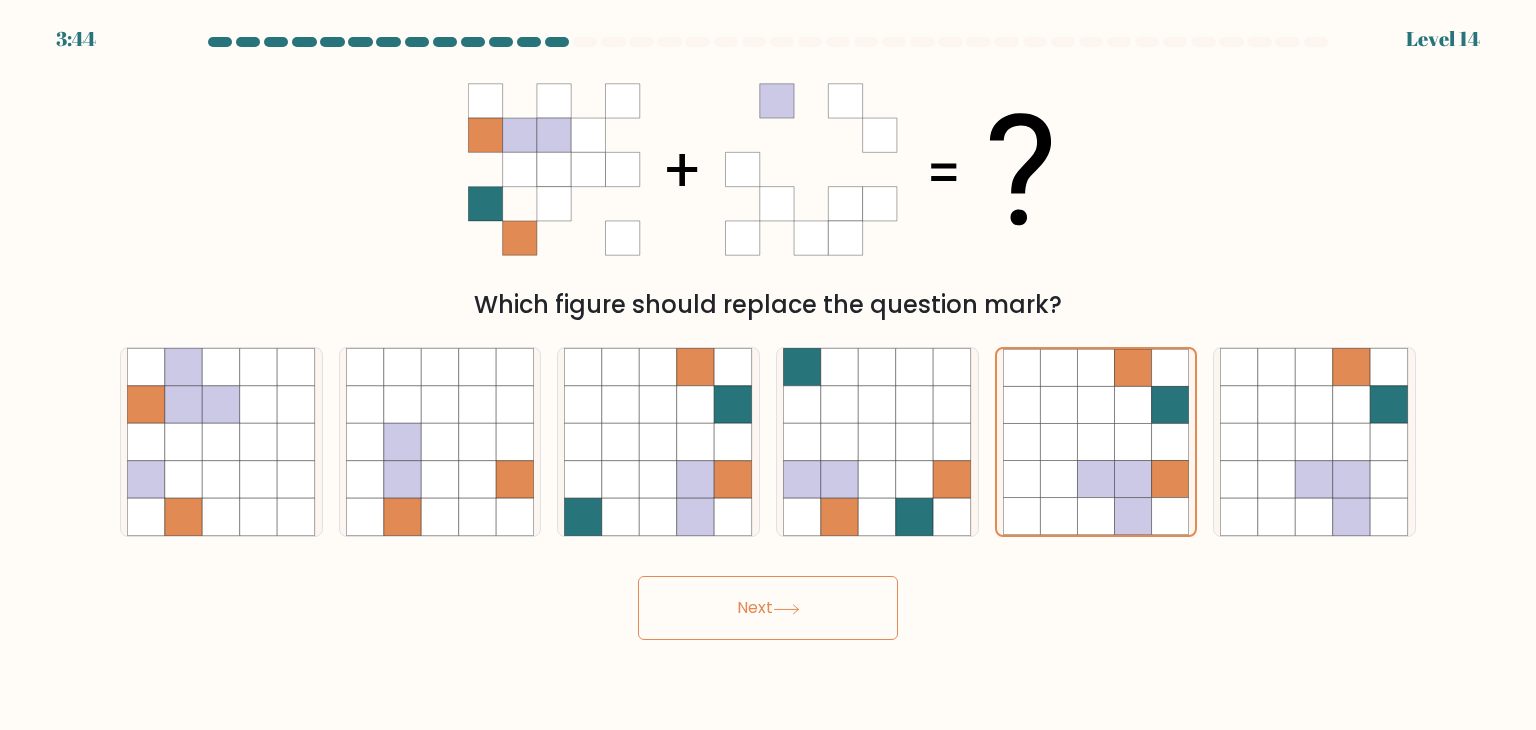 click on "Next" at bounding box center [768, 608] 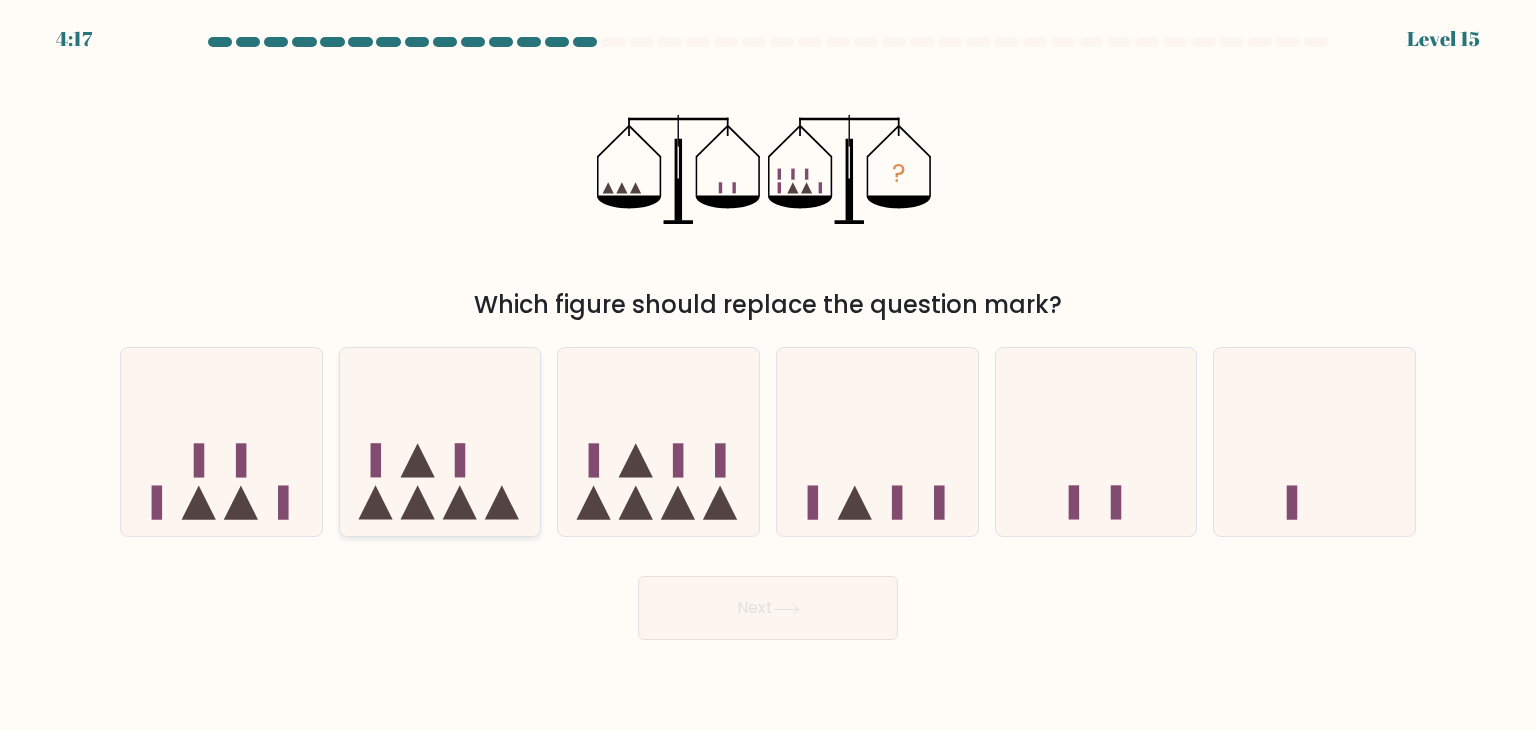 click 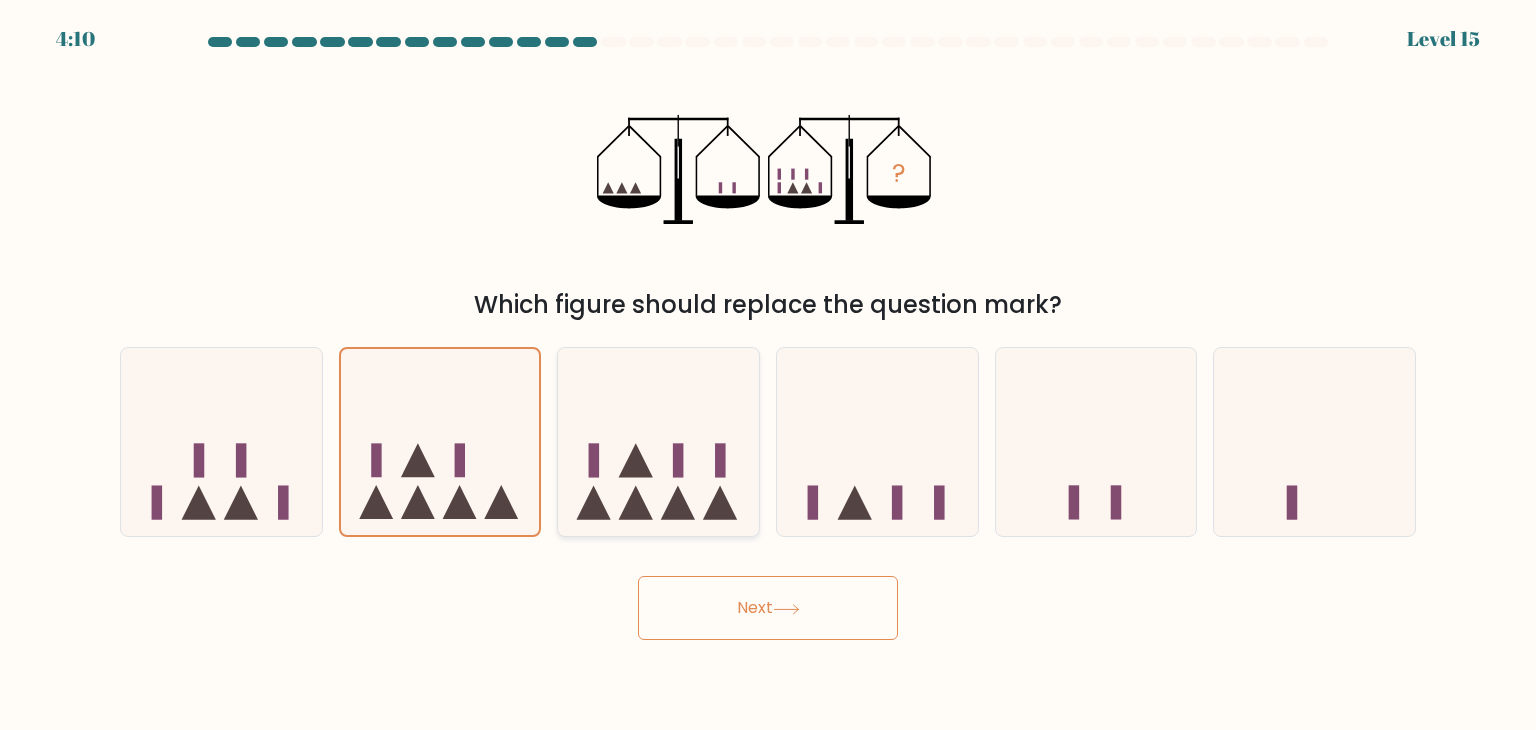 click 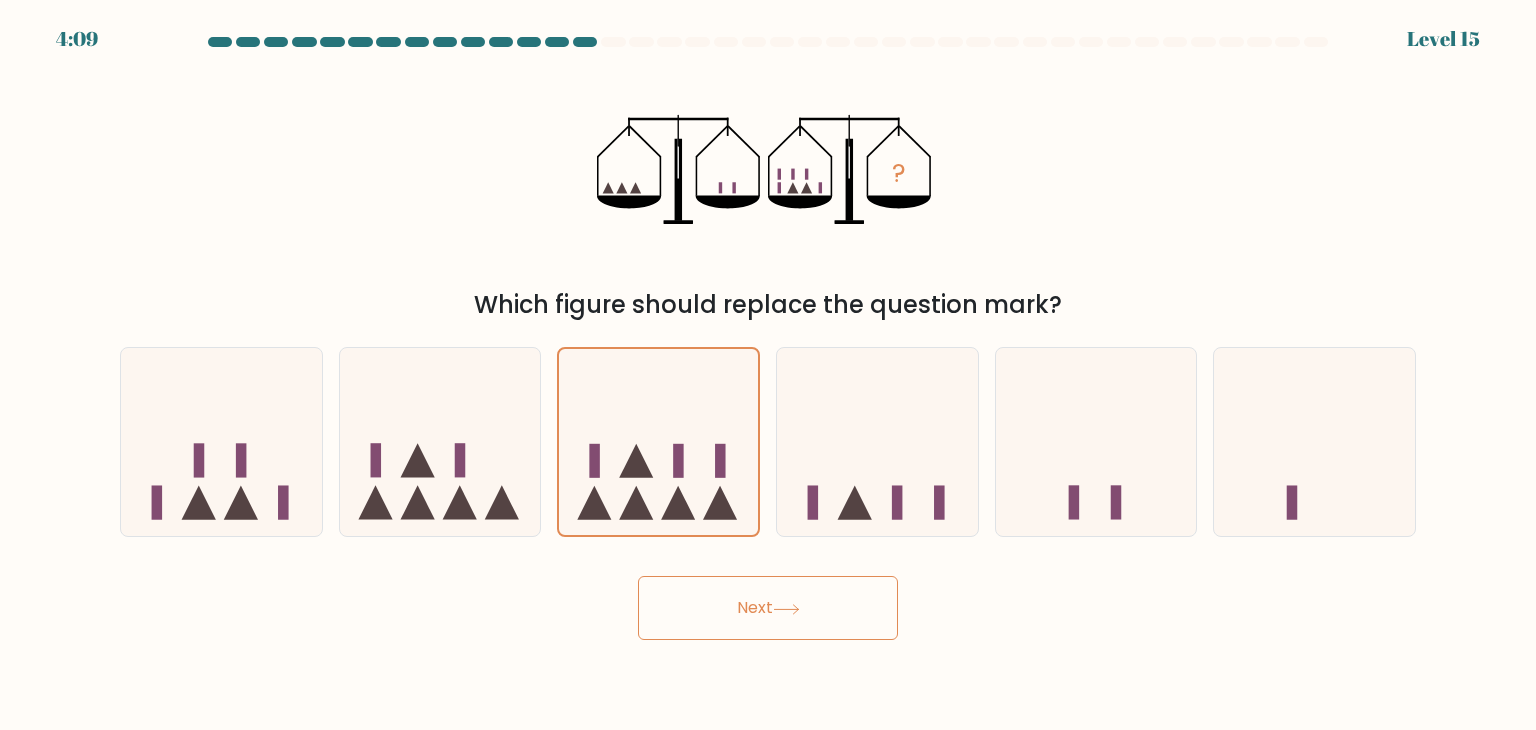 click on "Next" at bounding box center (768, 608) 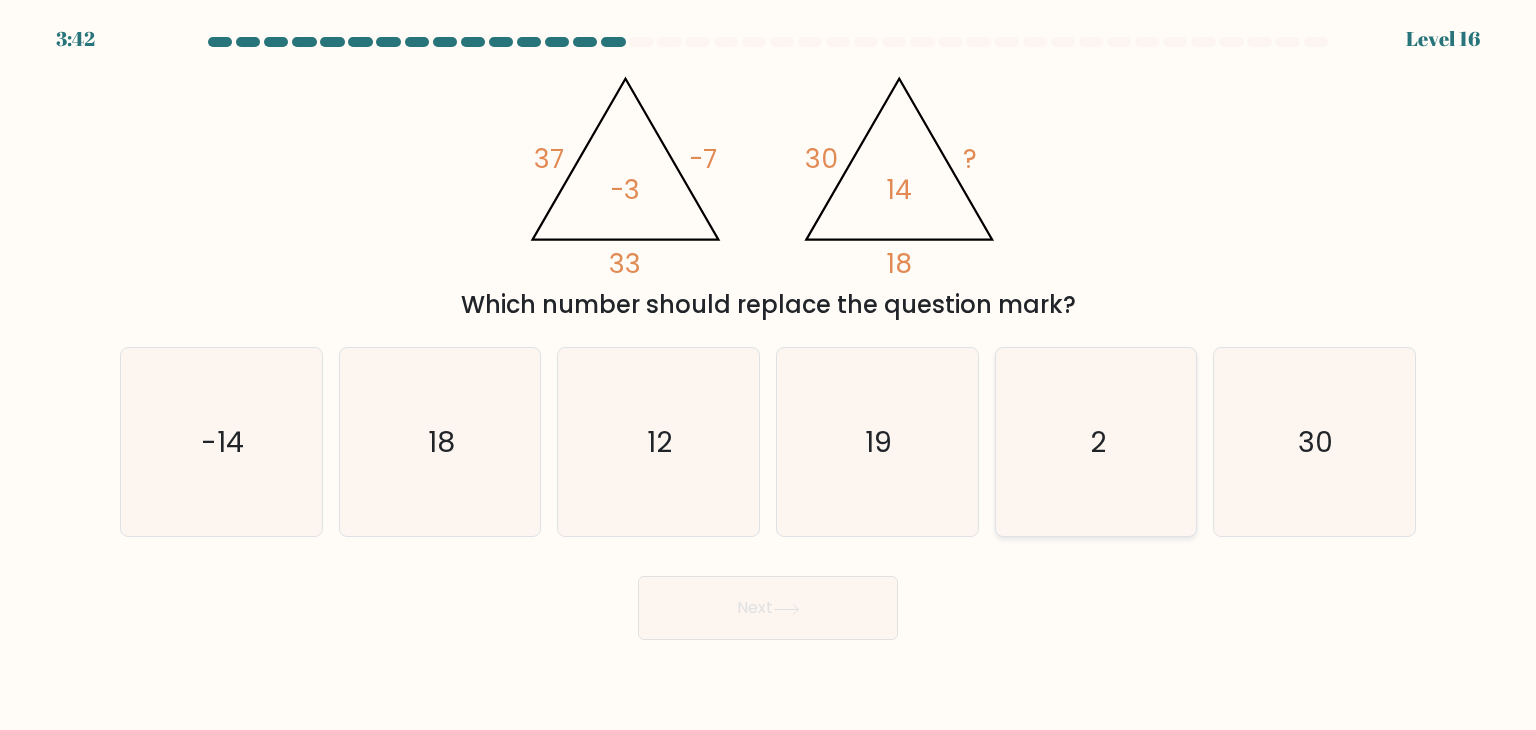 click on "2" 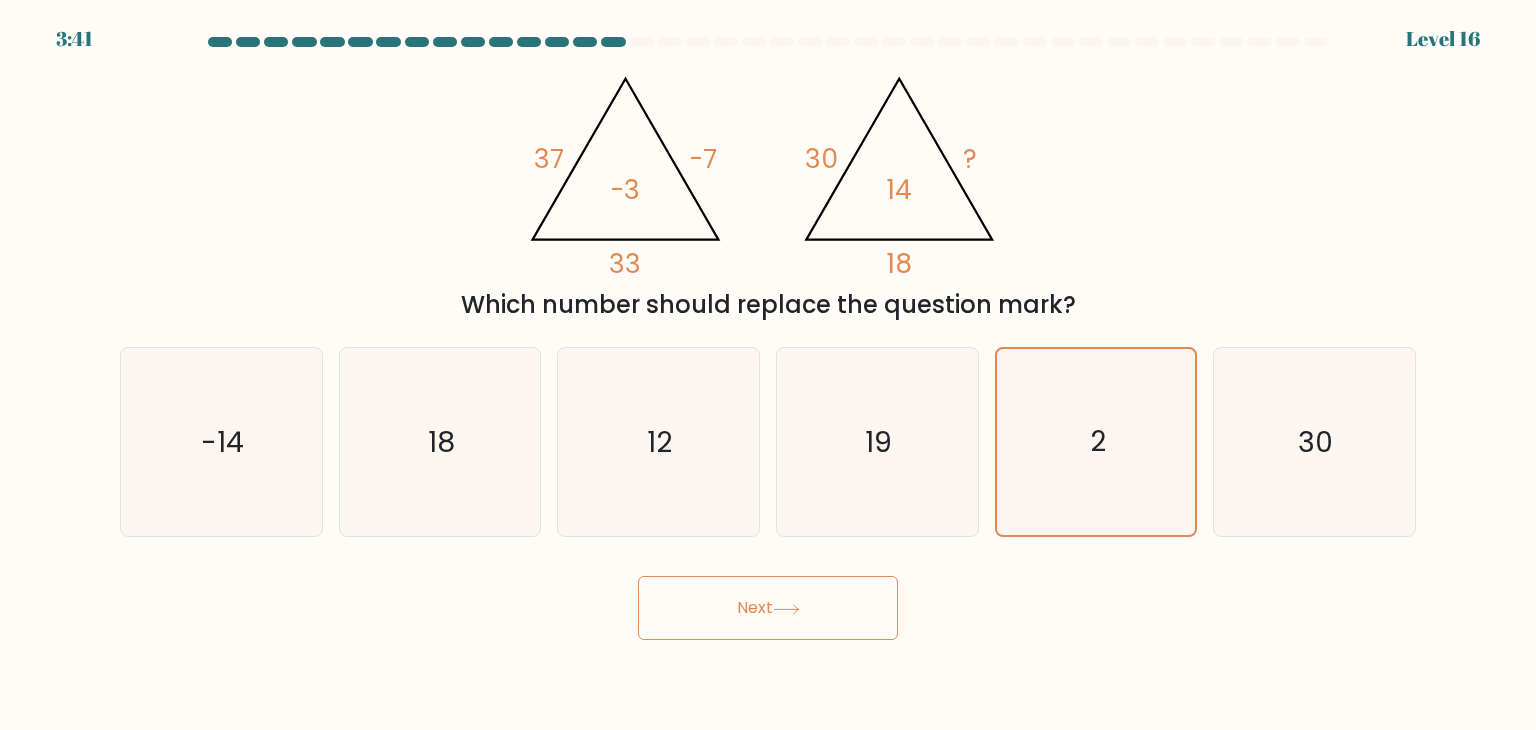 click on "Next" at bounding box center [768, 608] 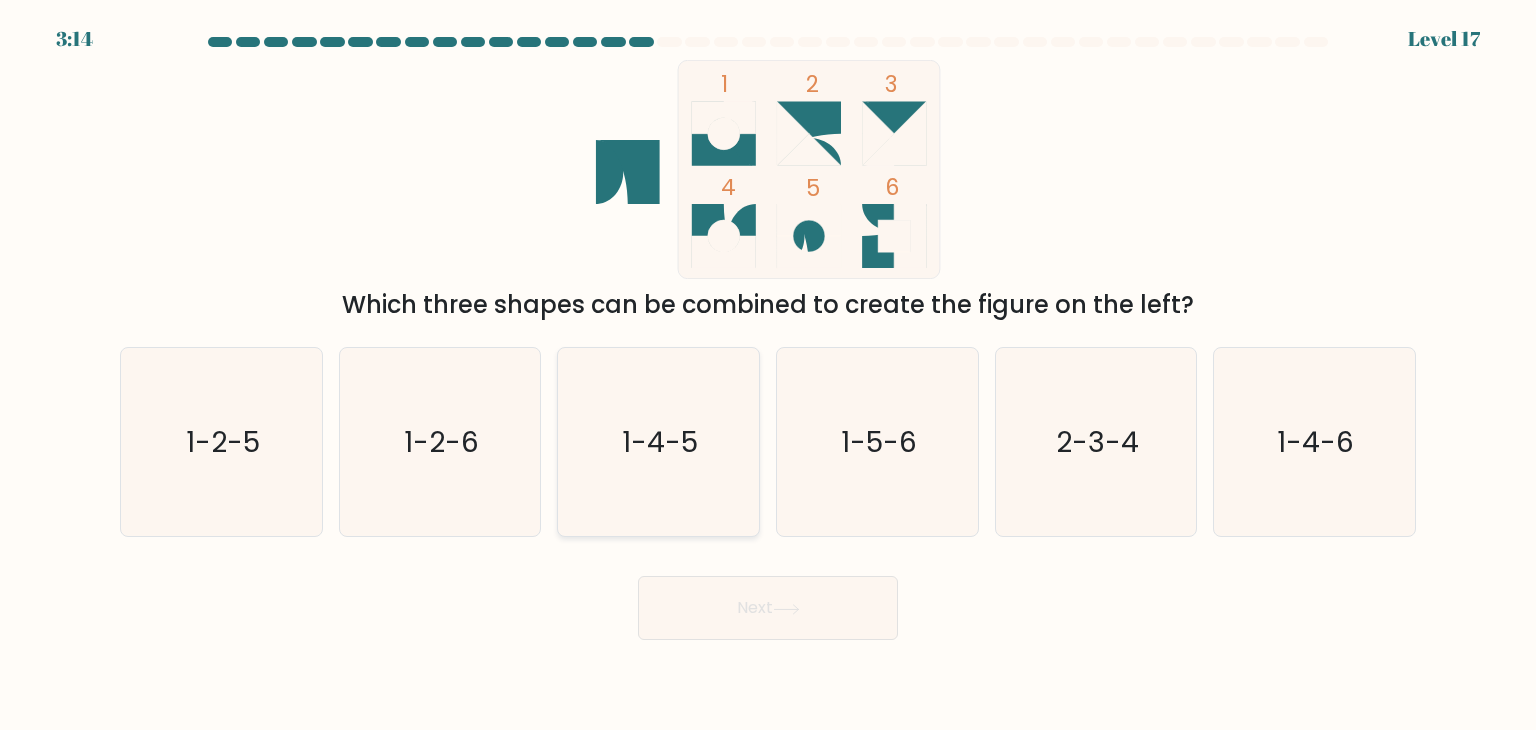 click on "1-4-5" 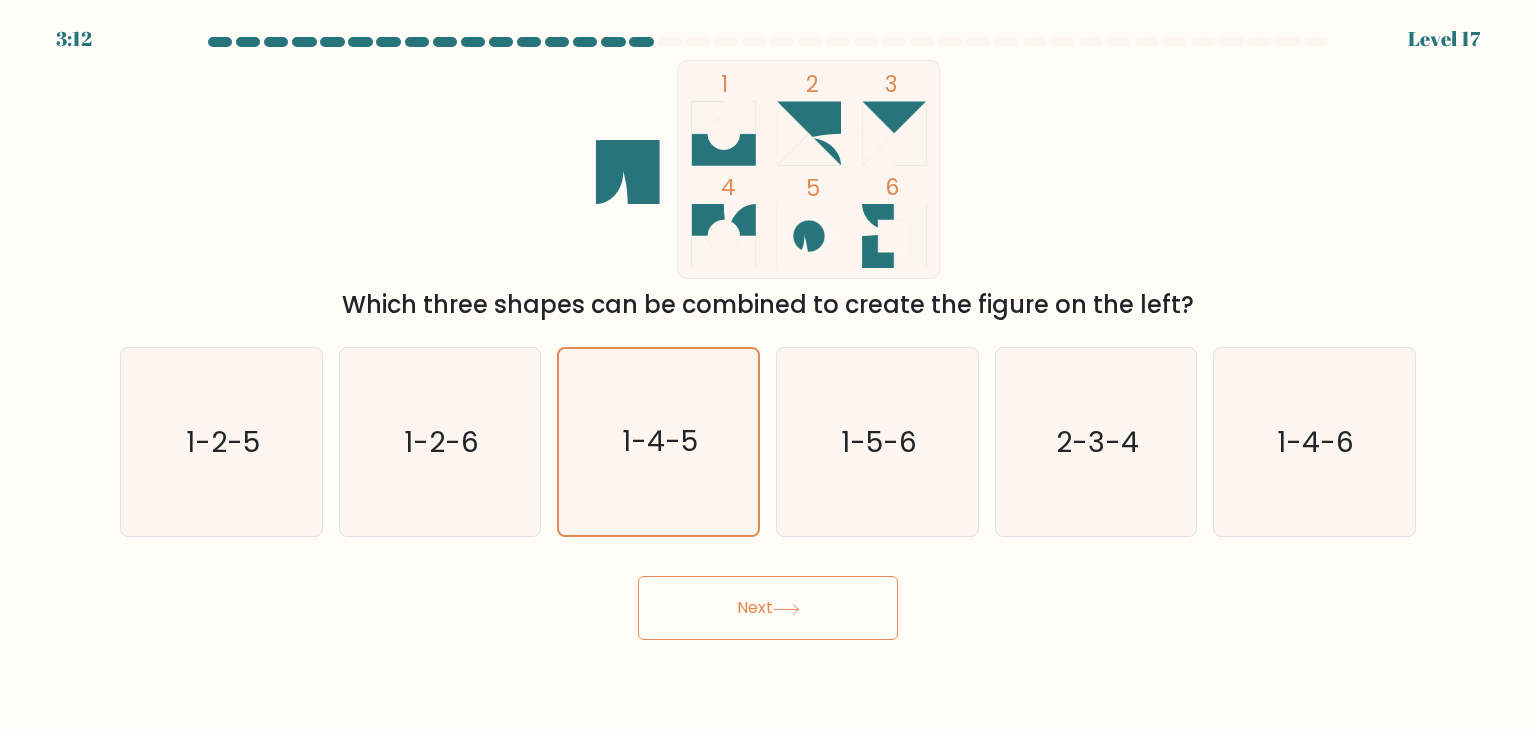 click on "Next" at bounding box center [768, 608] 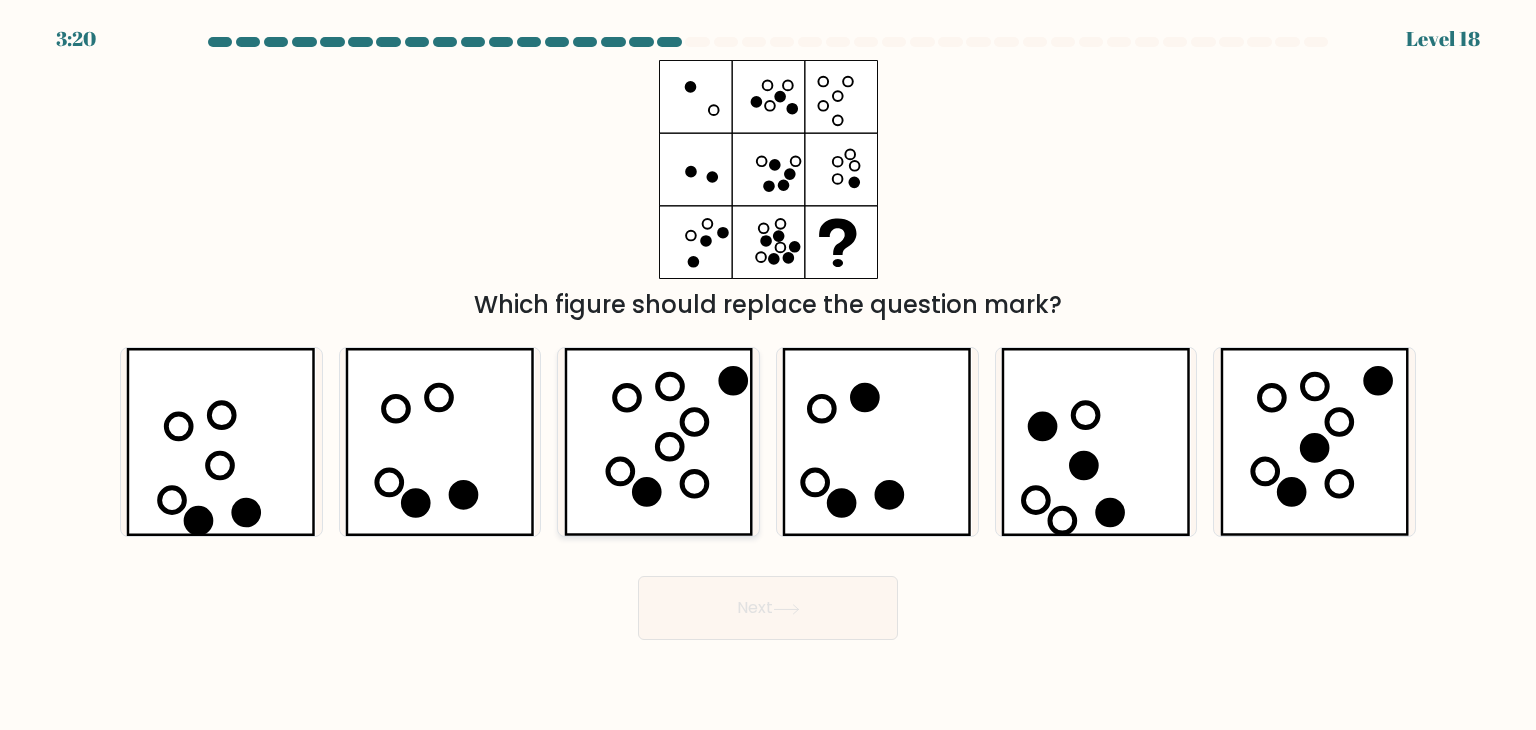 click 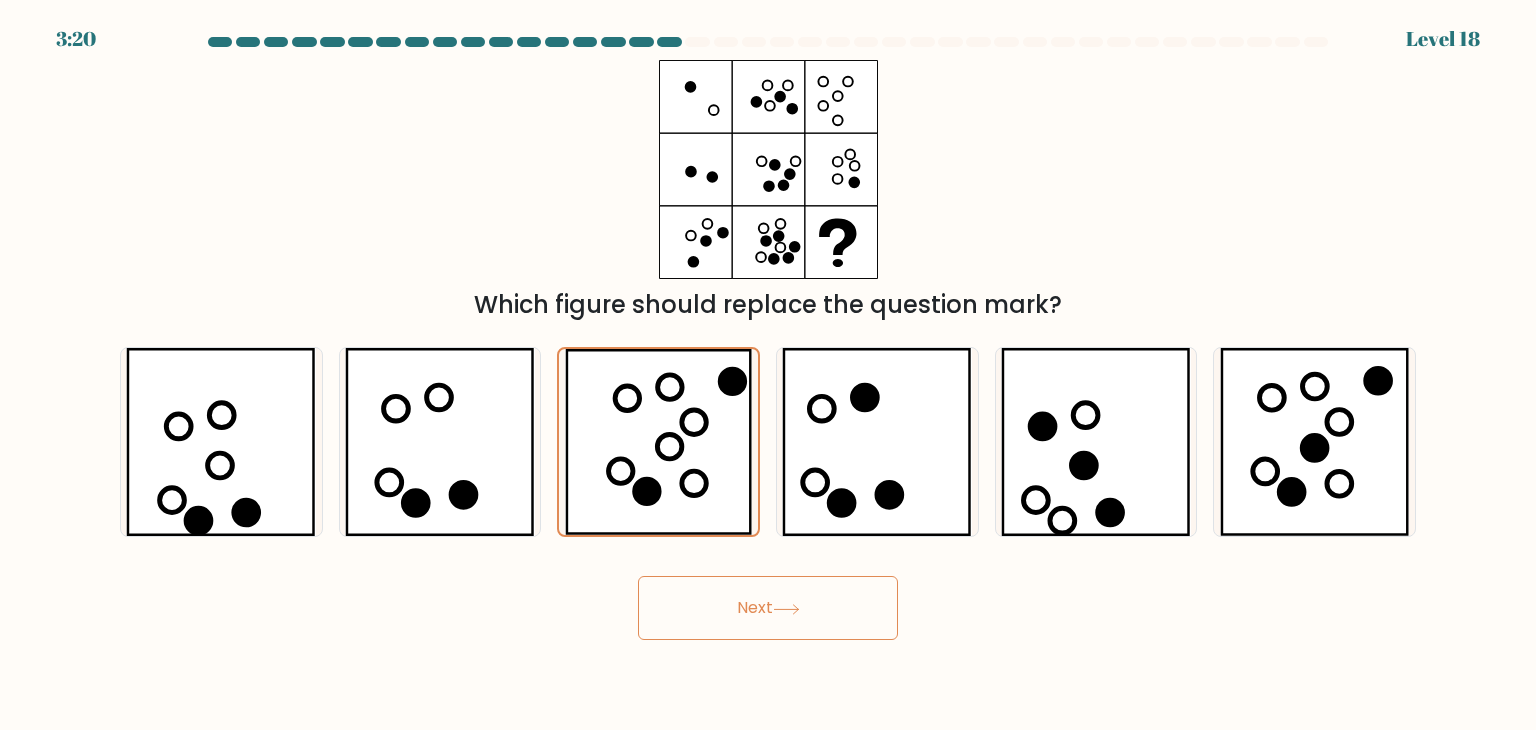 click on "Next" at bounding box center [768, 608] 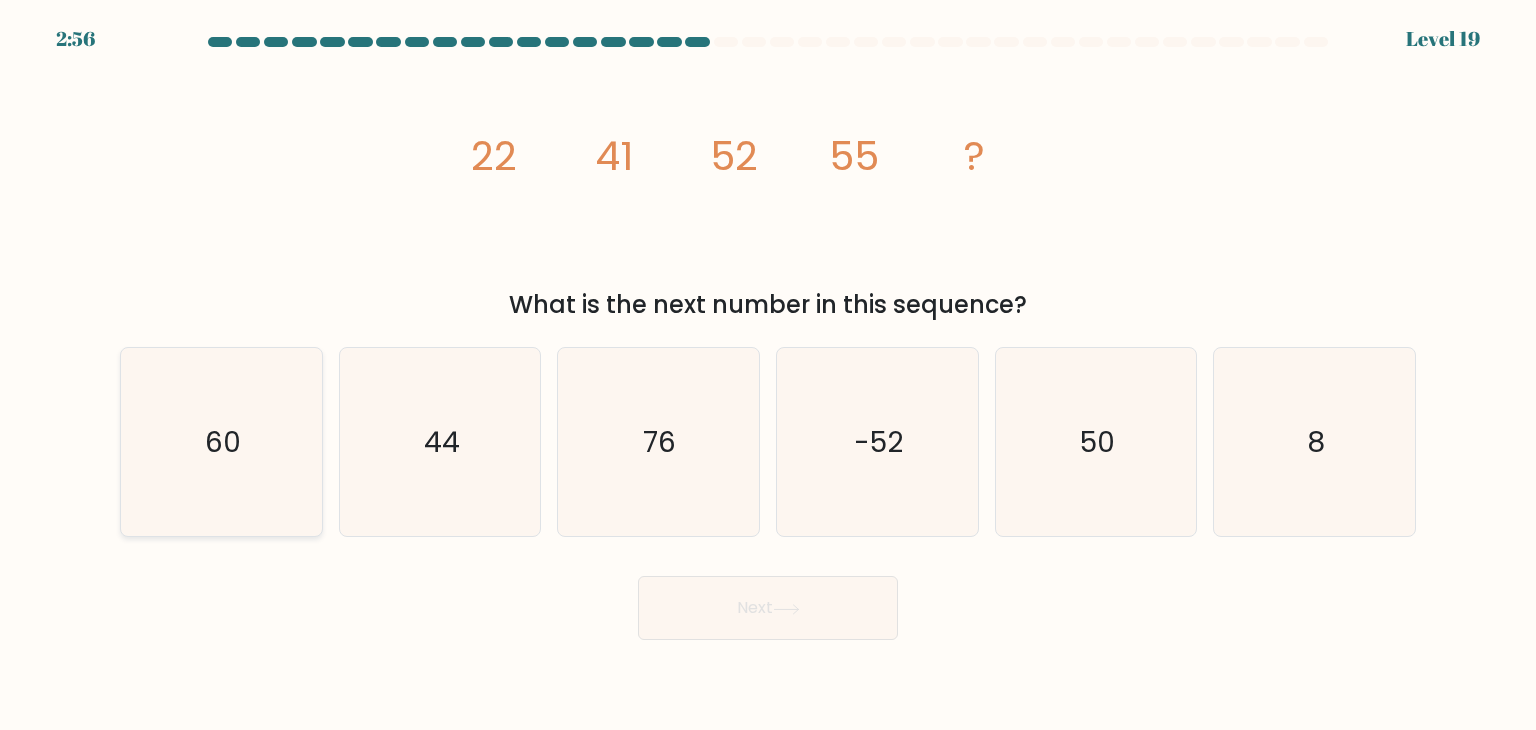 click on "60" 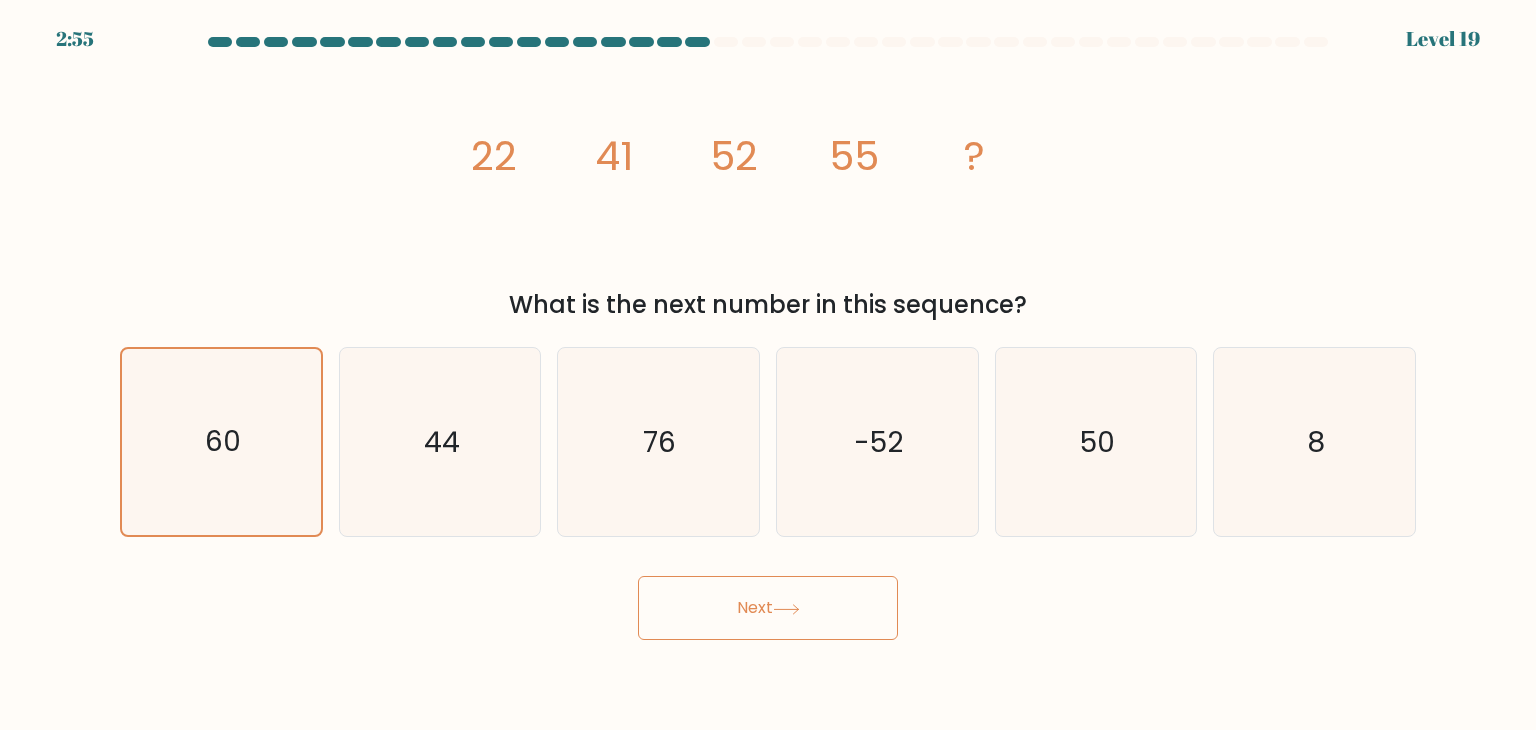 click on "Next" at bounding box center [768, 608] 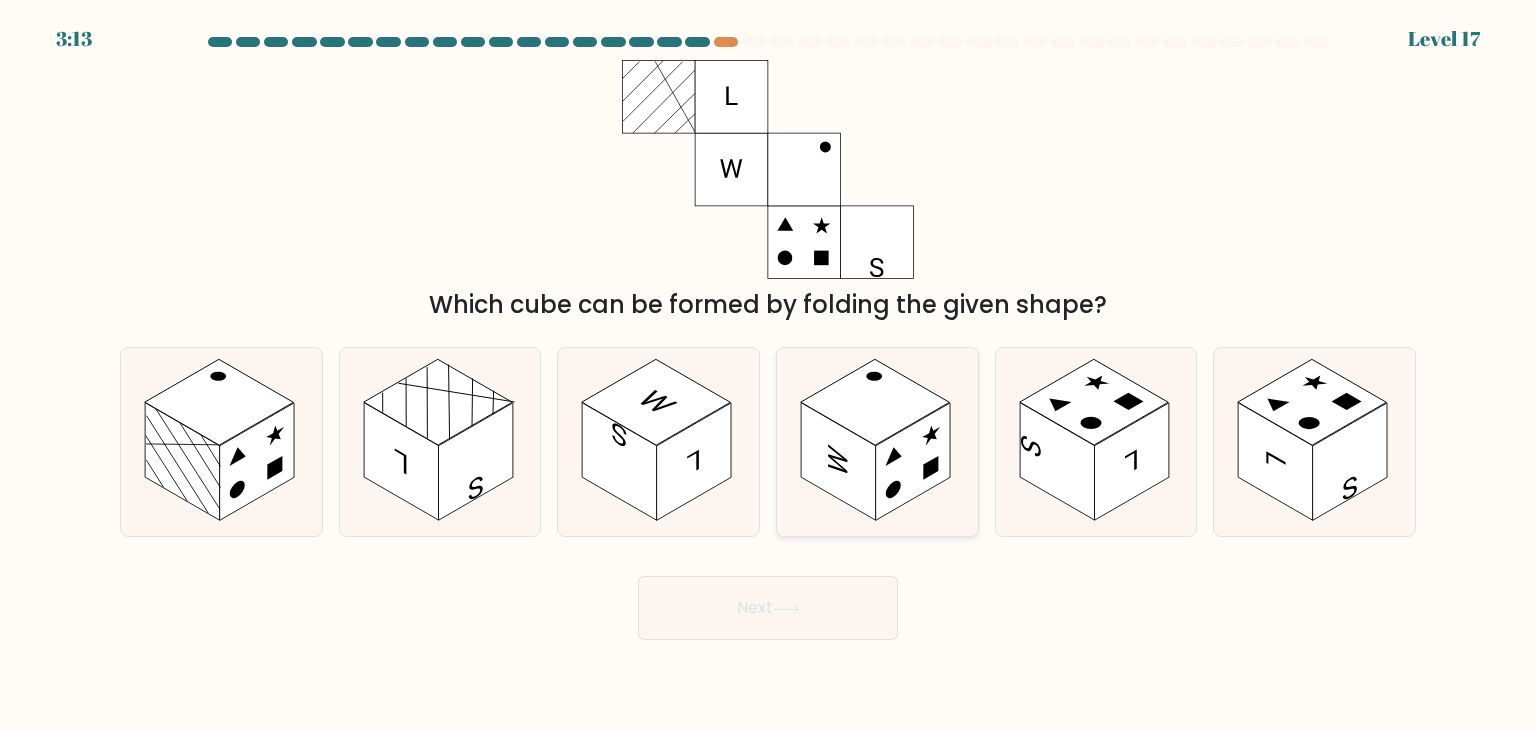 click 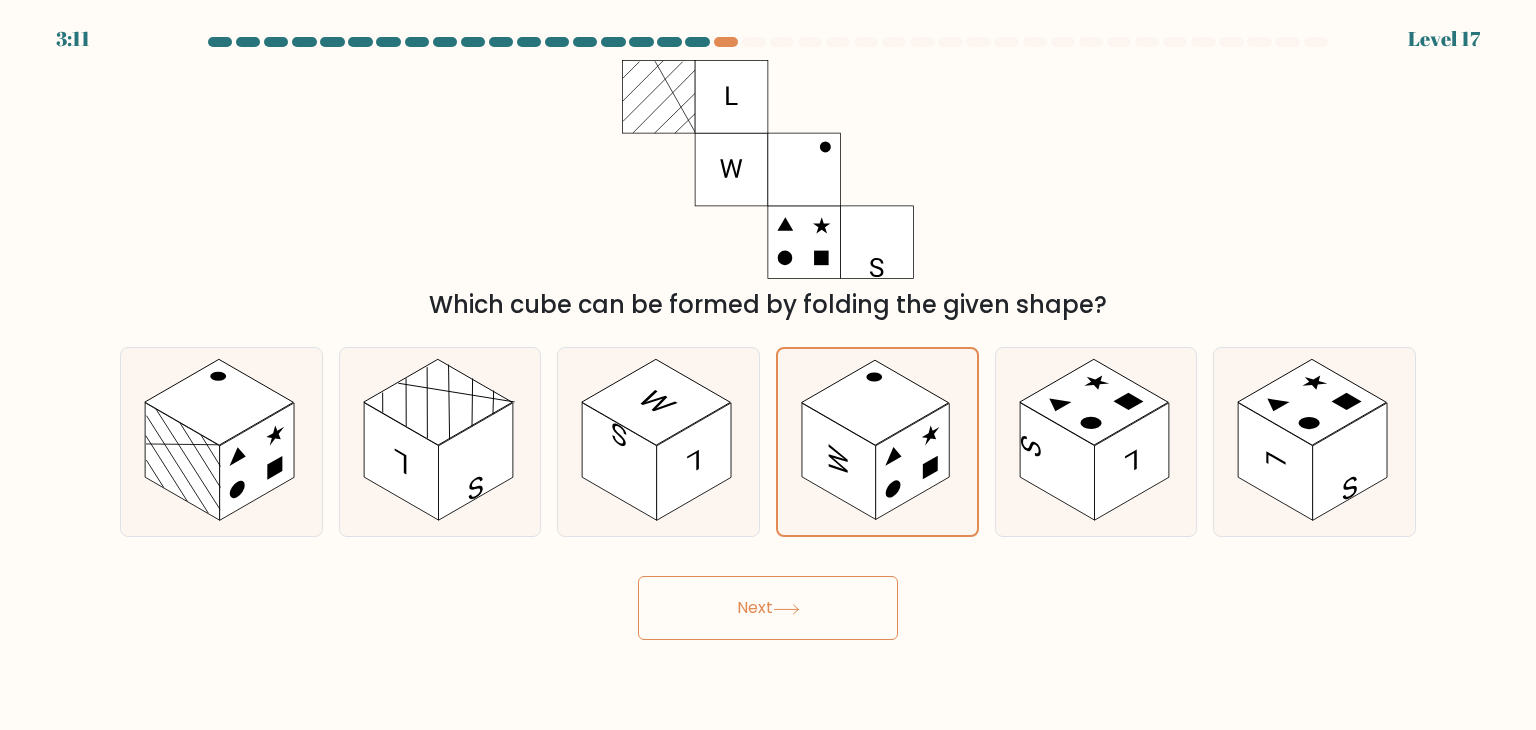 click on "Next" at bounding box center [768, 608] 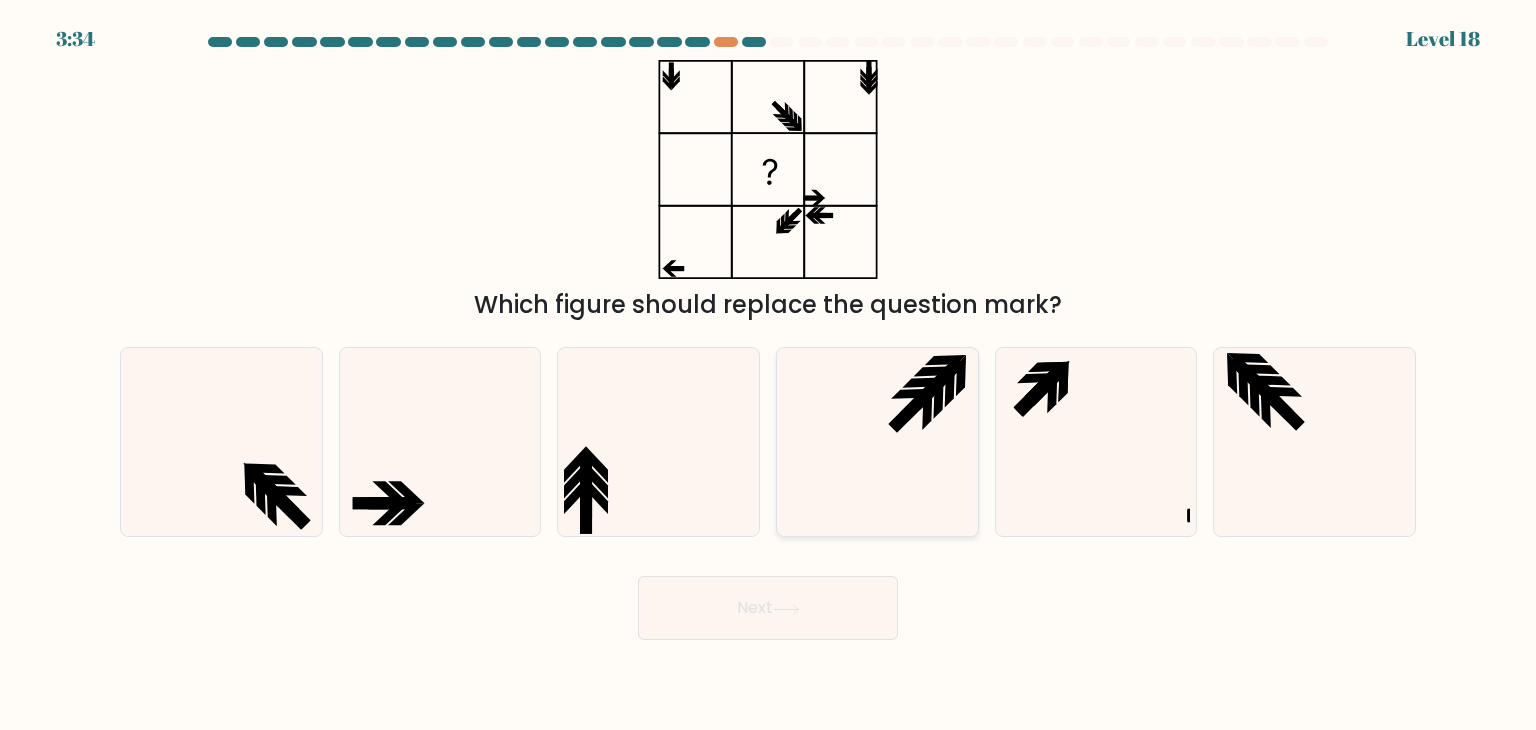 click 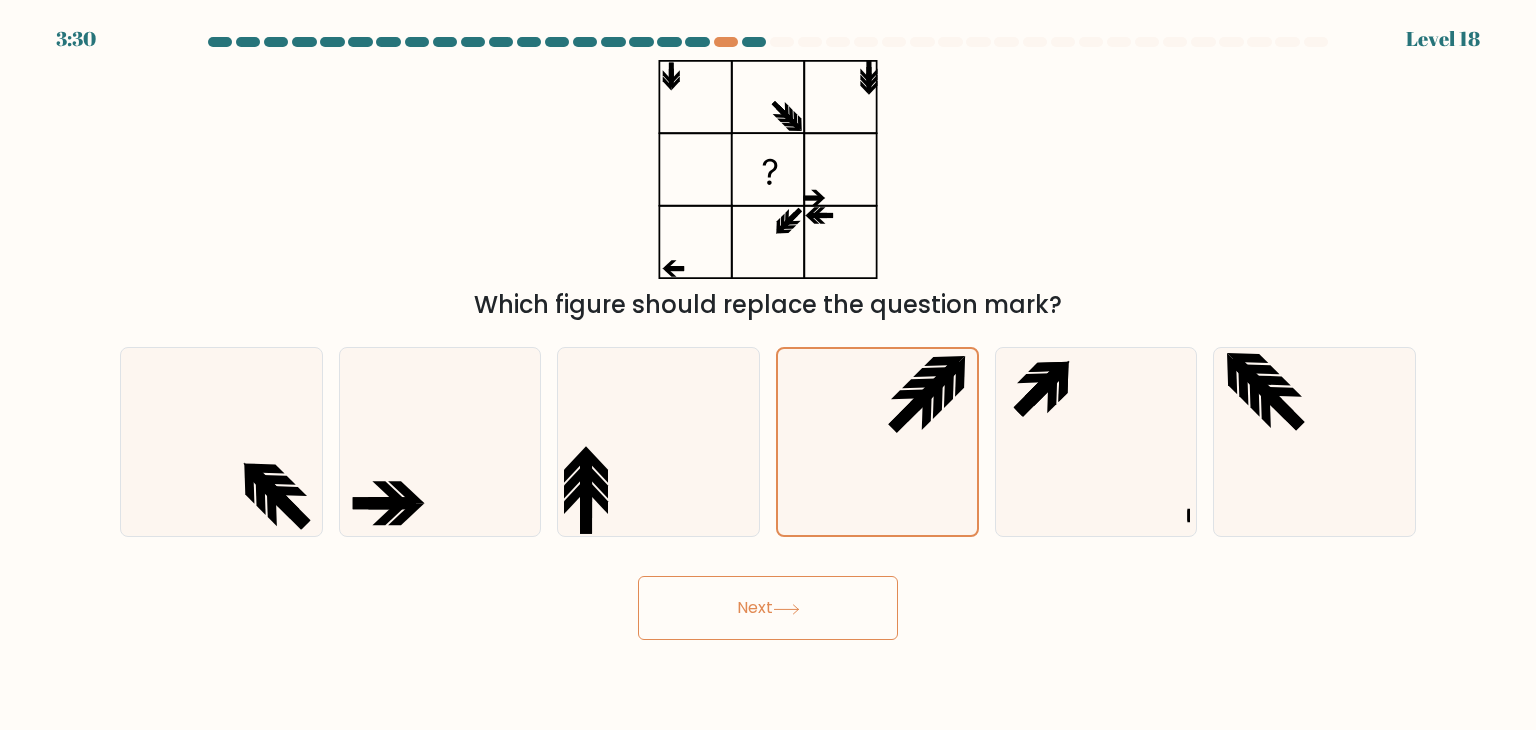 click on "Next" at bounding box center [768, 608] 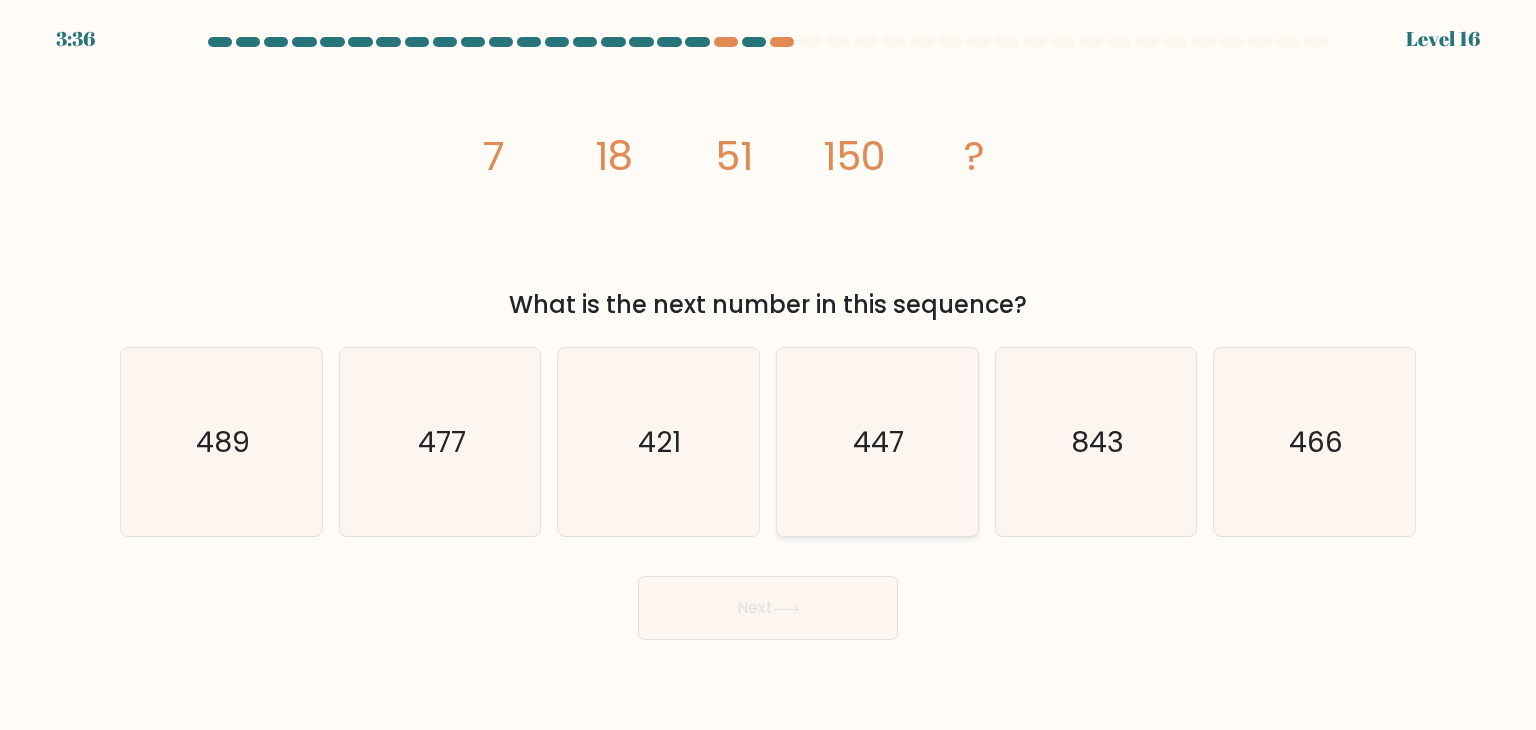 click on "447" 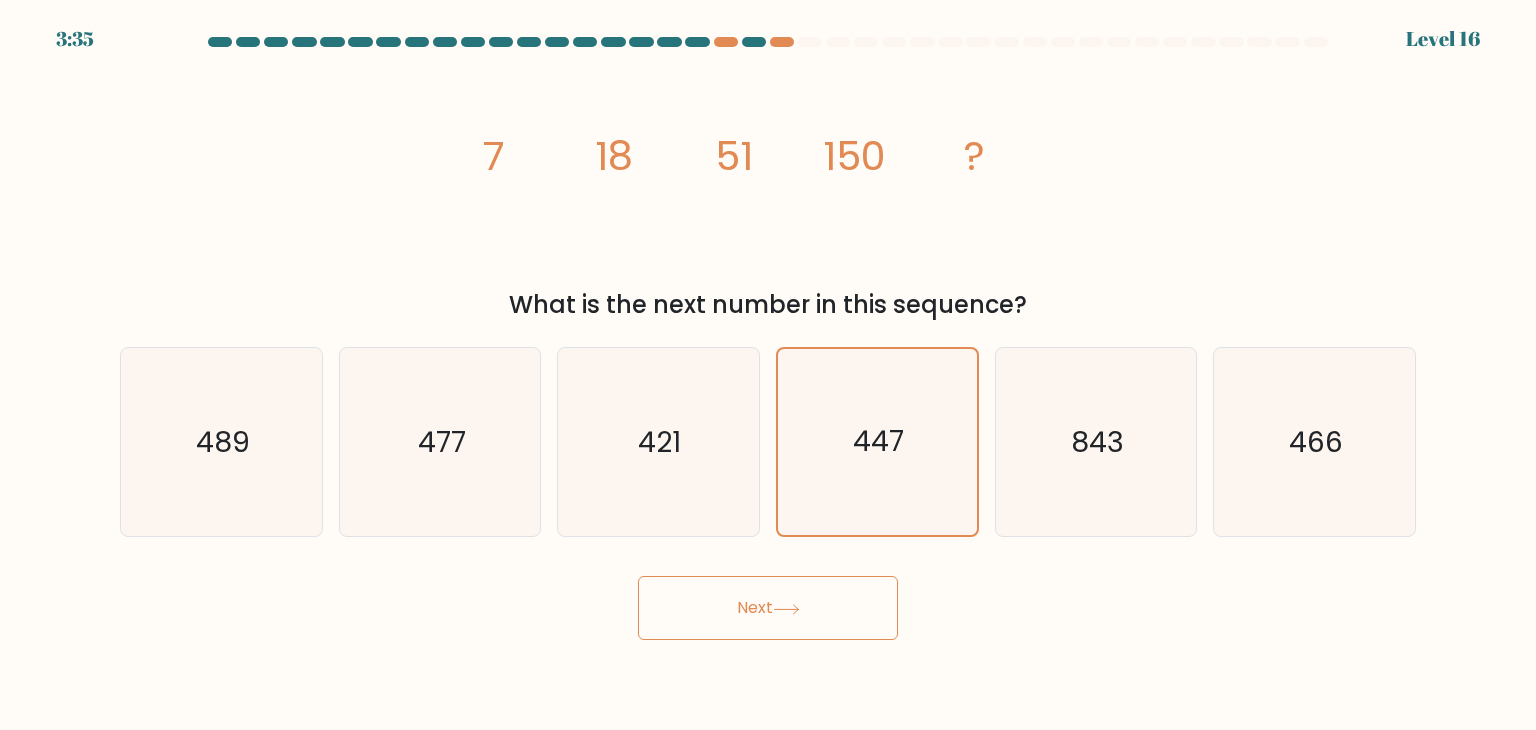 click on "Next" at bounding box center [768, 608] 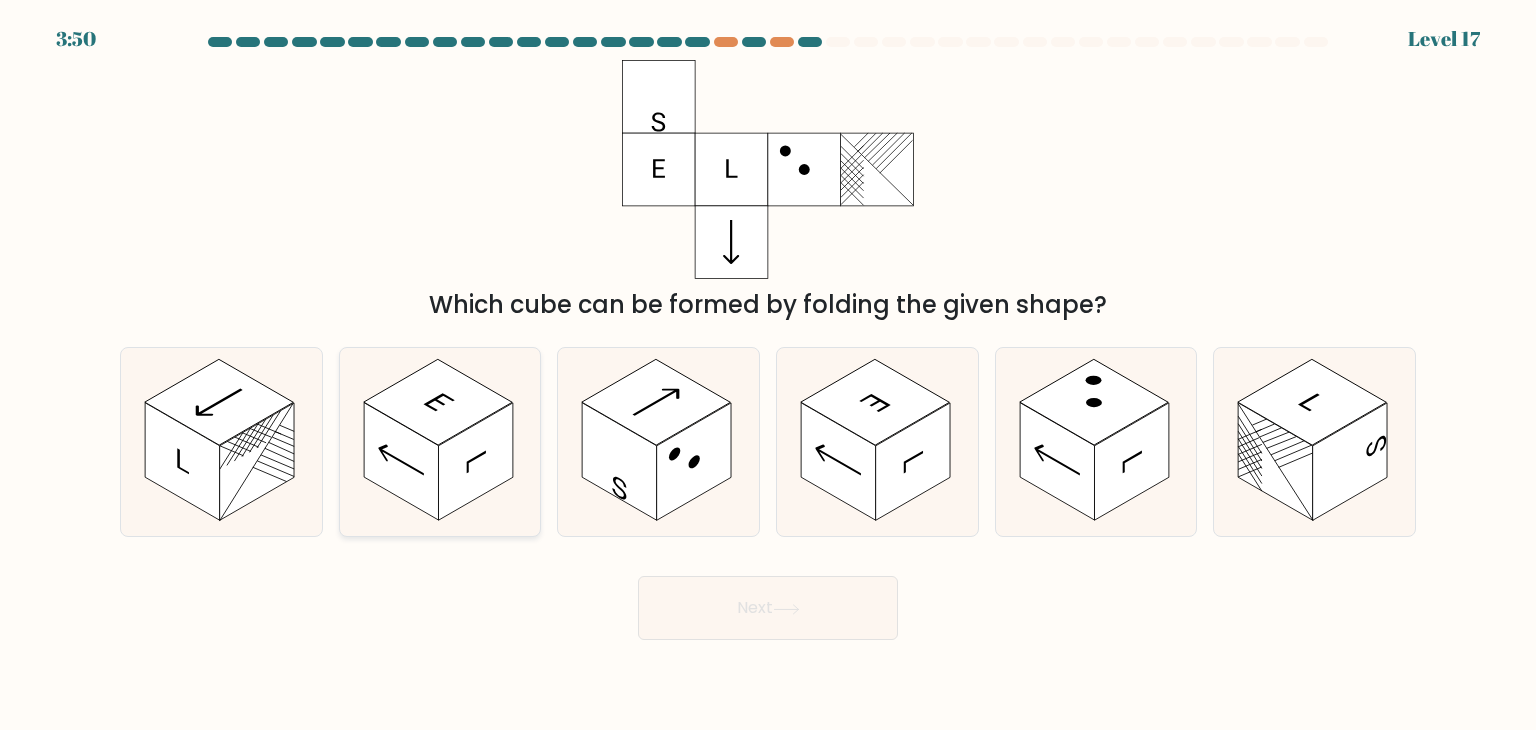 click 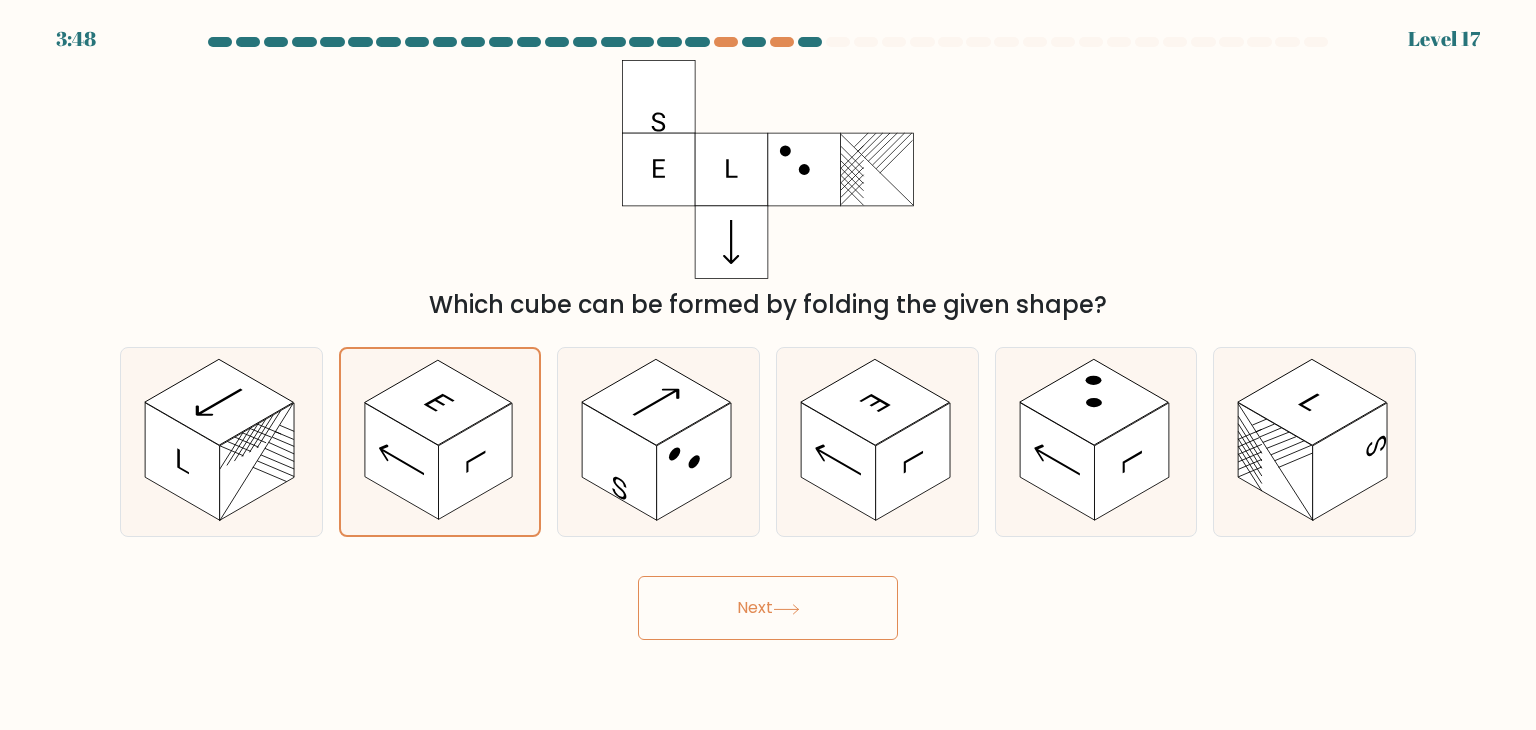 click on "Next" at bounding box center (768, 608) 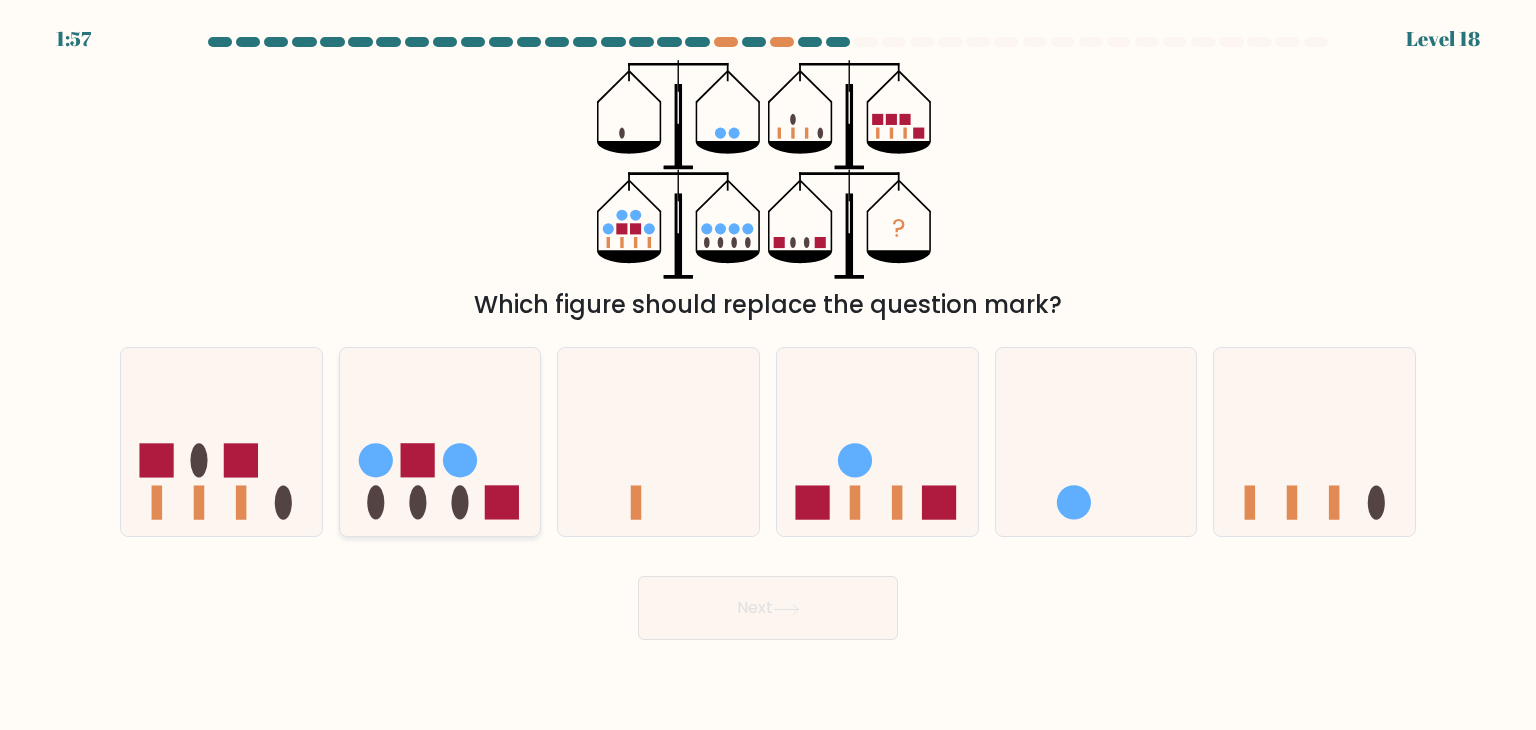 click 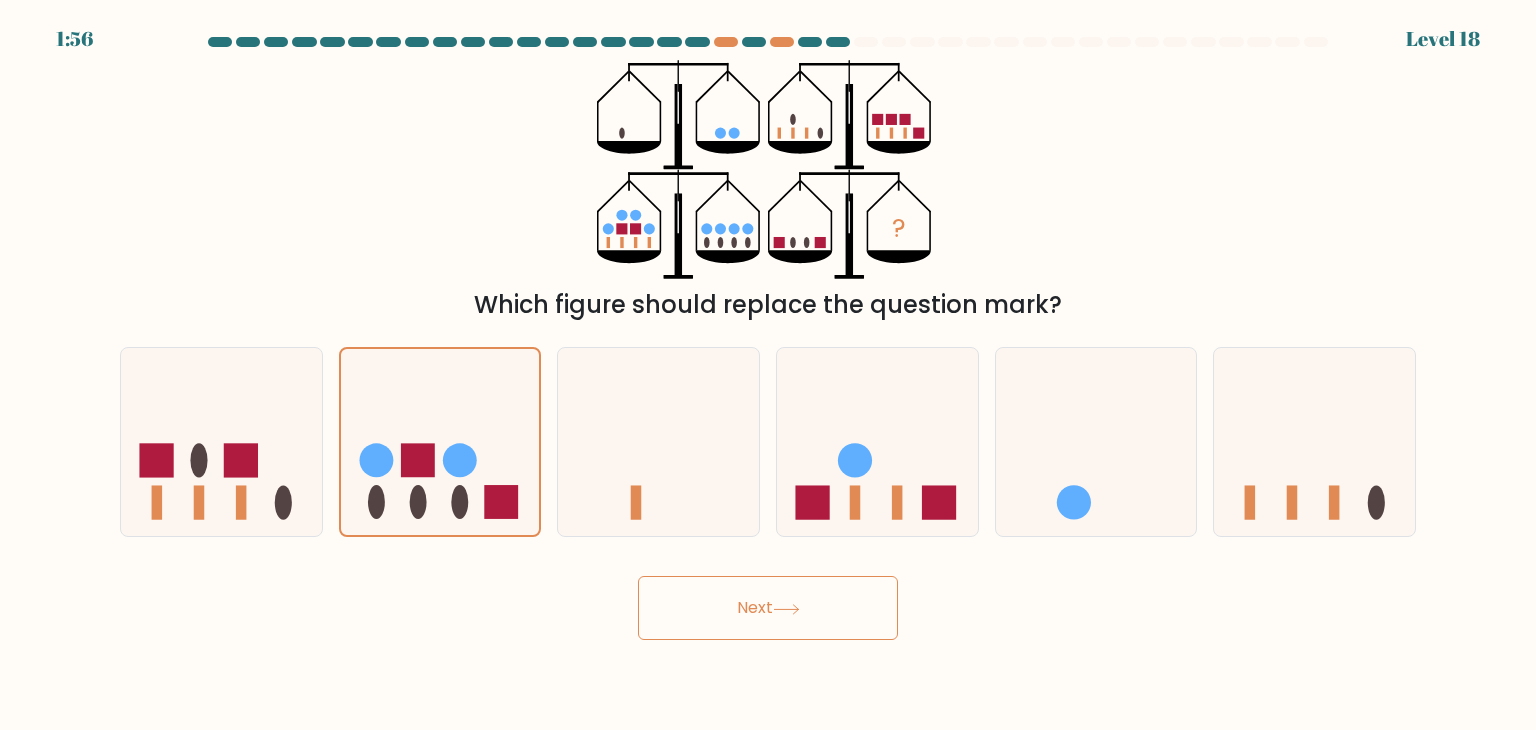 click on "Next" at bounding box center [768, 608] 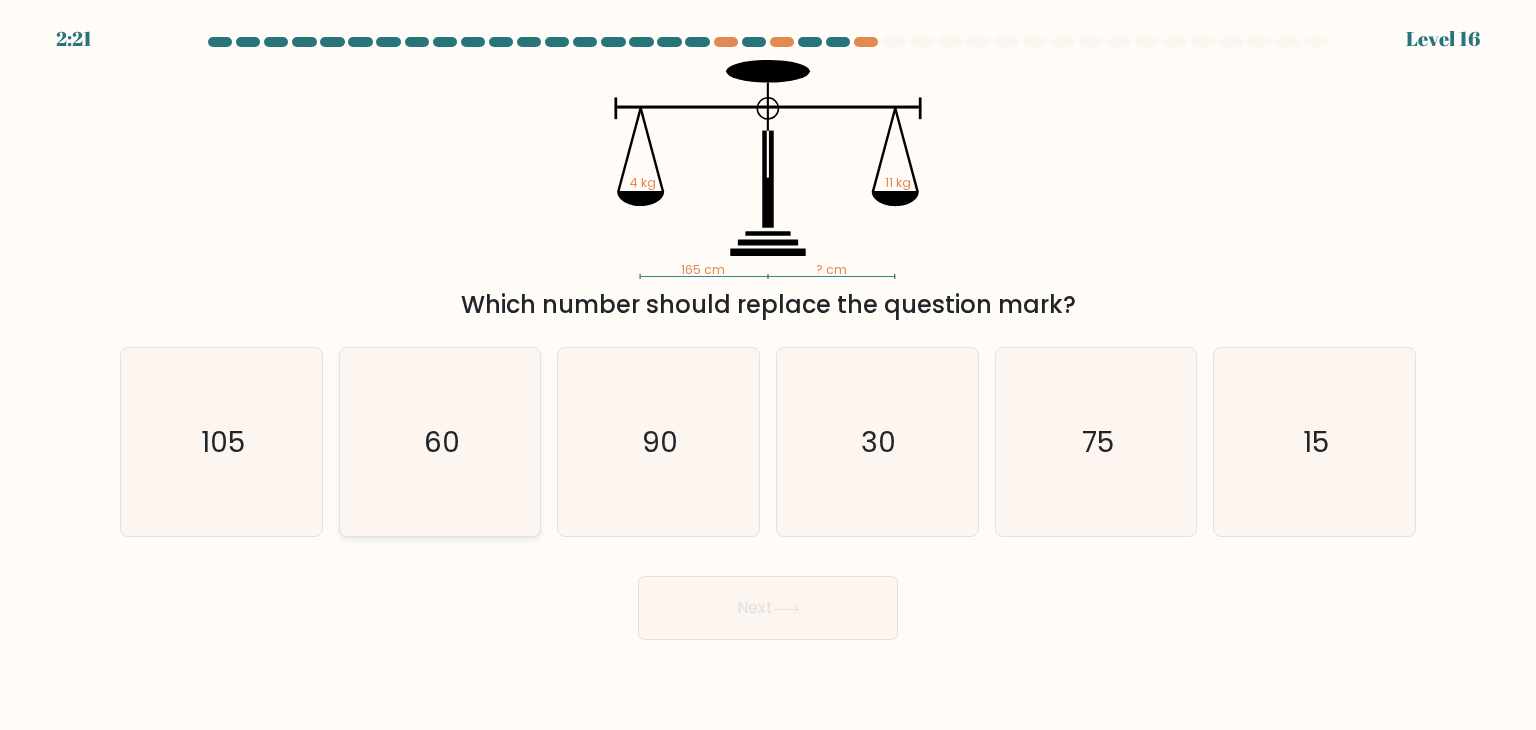 click on "60" 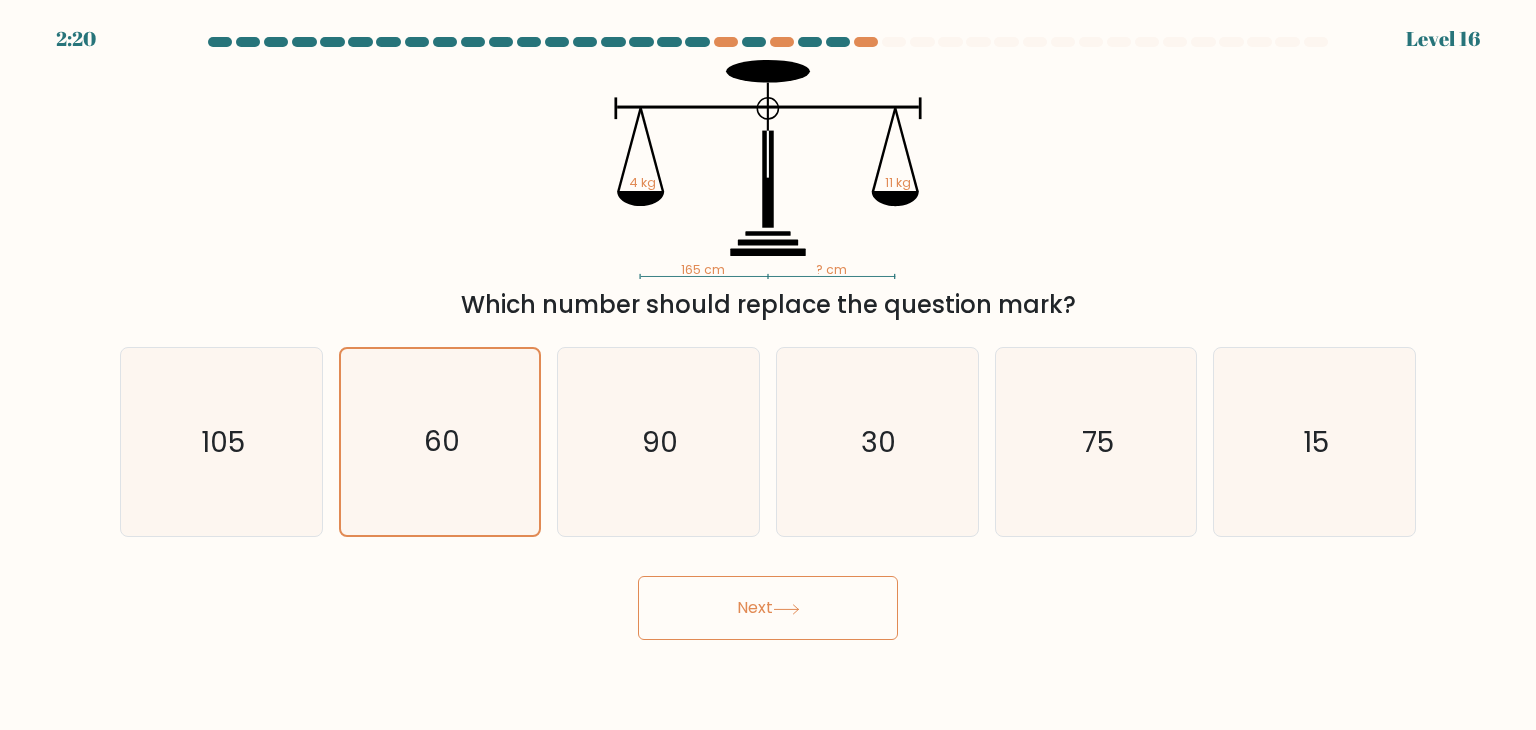 click on "Next" at bounding box center (768, 608) 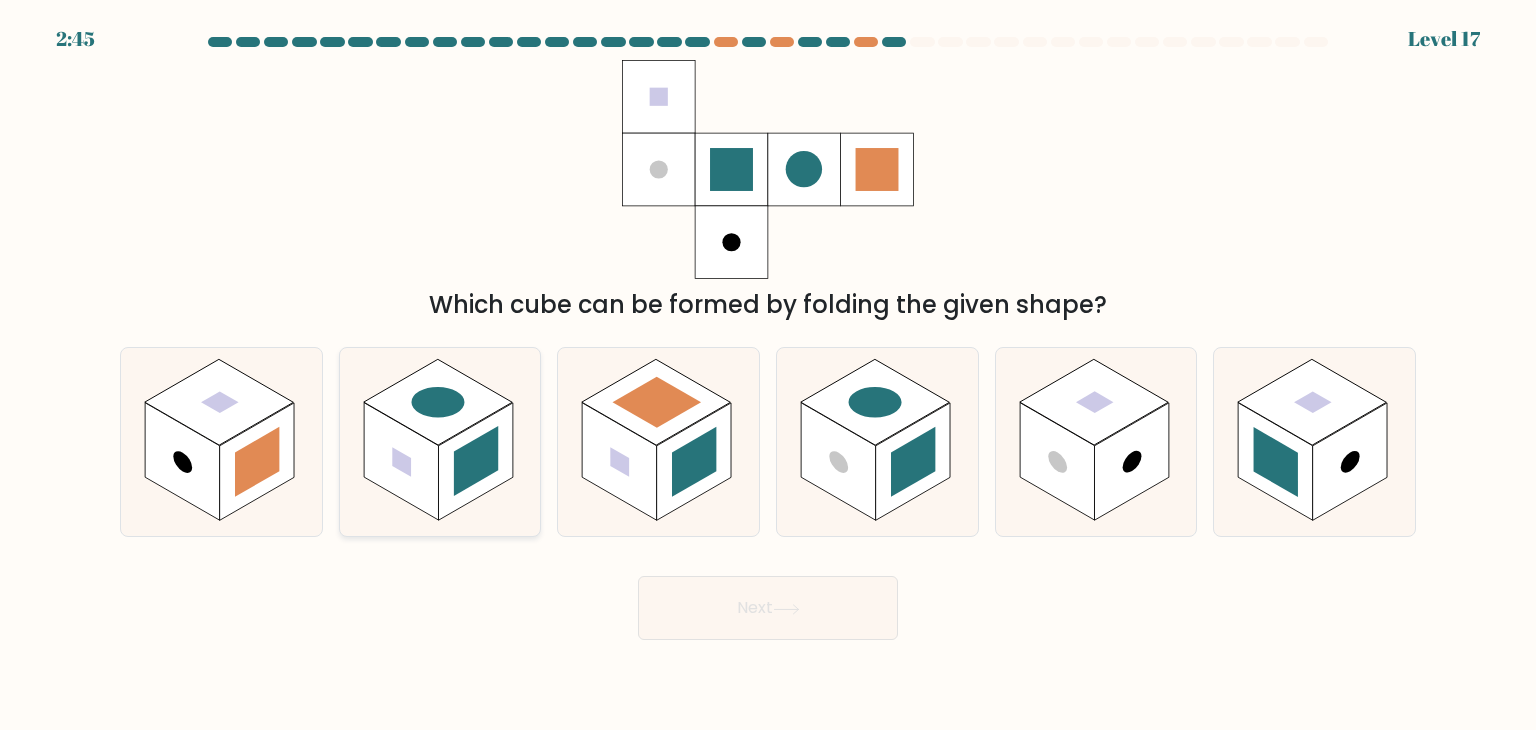 click 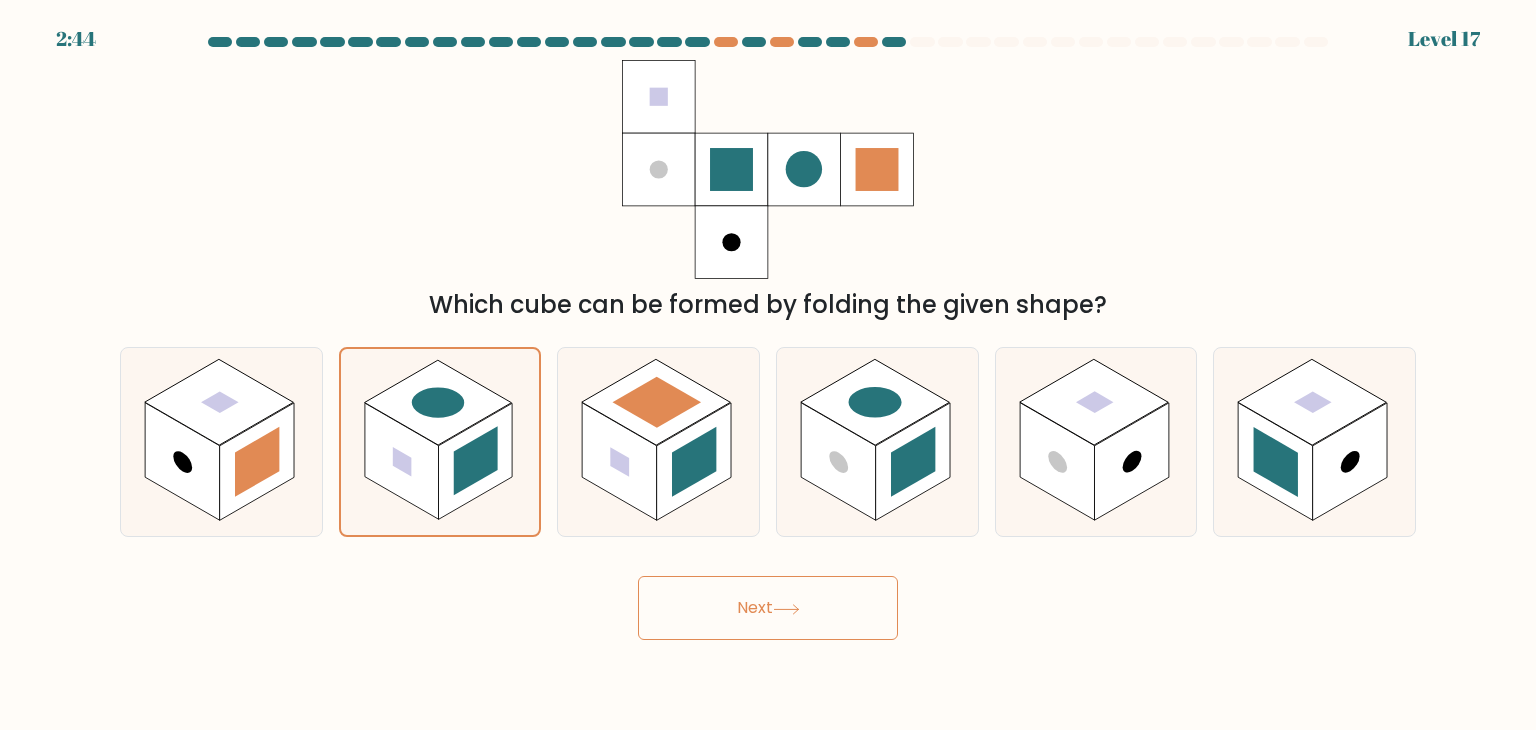 click on "Next" at bounding box center (768, 608) 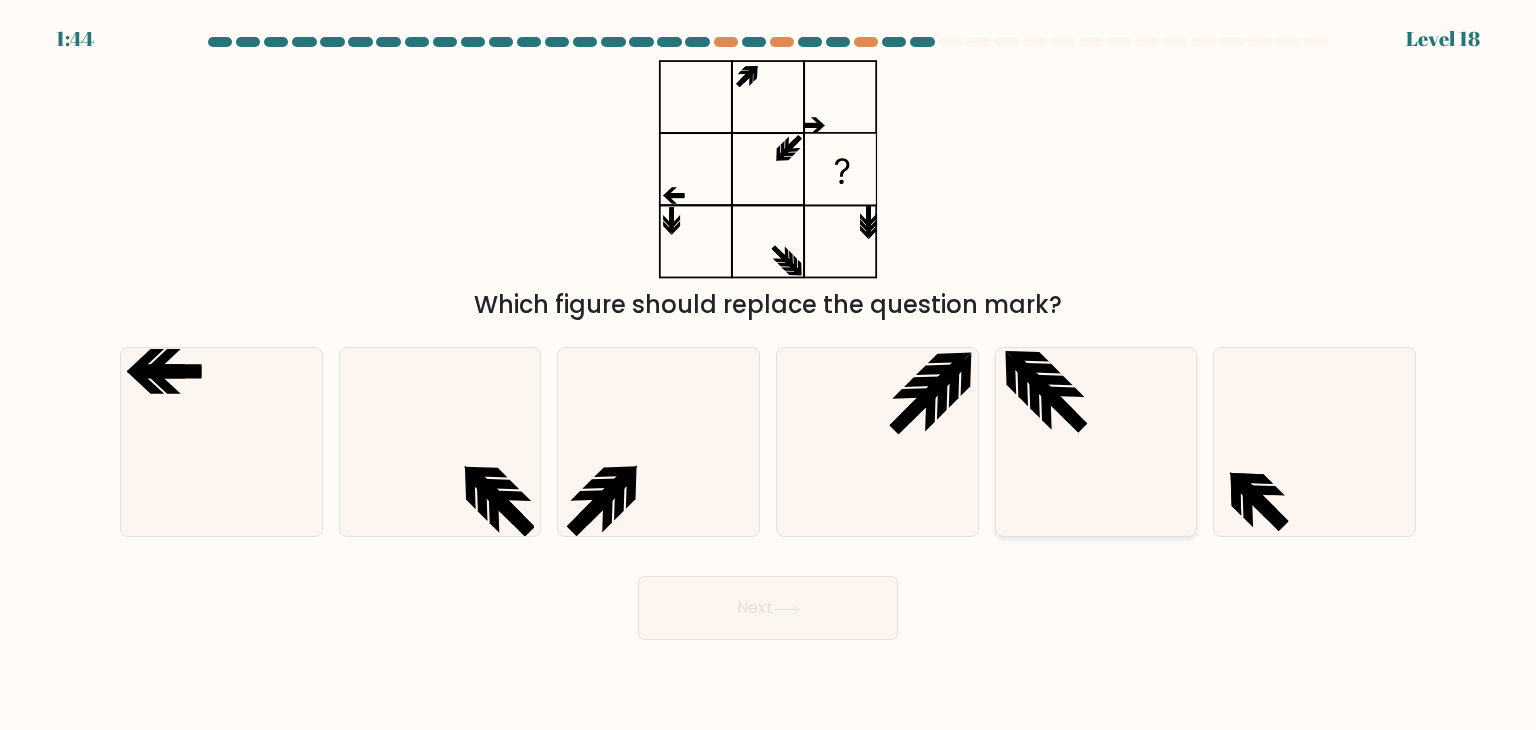 click 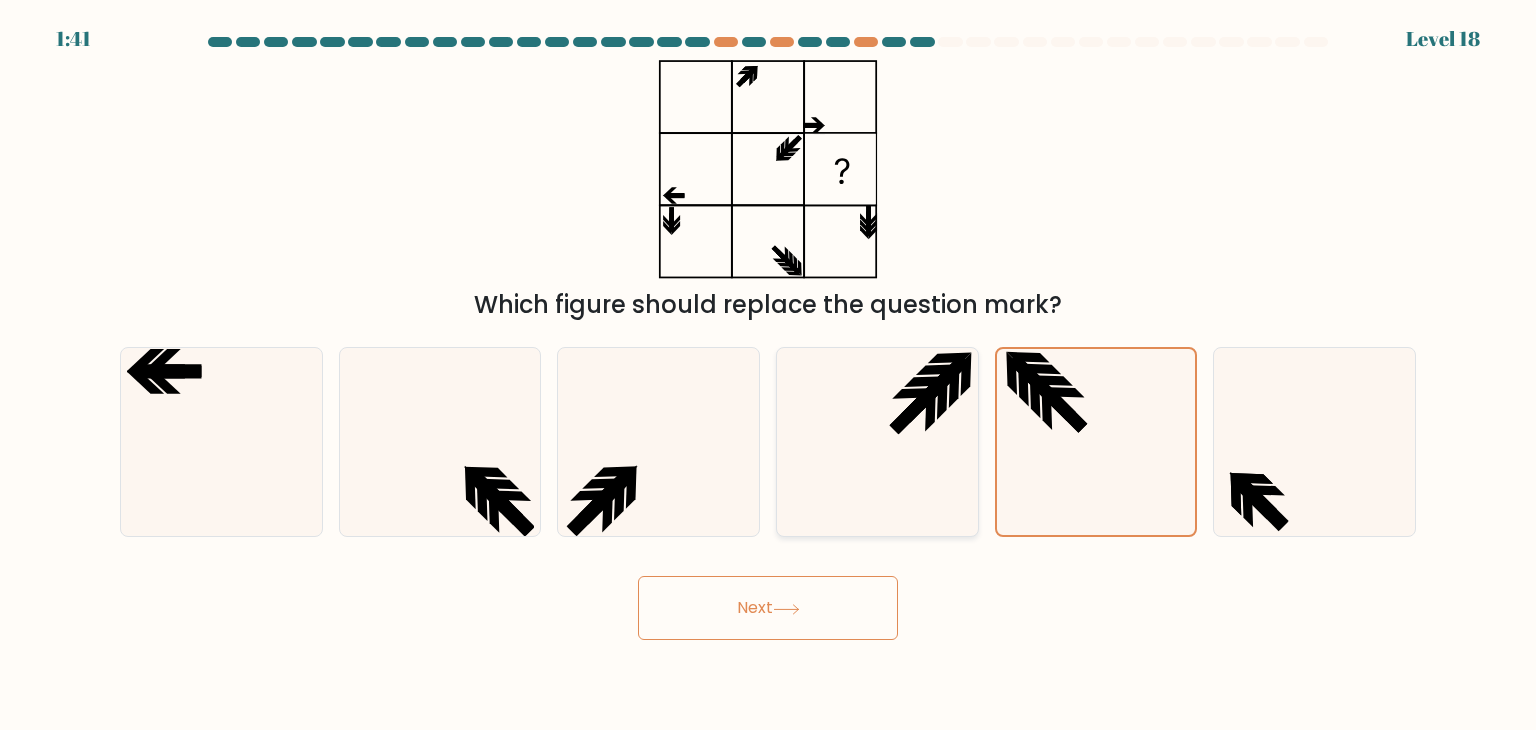 click 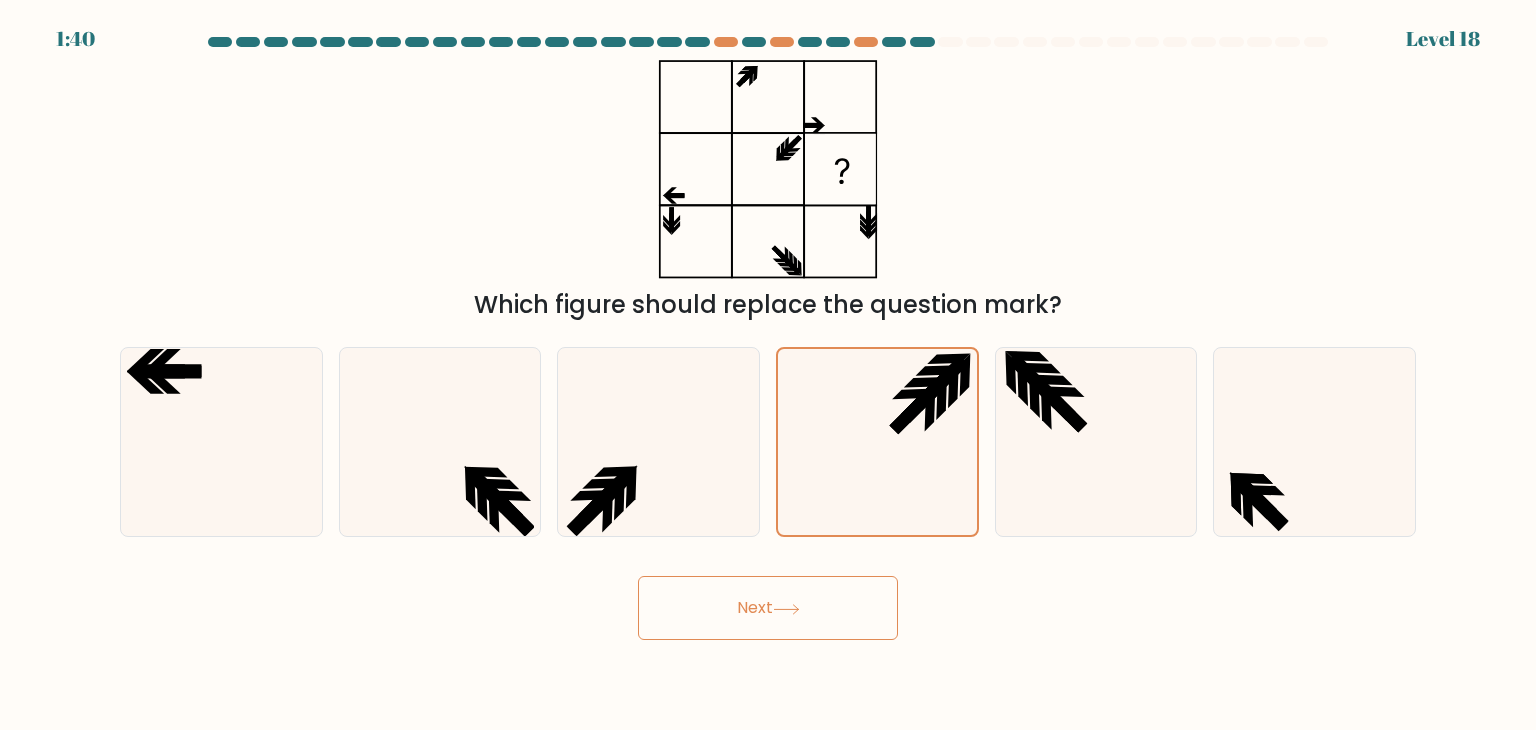 click on "Next" at bounding box center [768, 608] 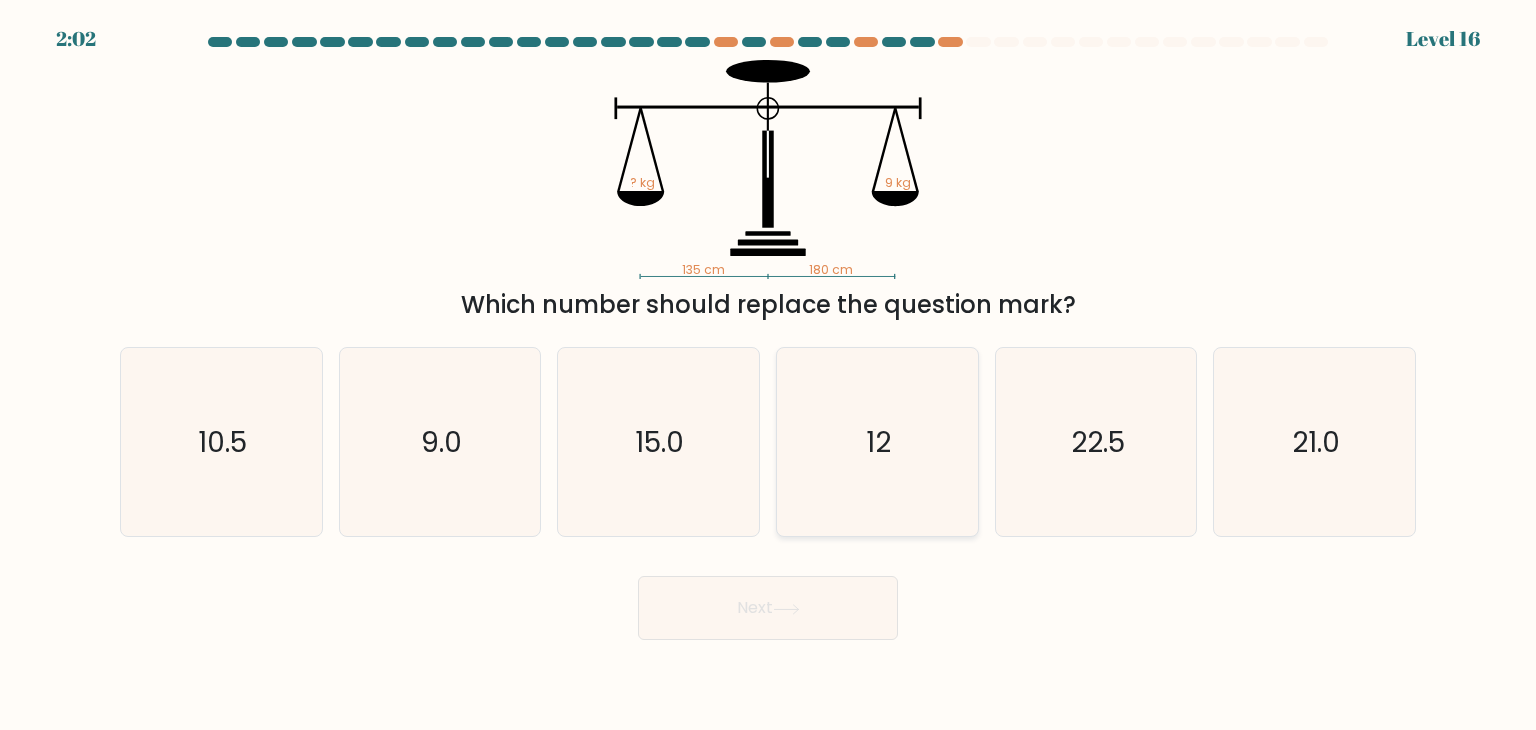 click on "12" 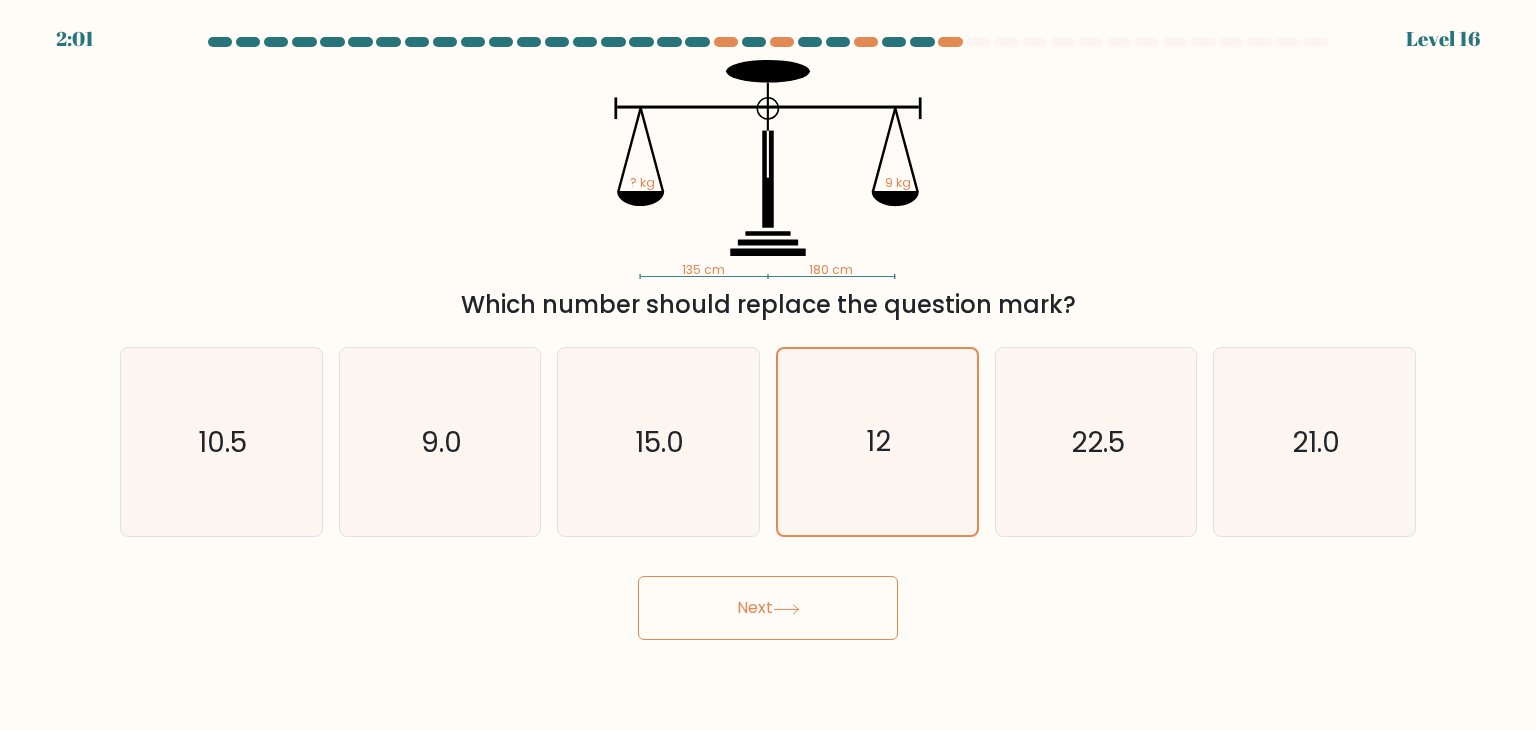 click on "Next" at bounding box center (768, 608) 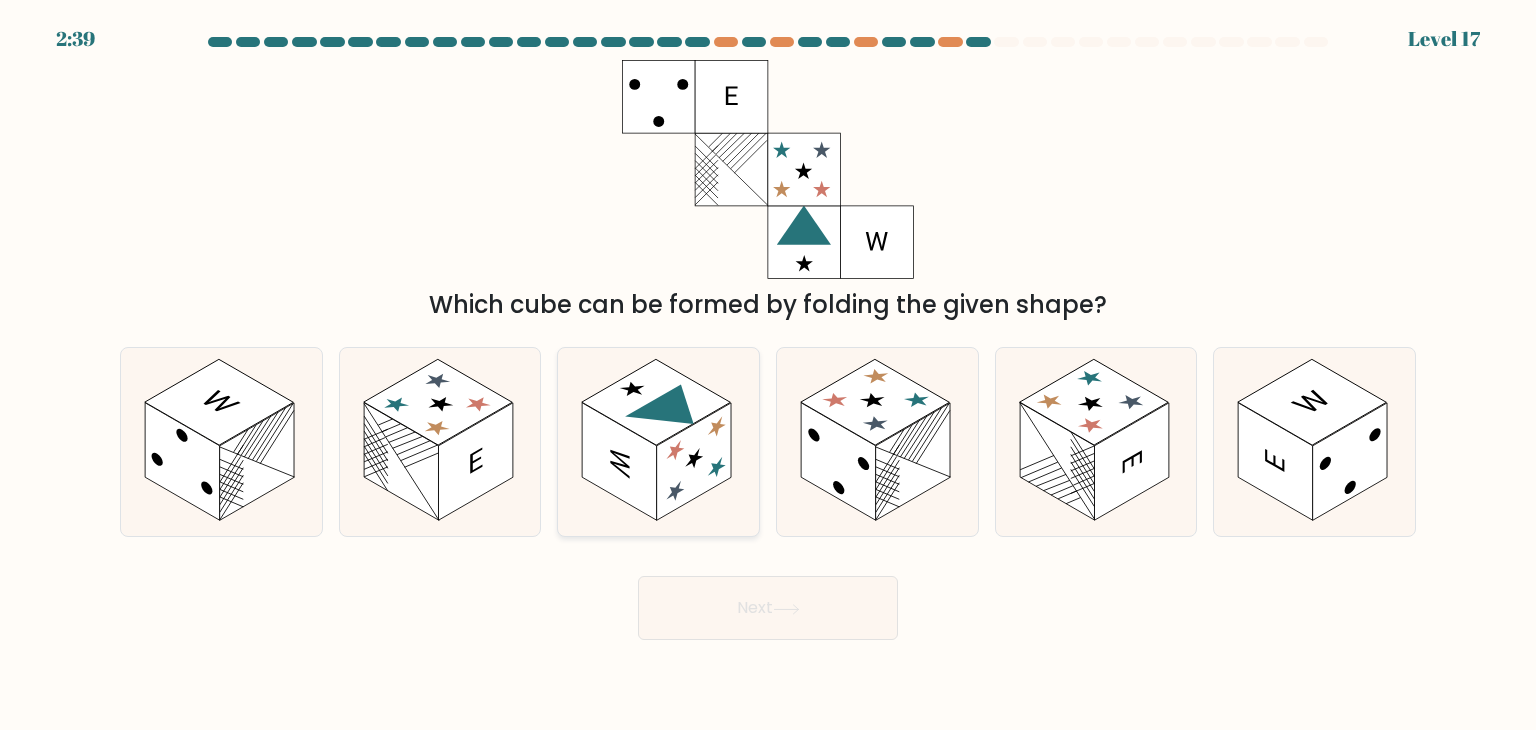 click 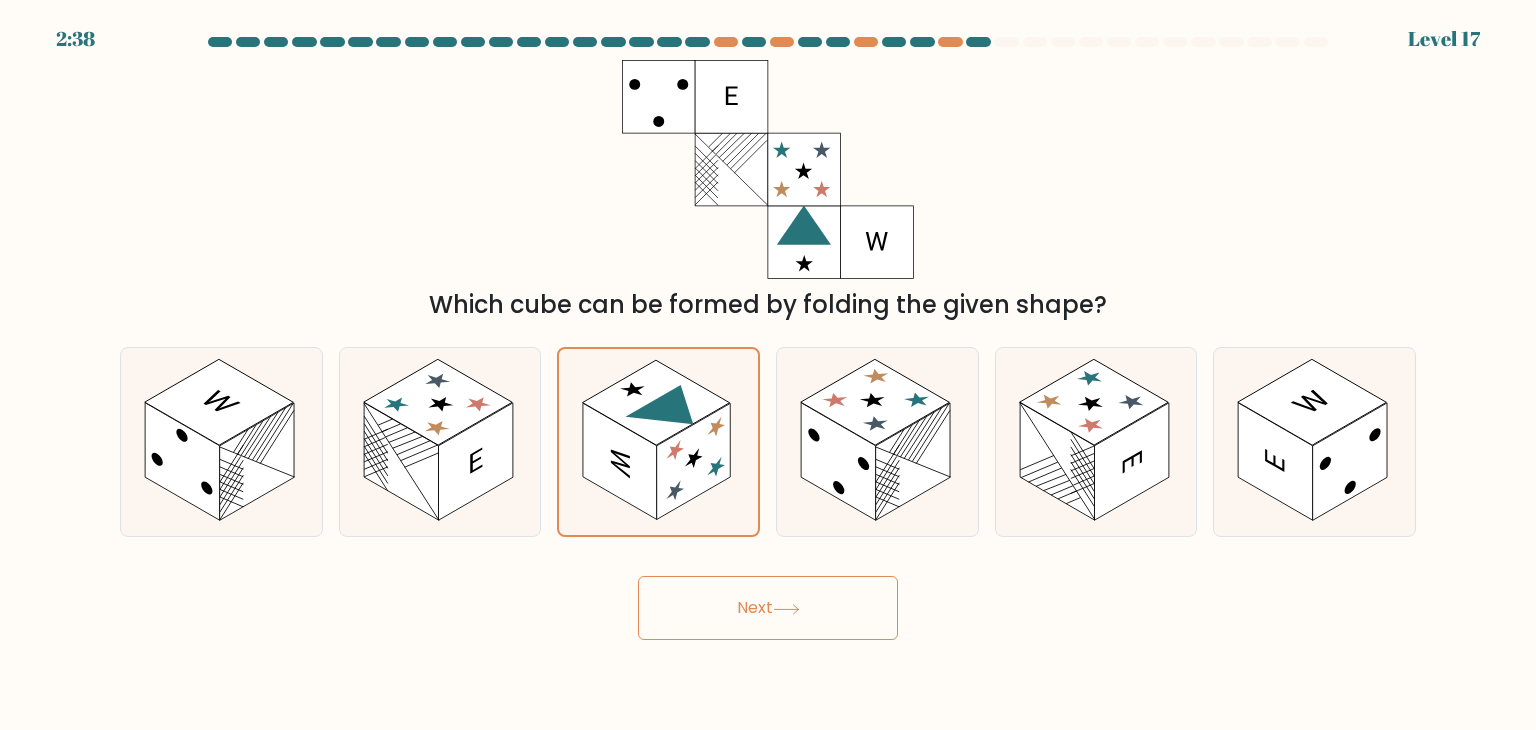 click on "Next" at bounding box center [768, 608] 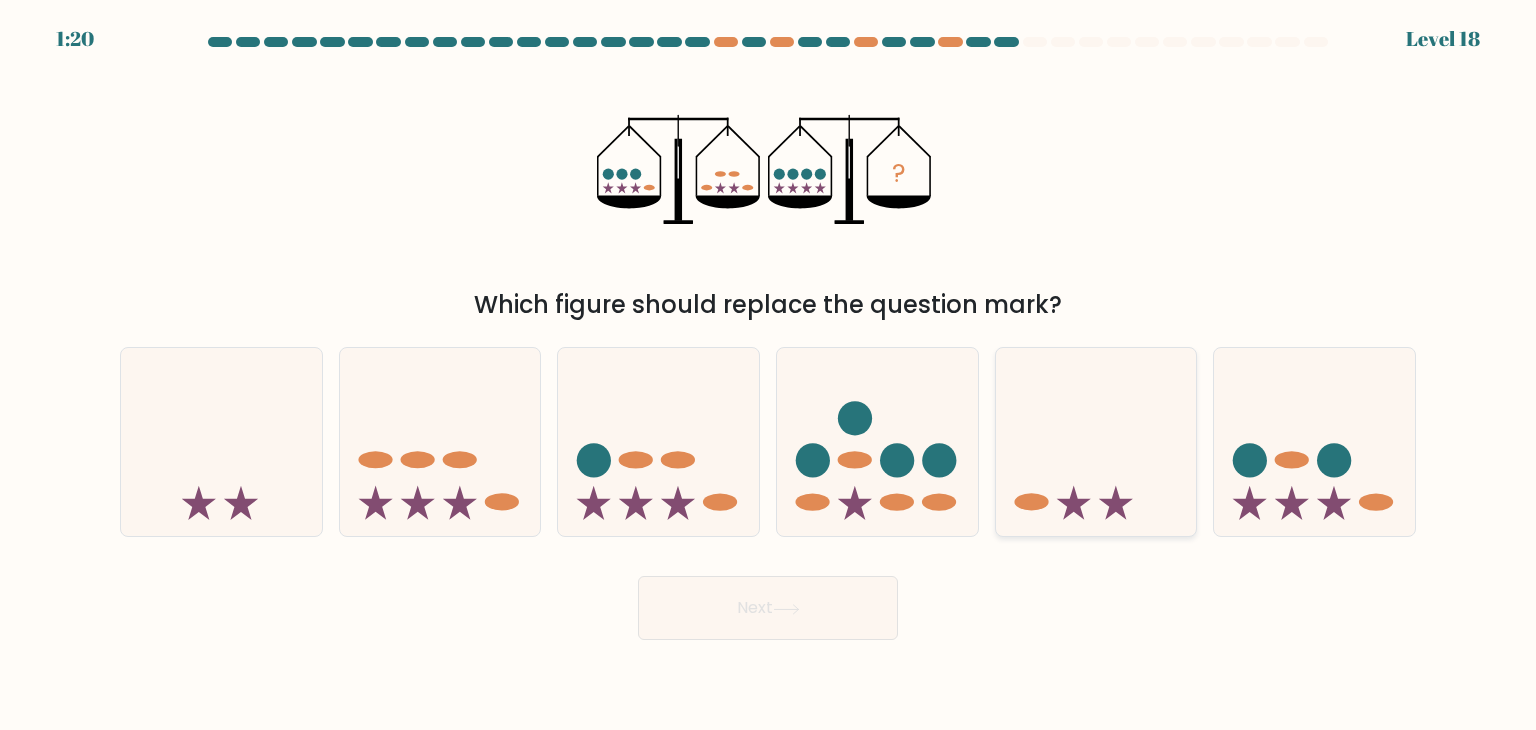 click 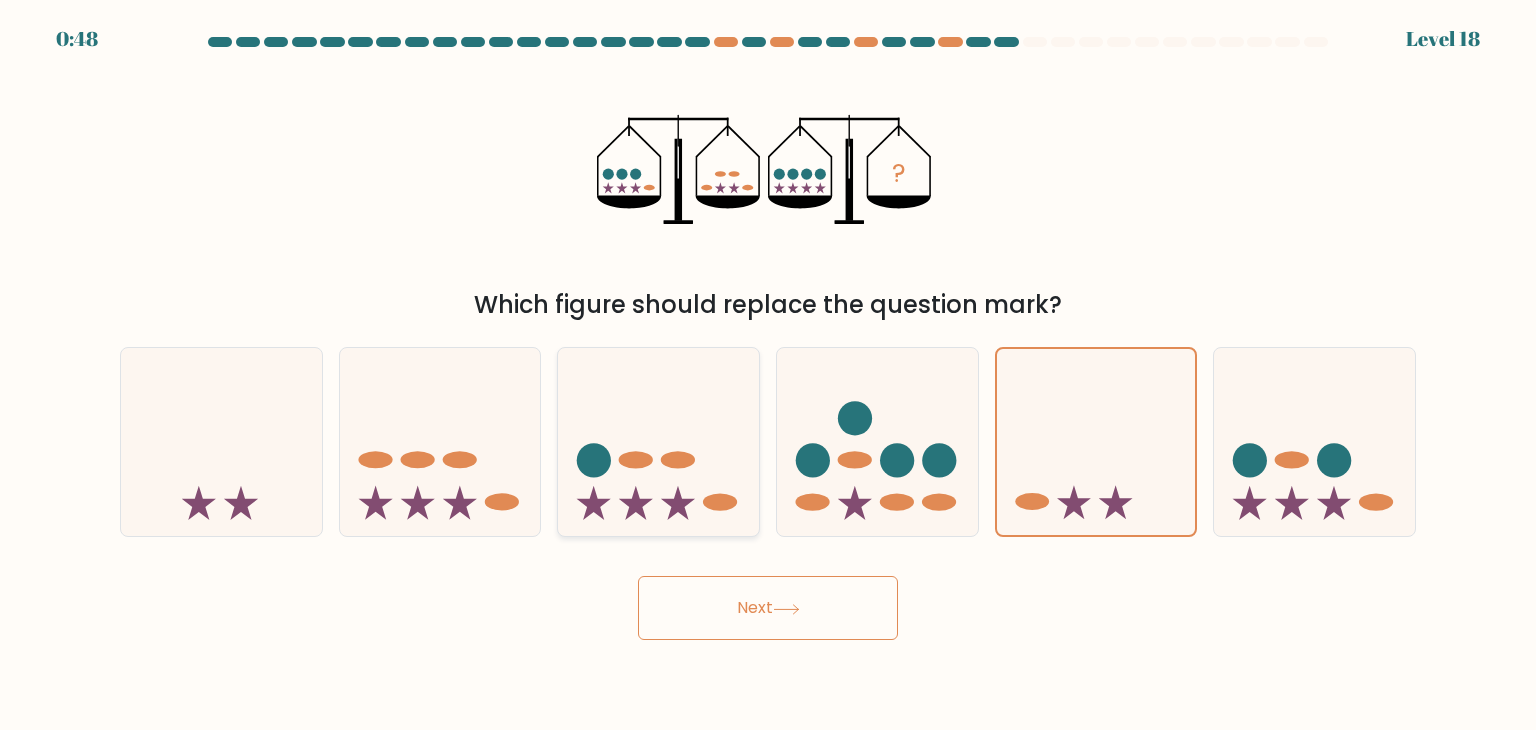 click 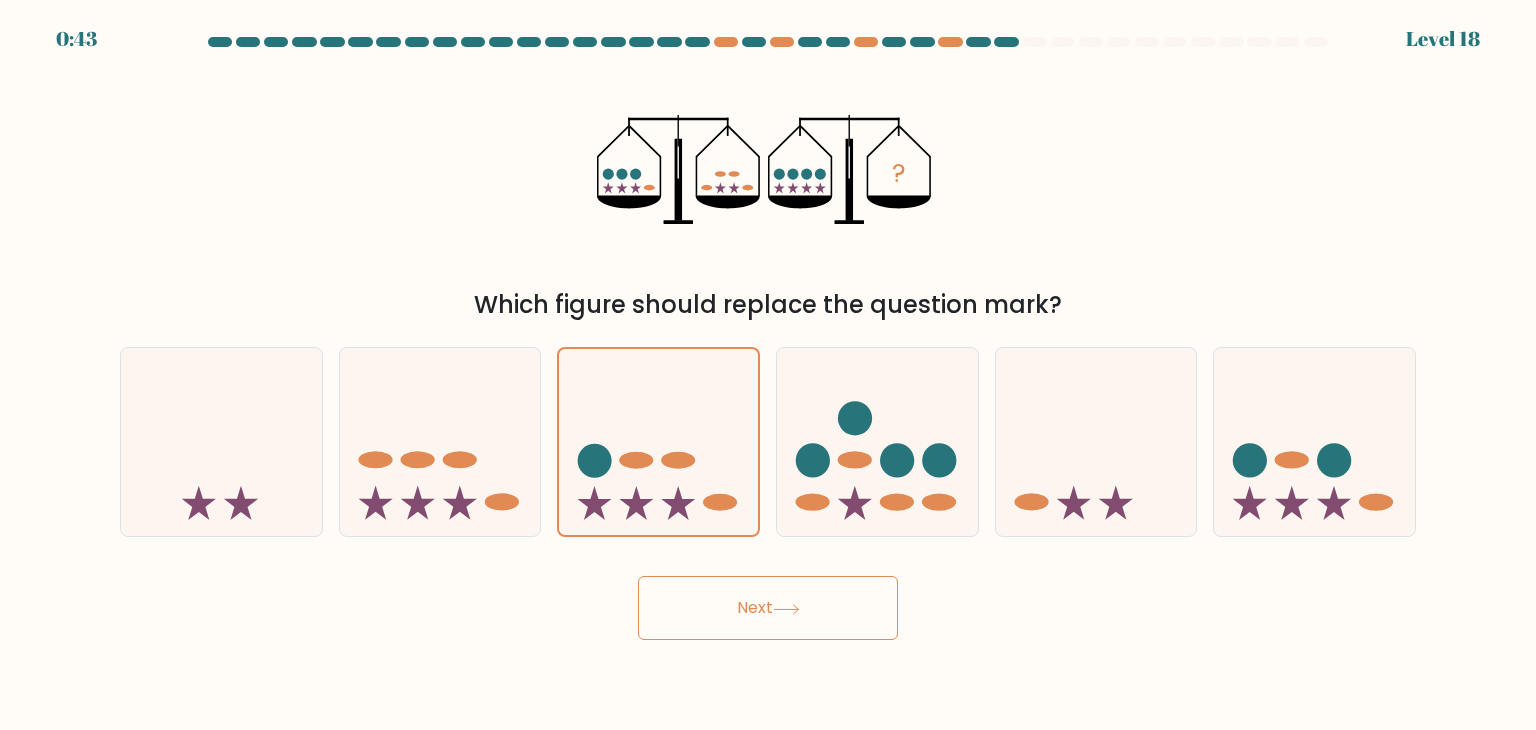 click 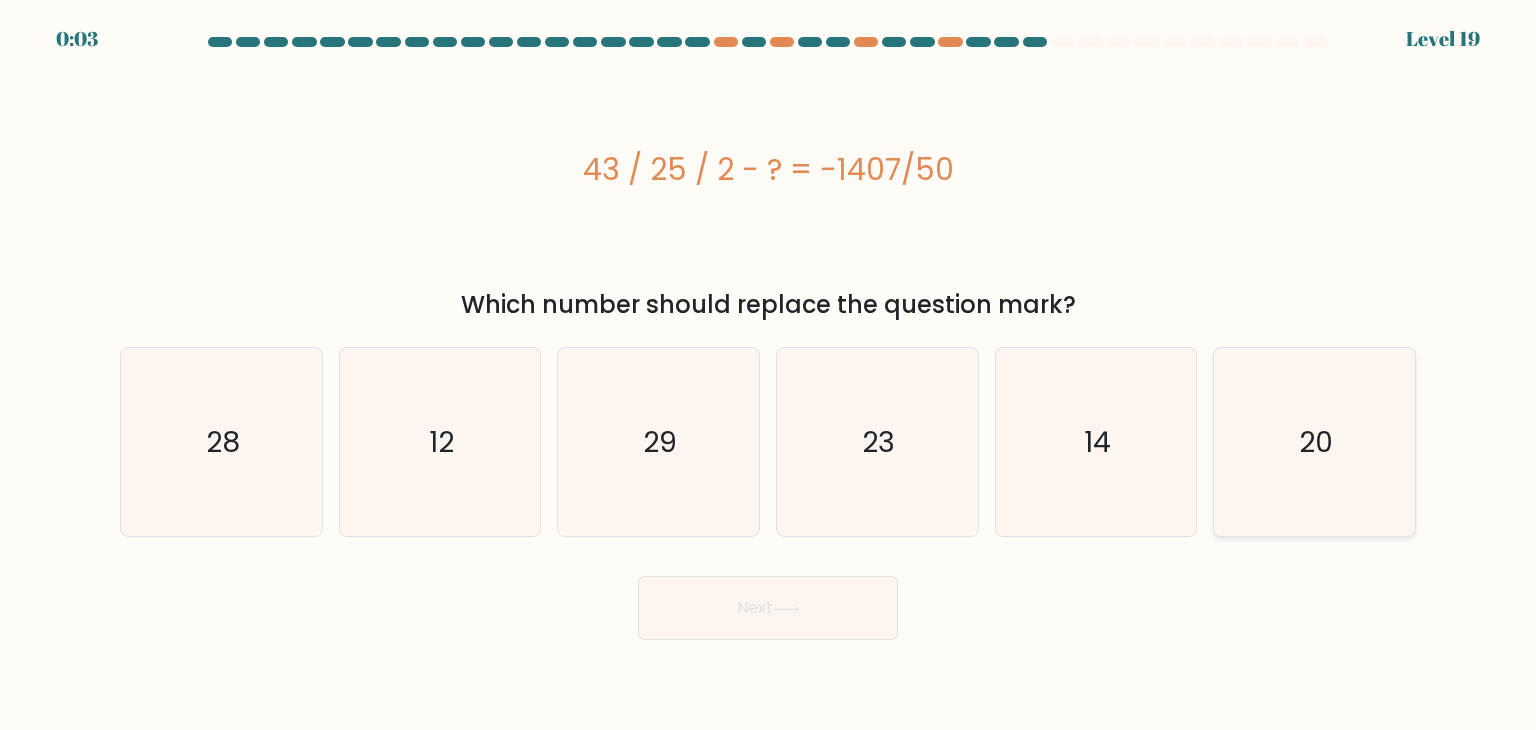 click on "20" 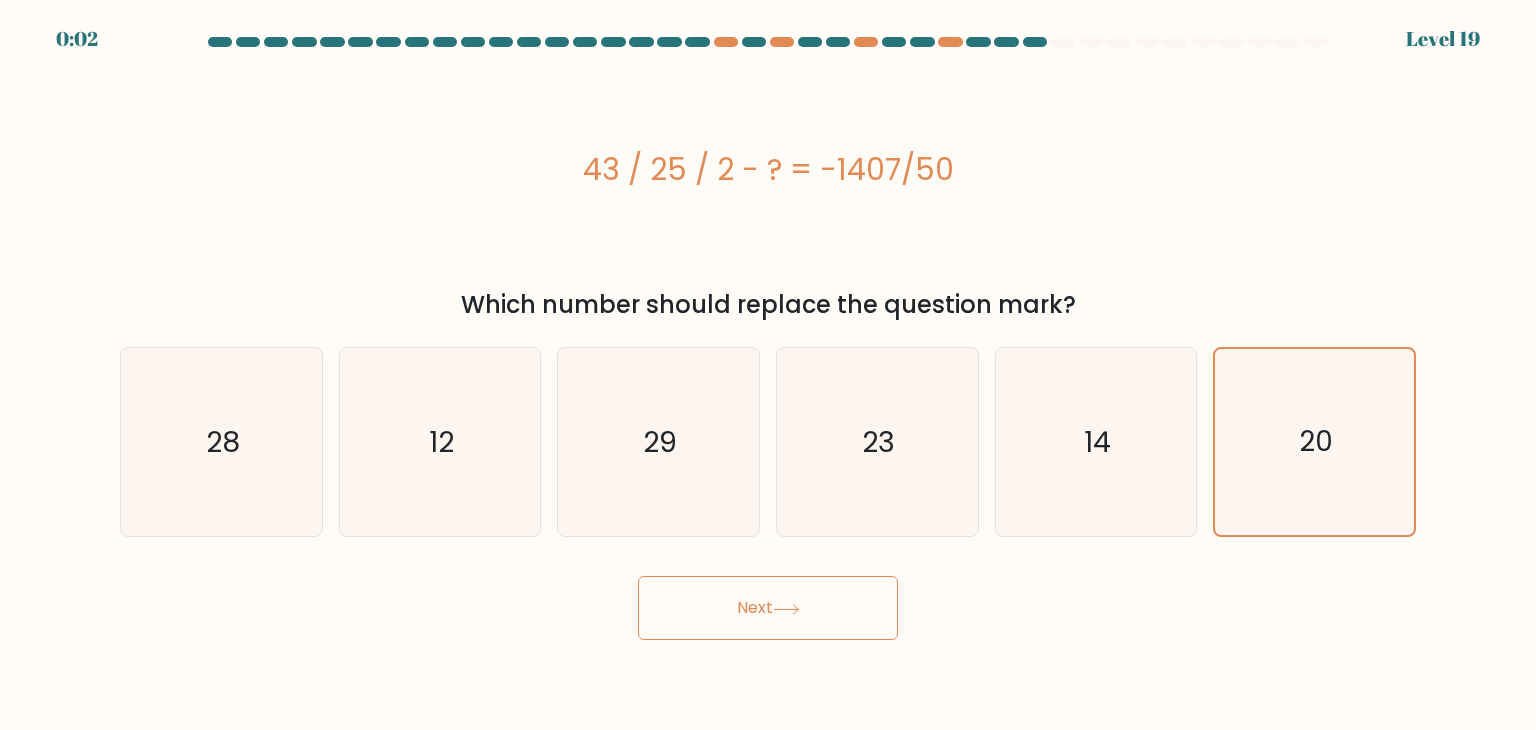 click on "Next" at bounding box center (768, 608) 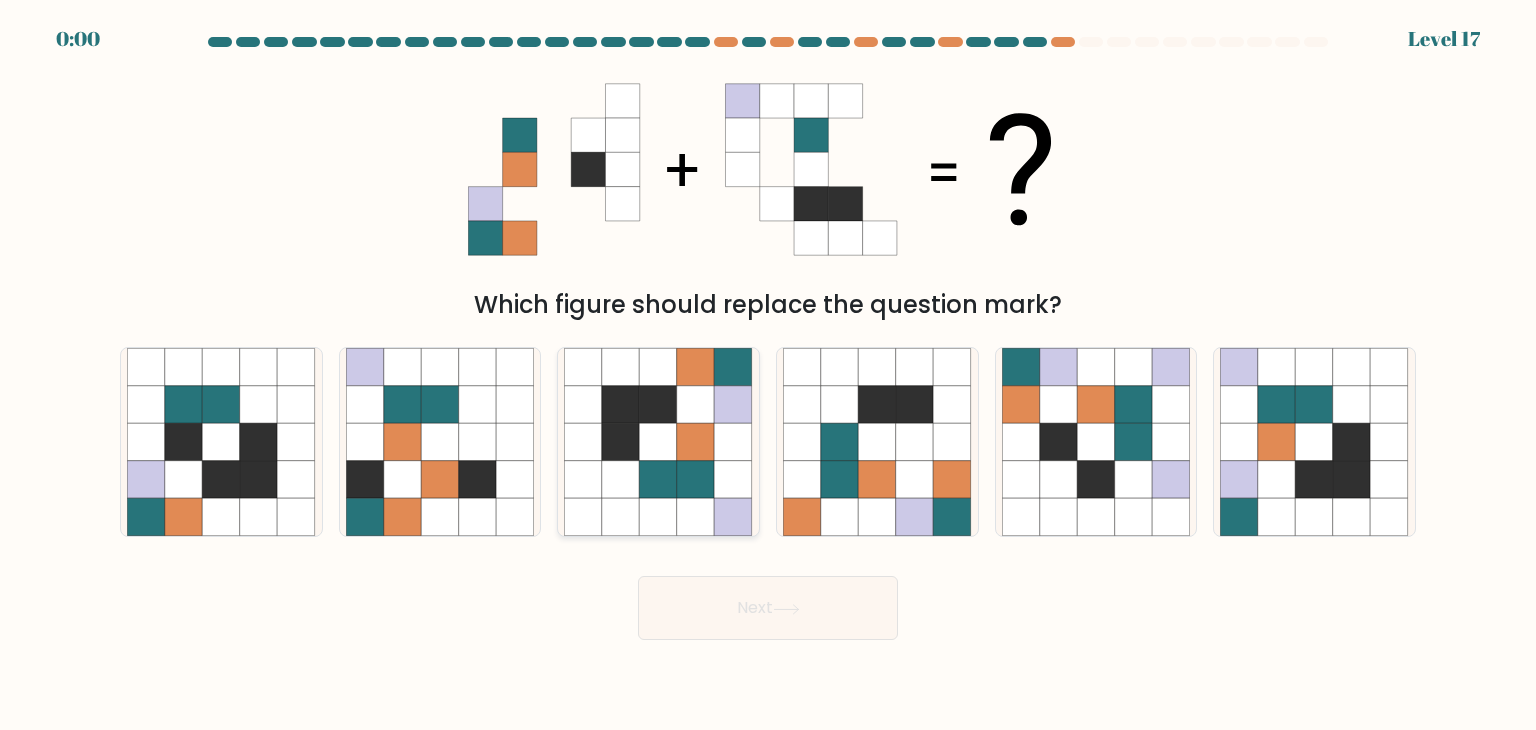 click 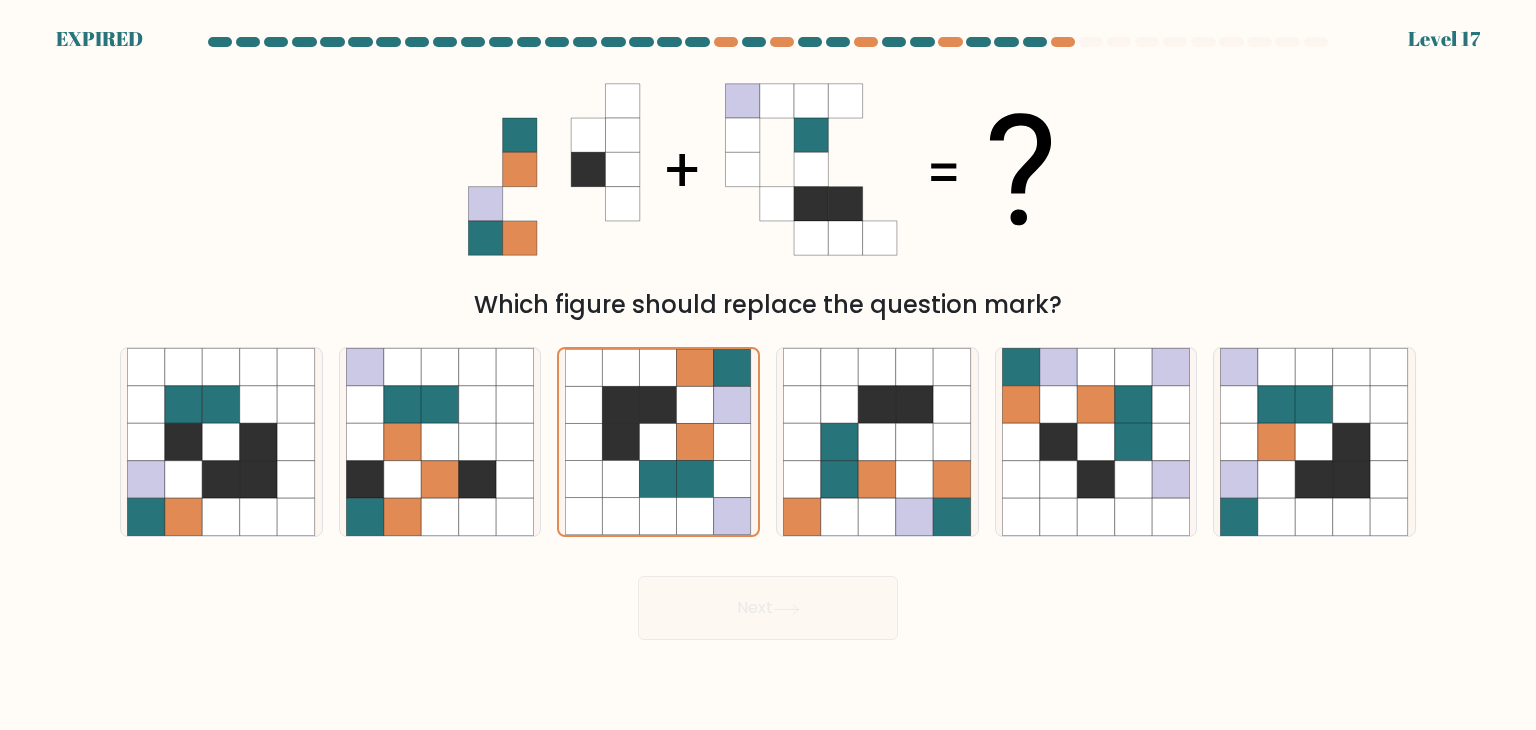 click on "Next" at bounding box center [768, 600] 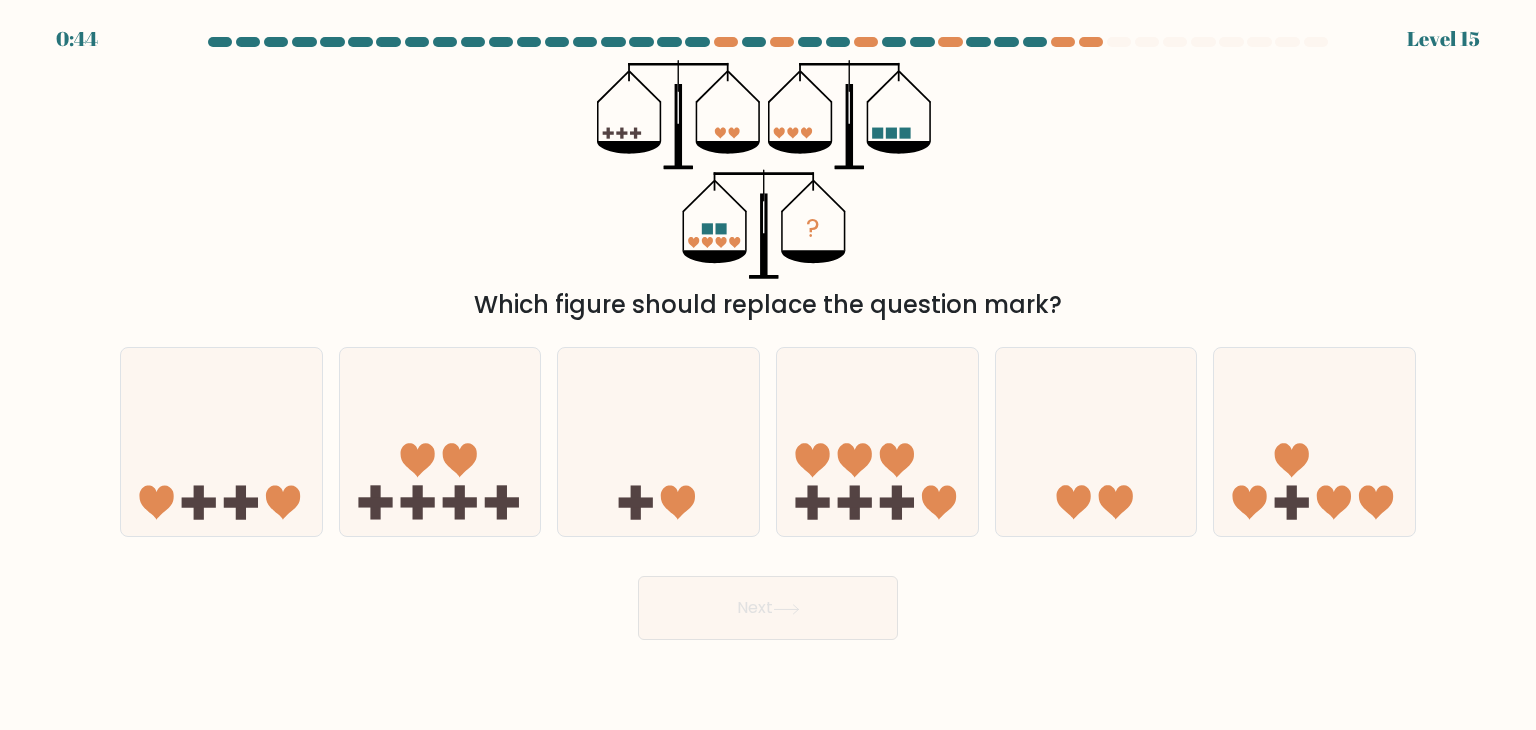 scroll, scrollTop: 0, scrollLeft: 0, axis: both 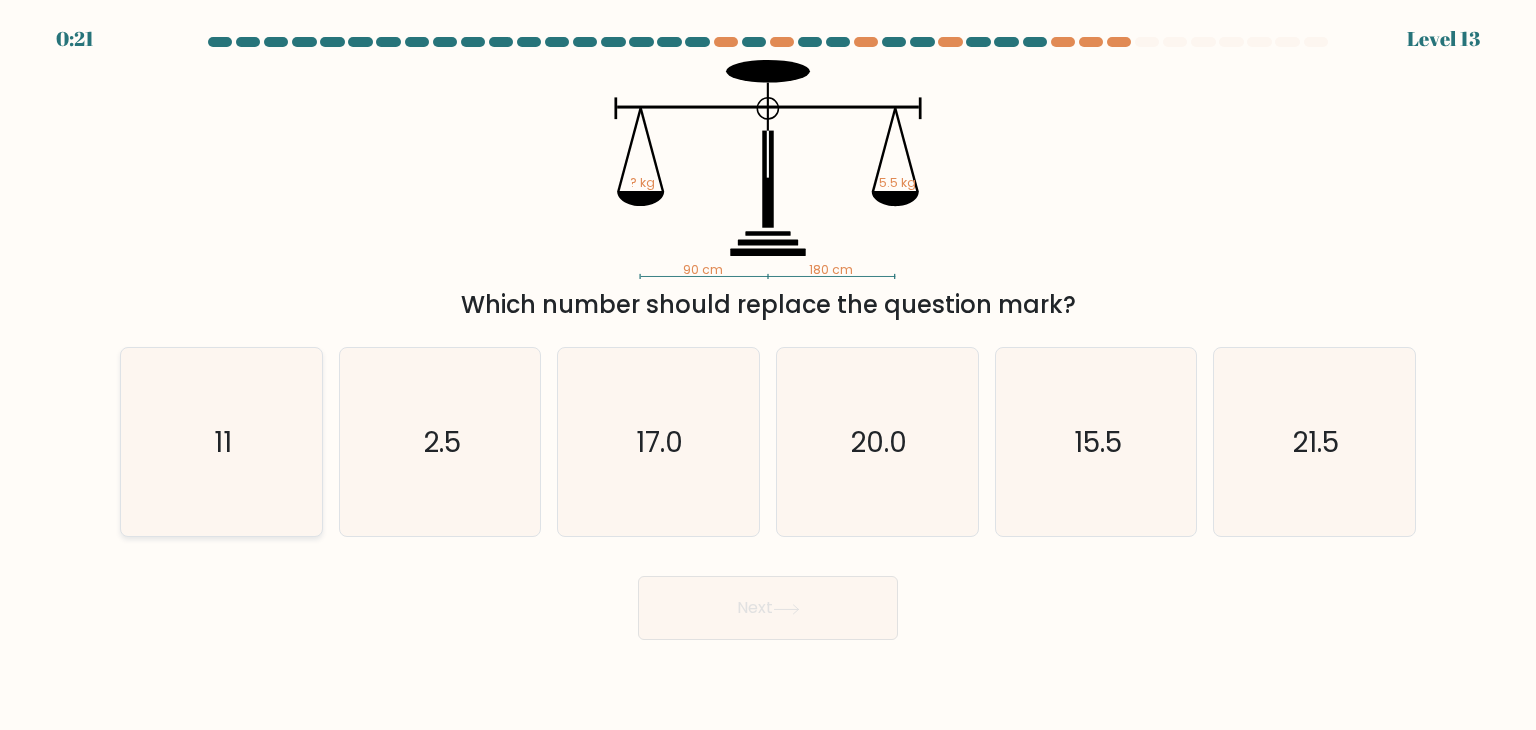 click on "11" 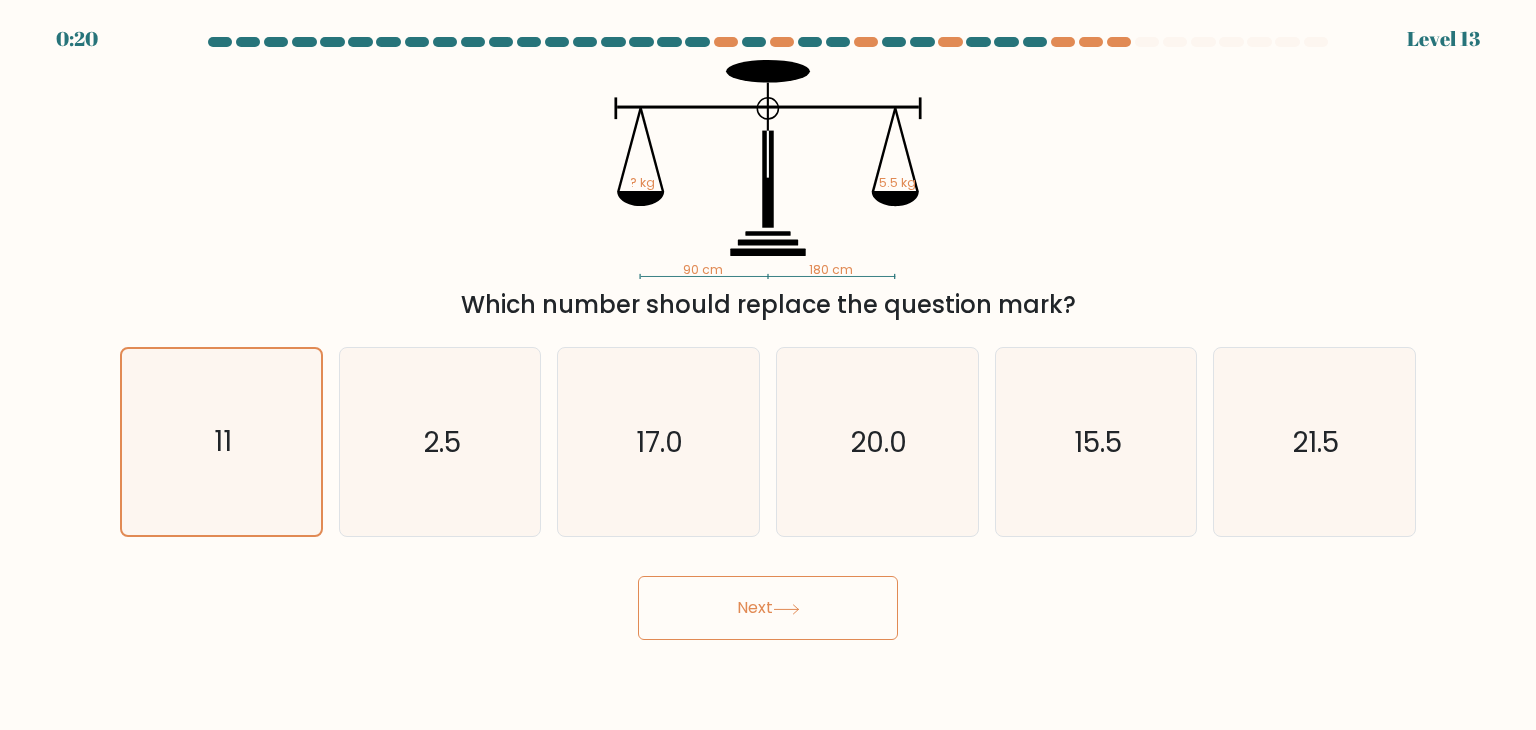 click on "Next" at bounding box center [768, 608] 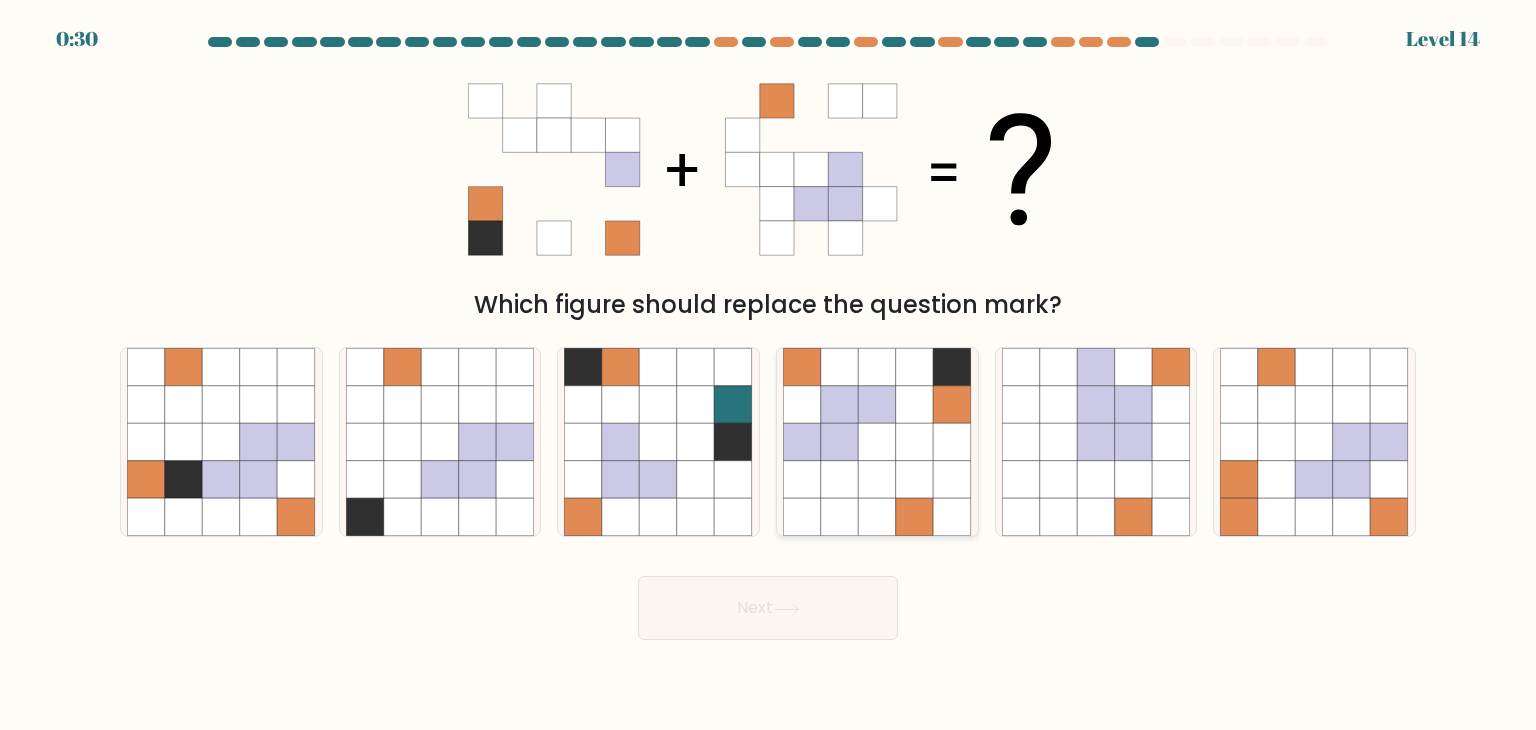 click 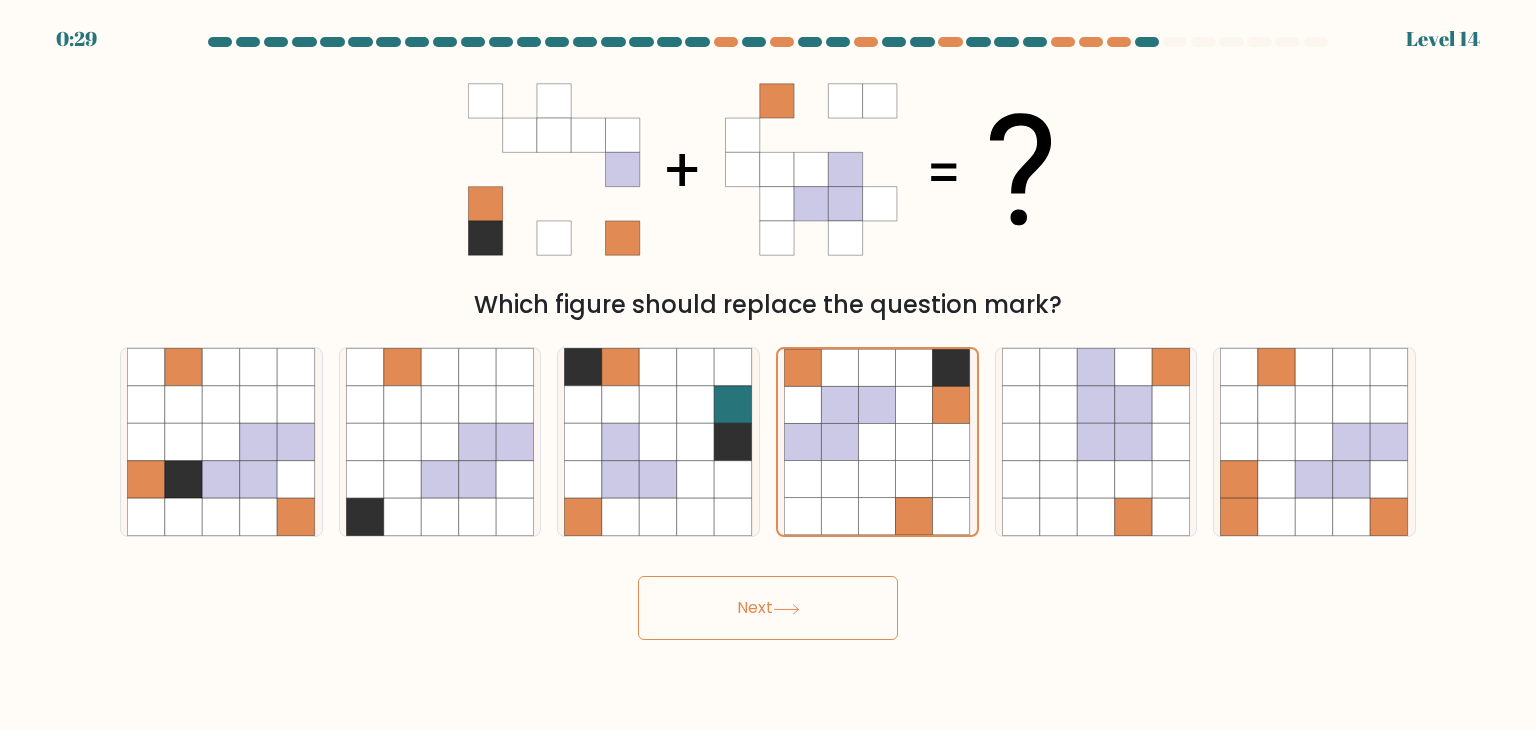 click on "Next" at bounding box center (768, 608) 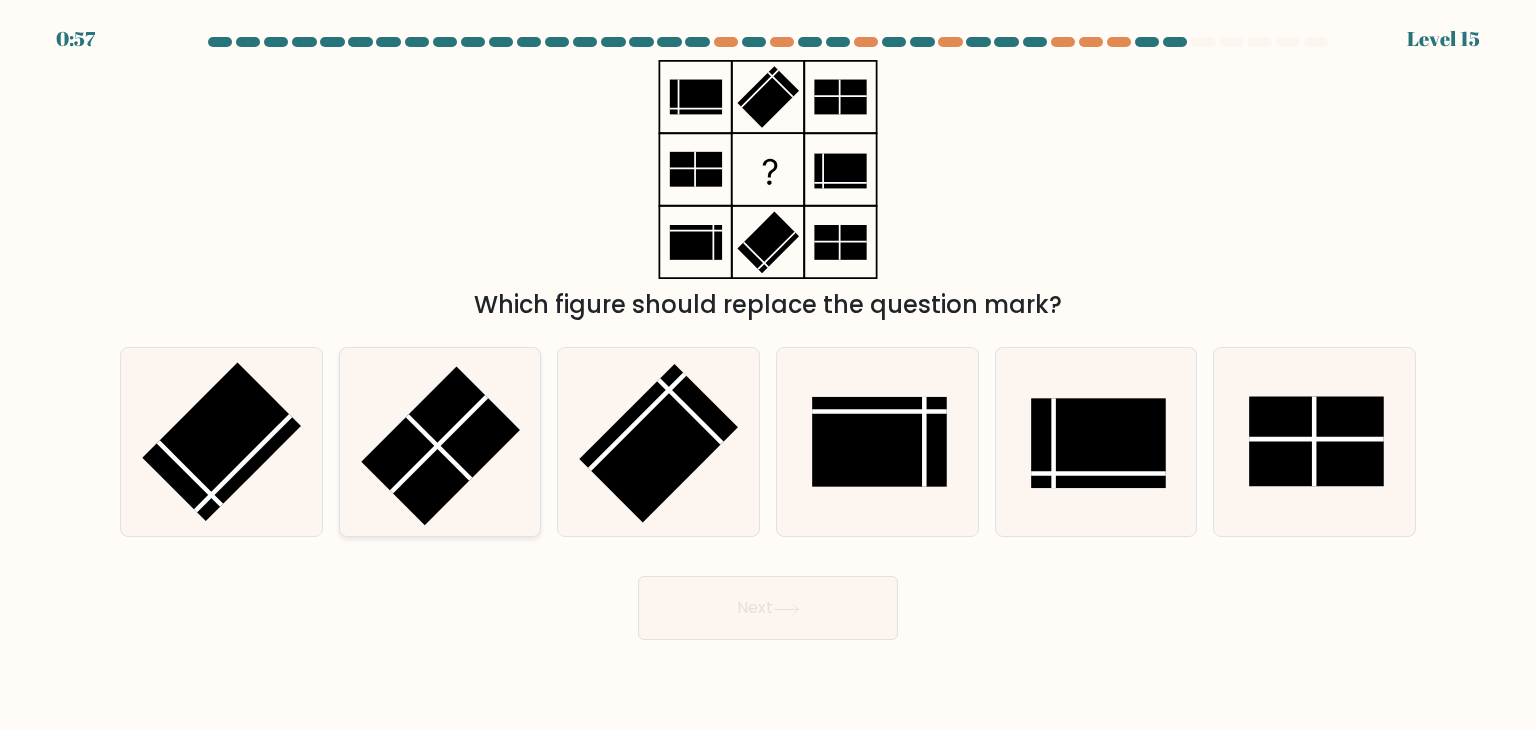 click 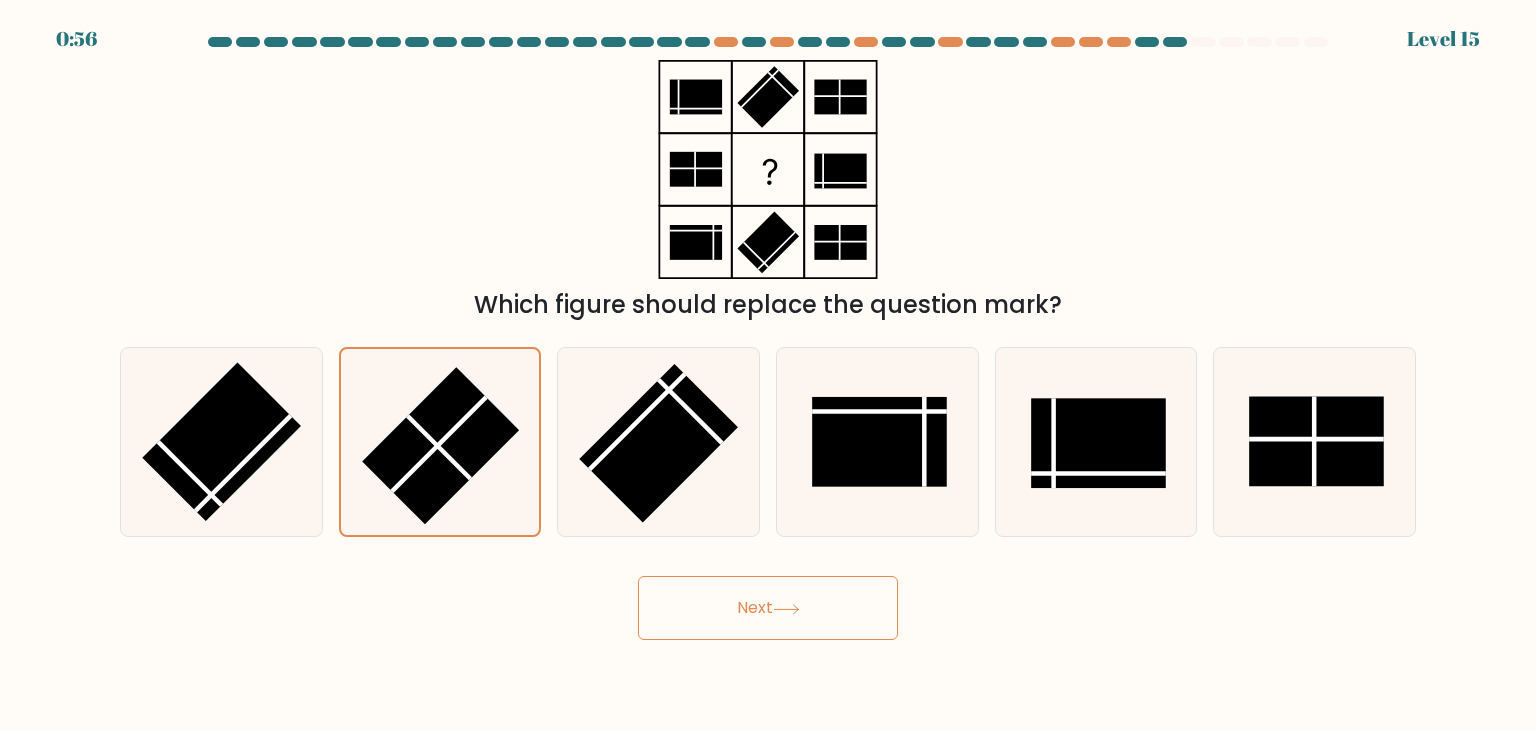click on "Next" at bounding box center (768, 608) 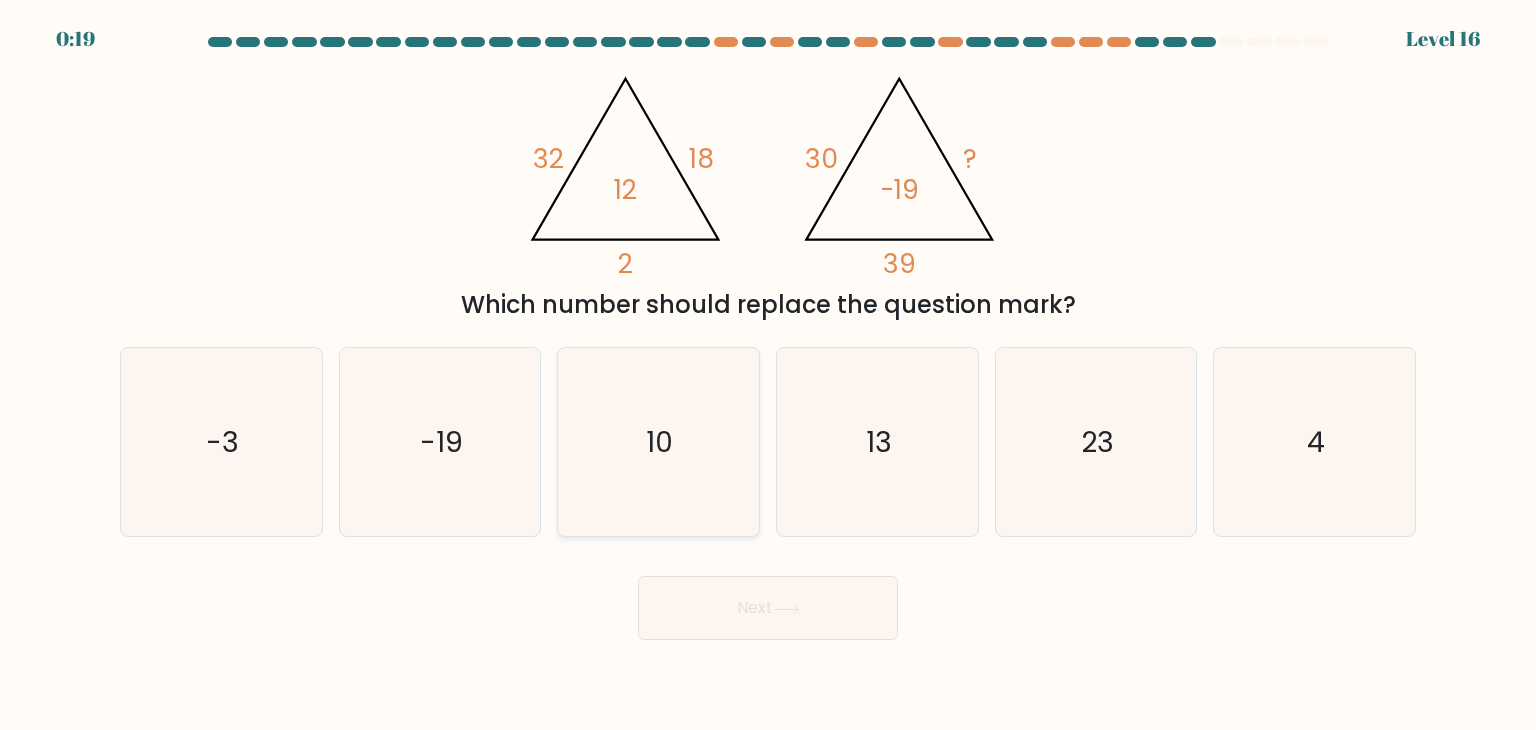 click on "10" 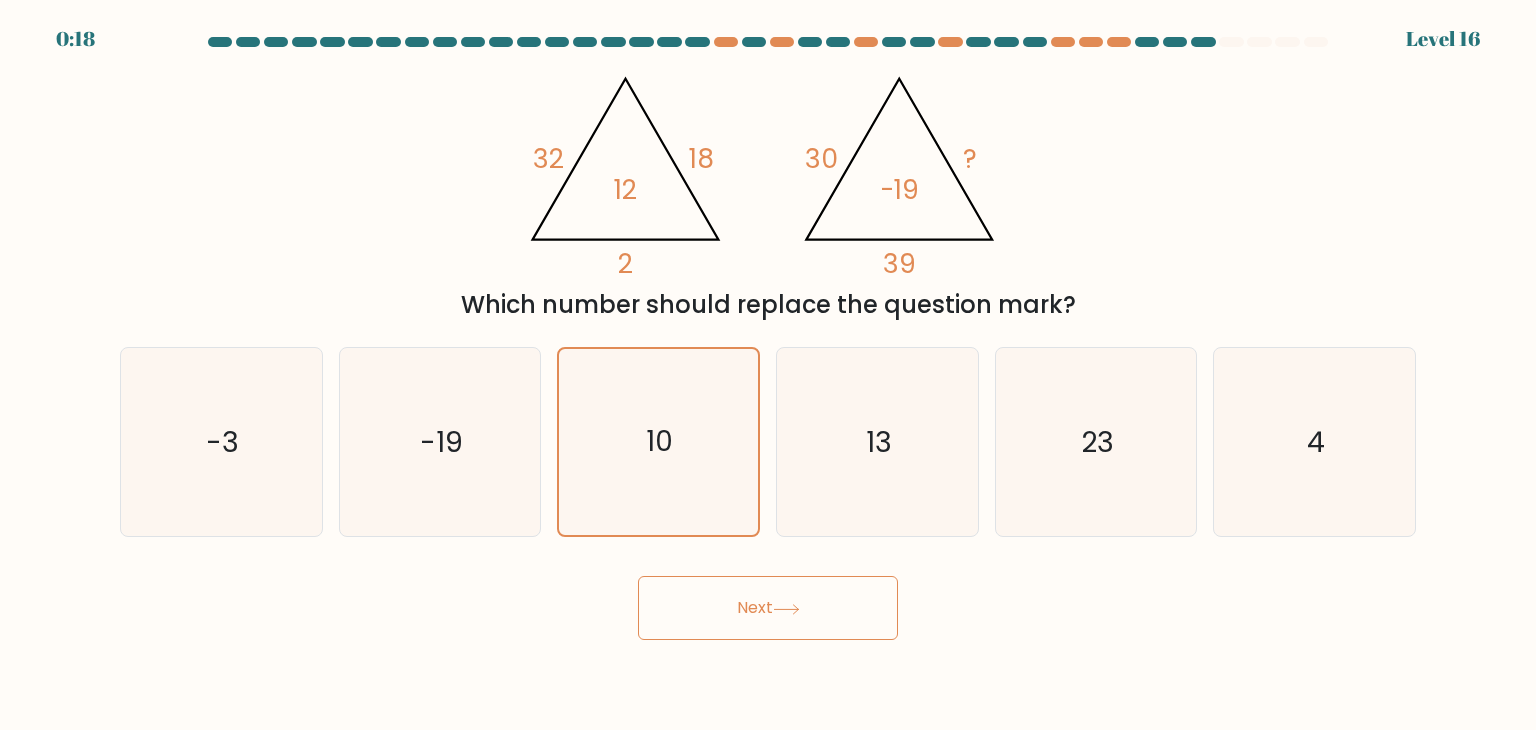 click on "Next" at bounding box center [768, 608] 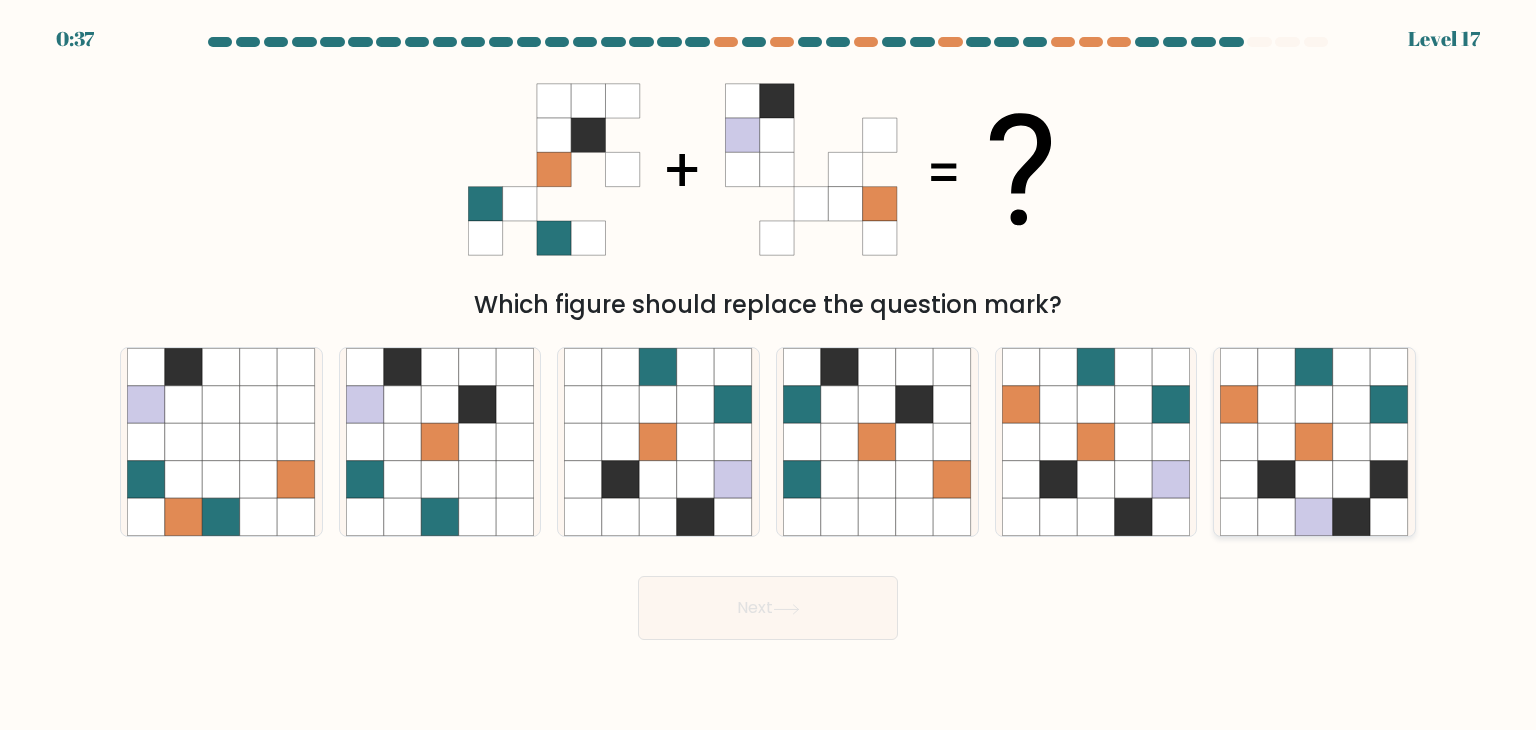 click 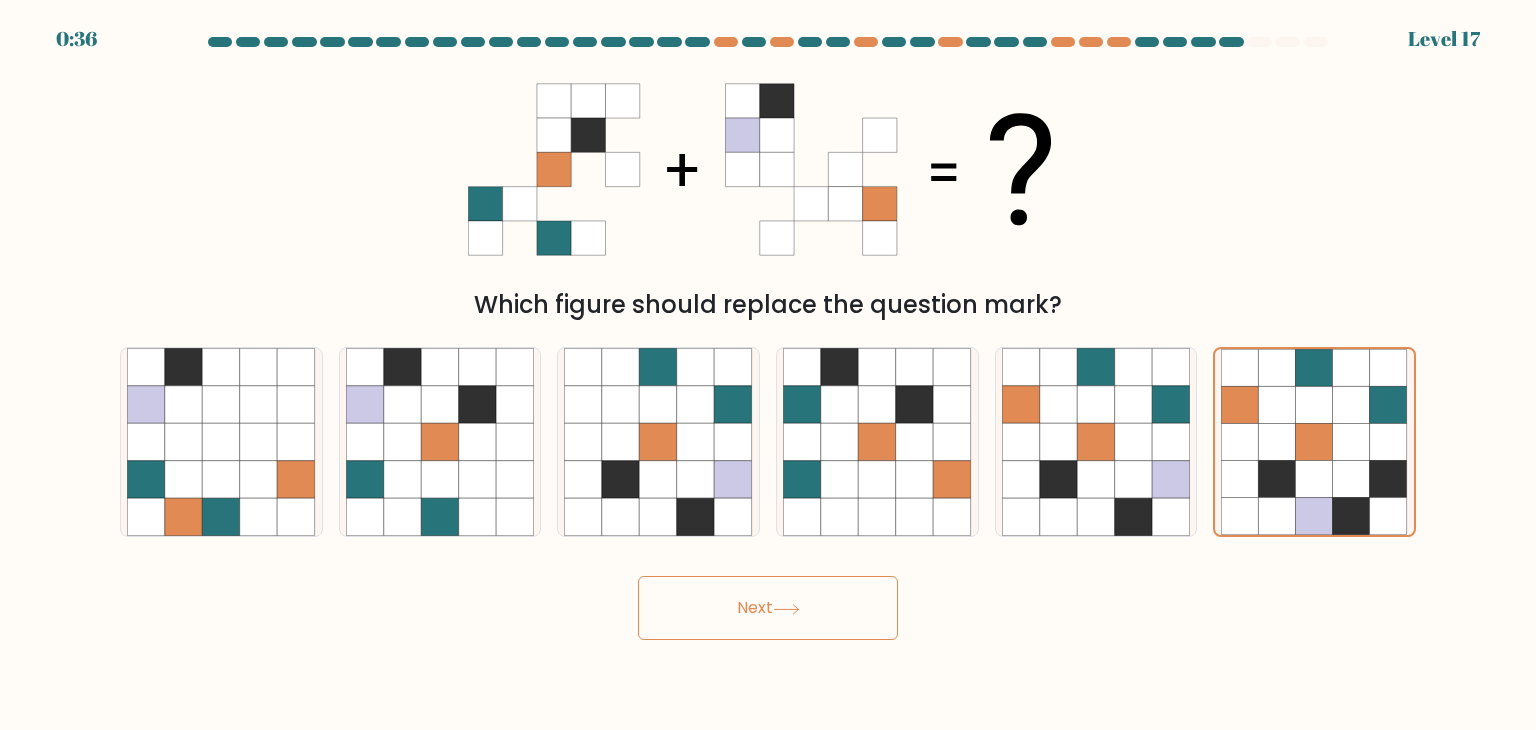 click on "Next" at bounding box center (768, 608) 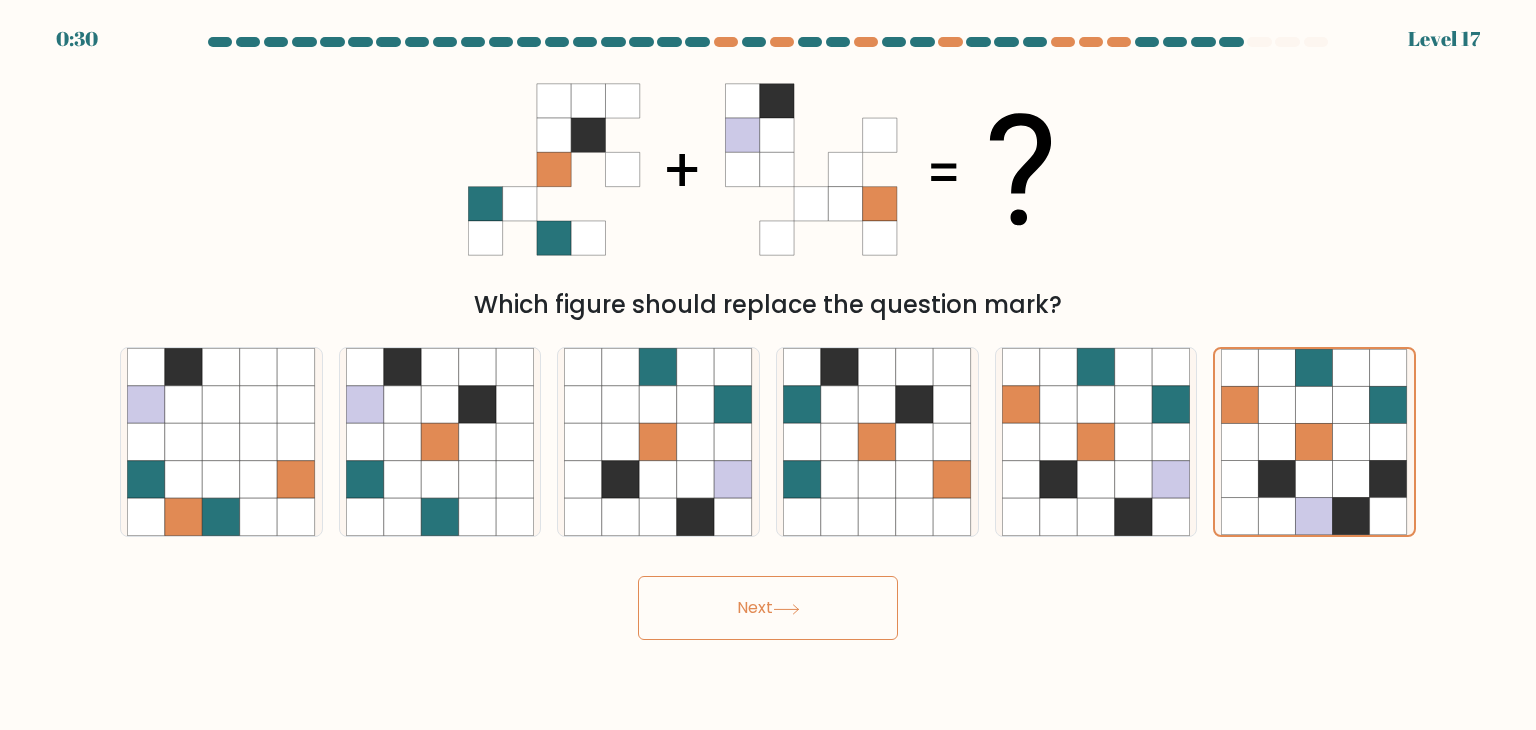 click on "Next" at bounding box center (768, 608) 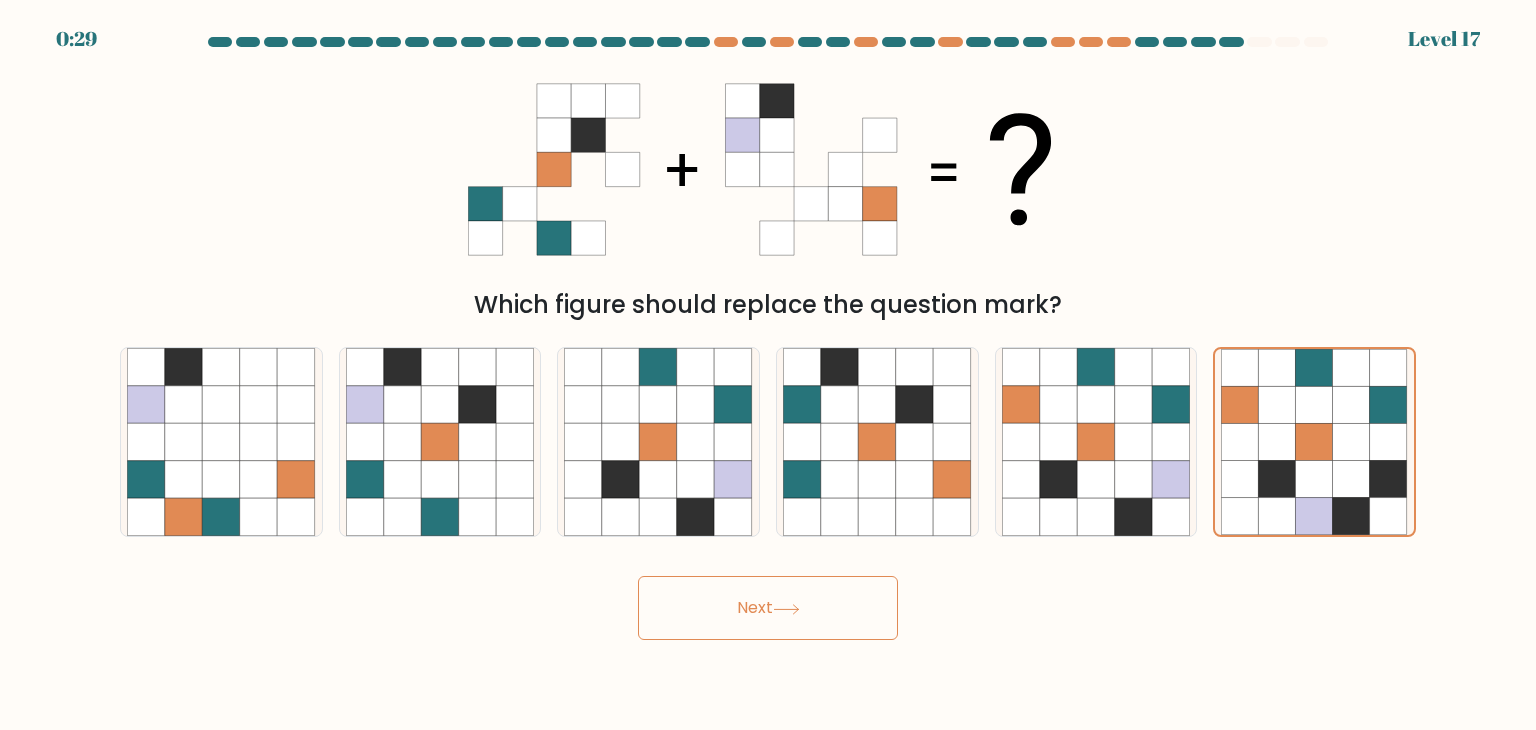 click on "Next" at bounding box center [768, 608] 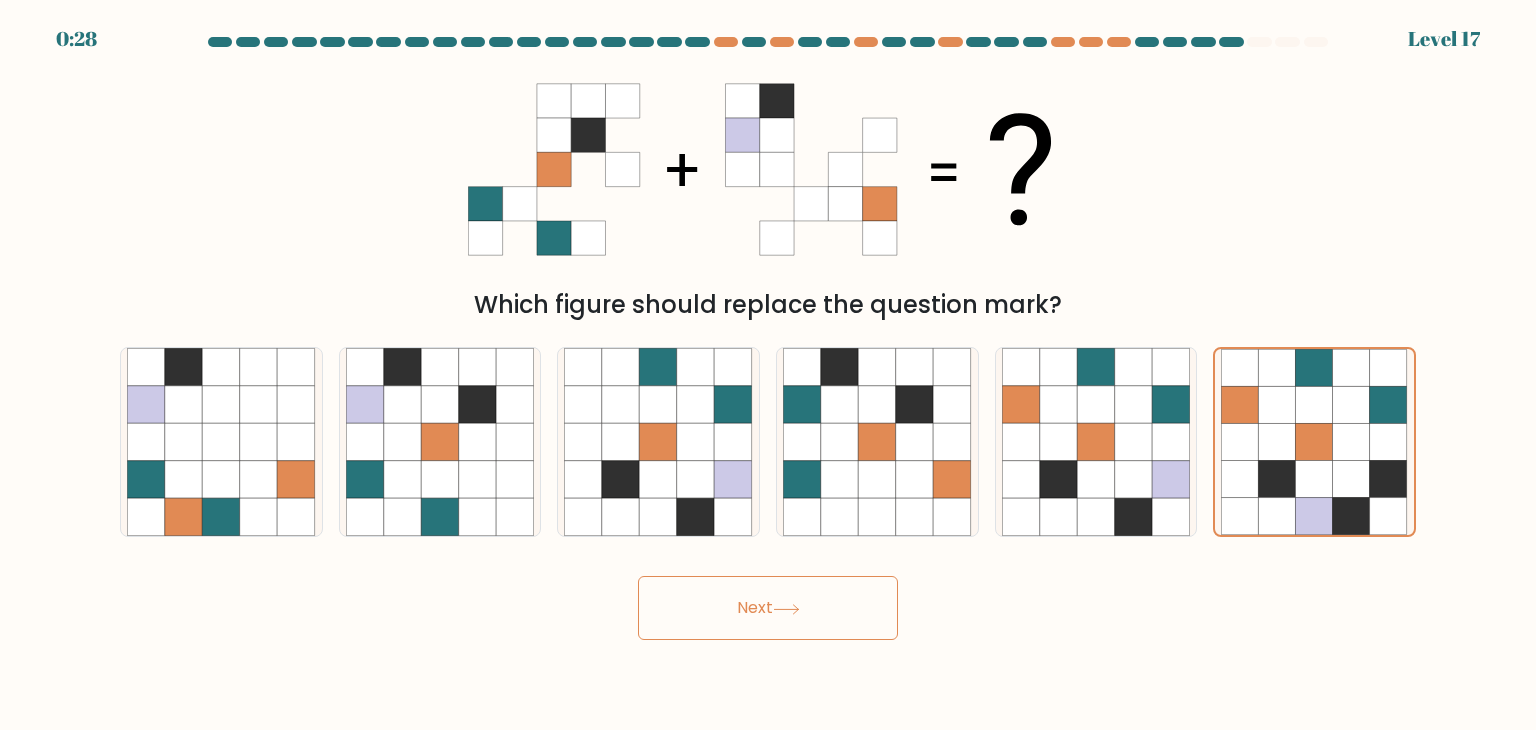 click on "Next" at bounding box center (768, 608) 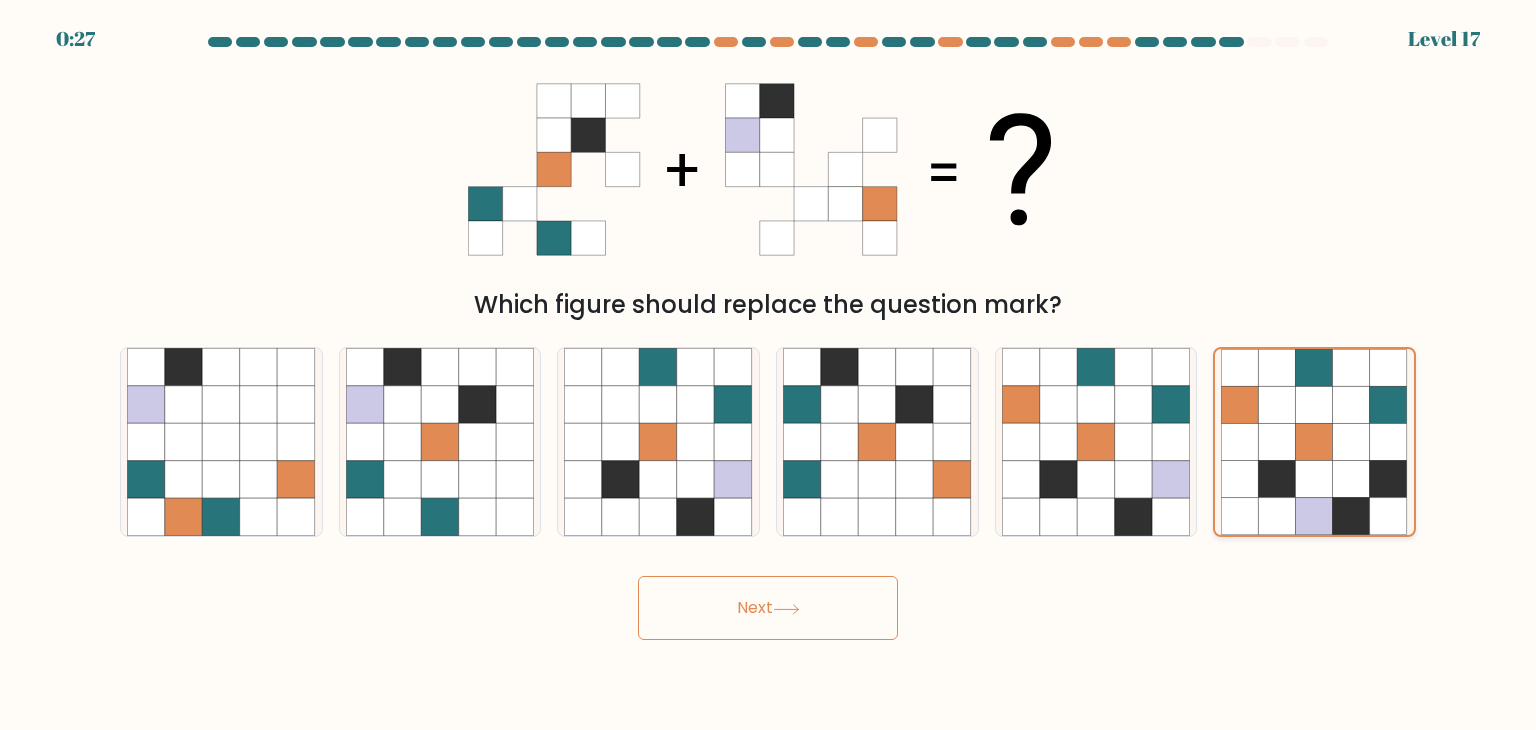 click 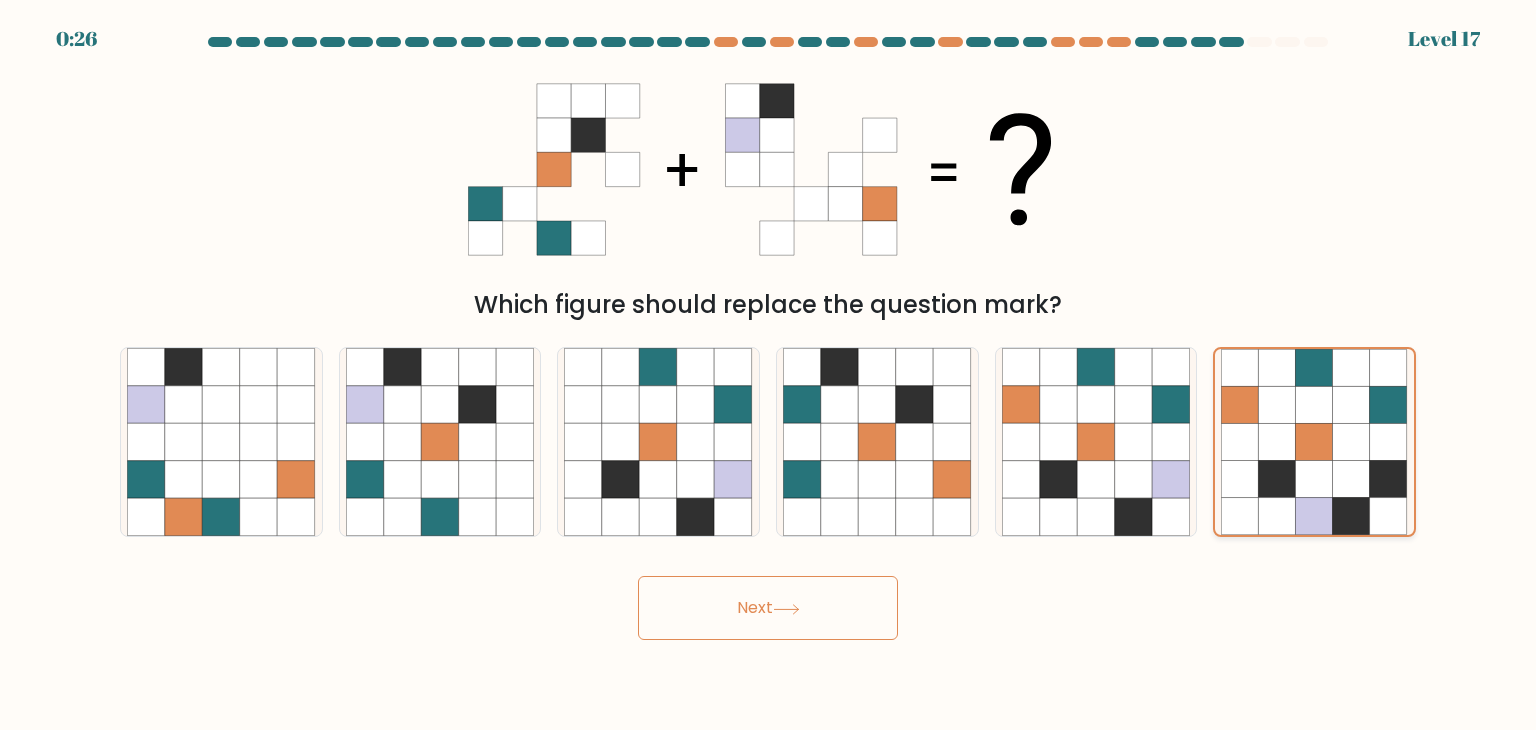 click 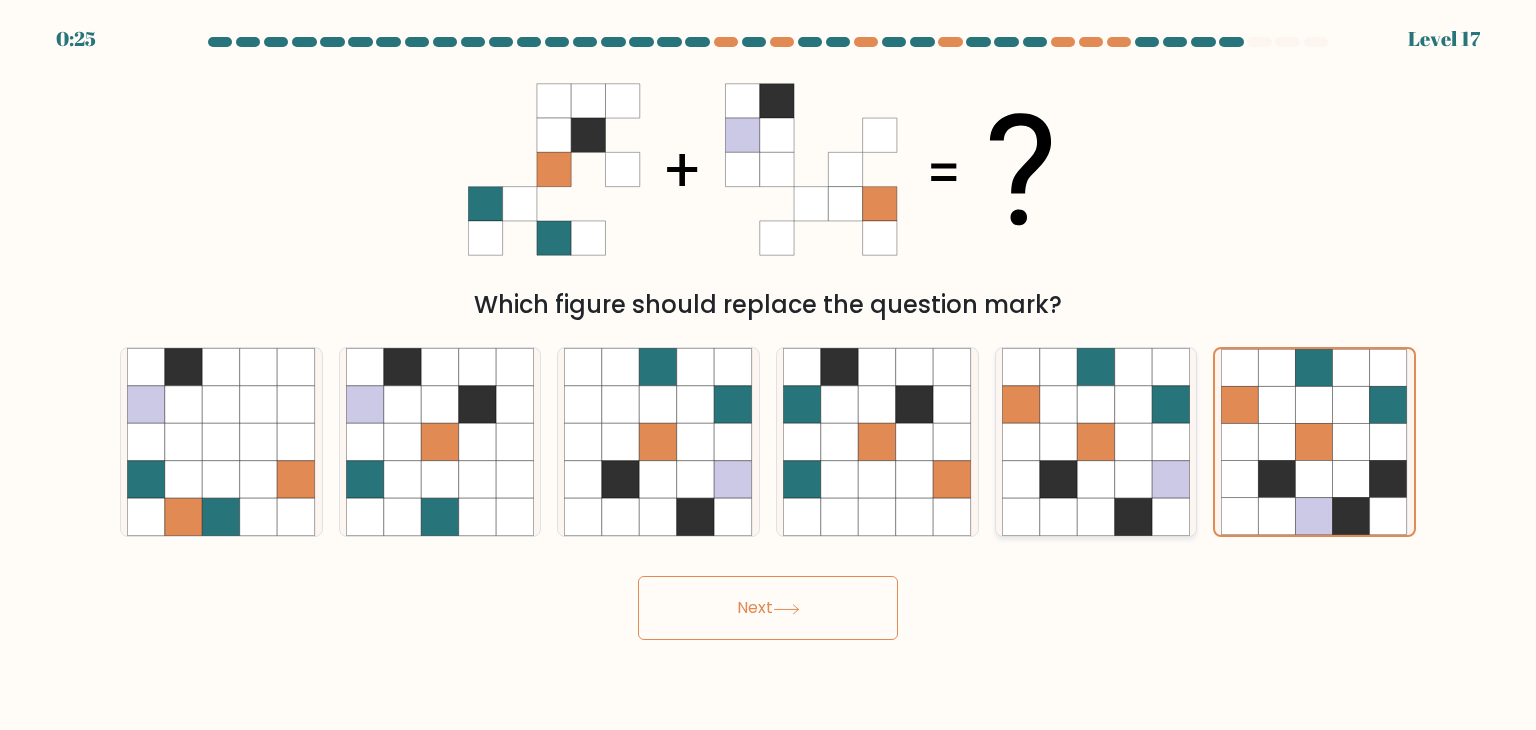 click 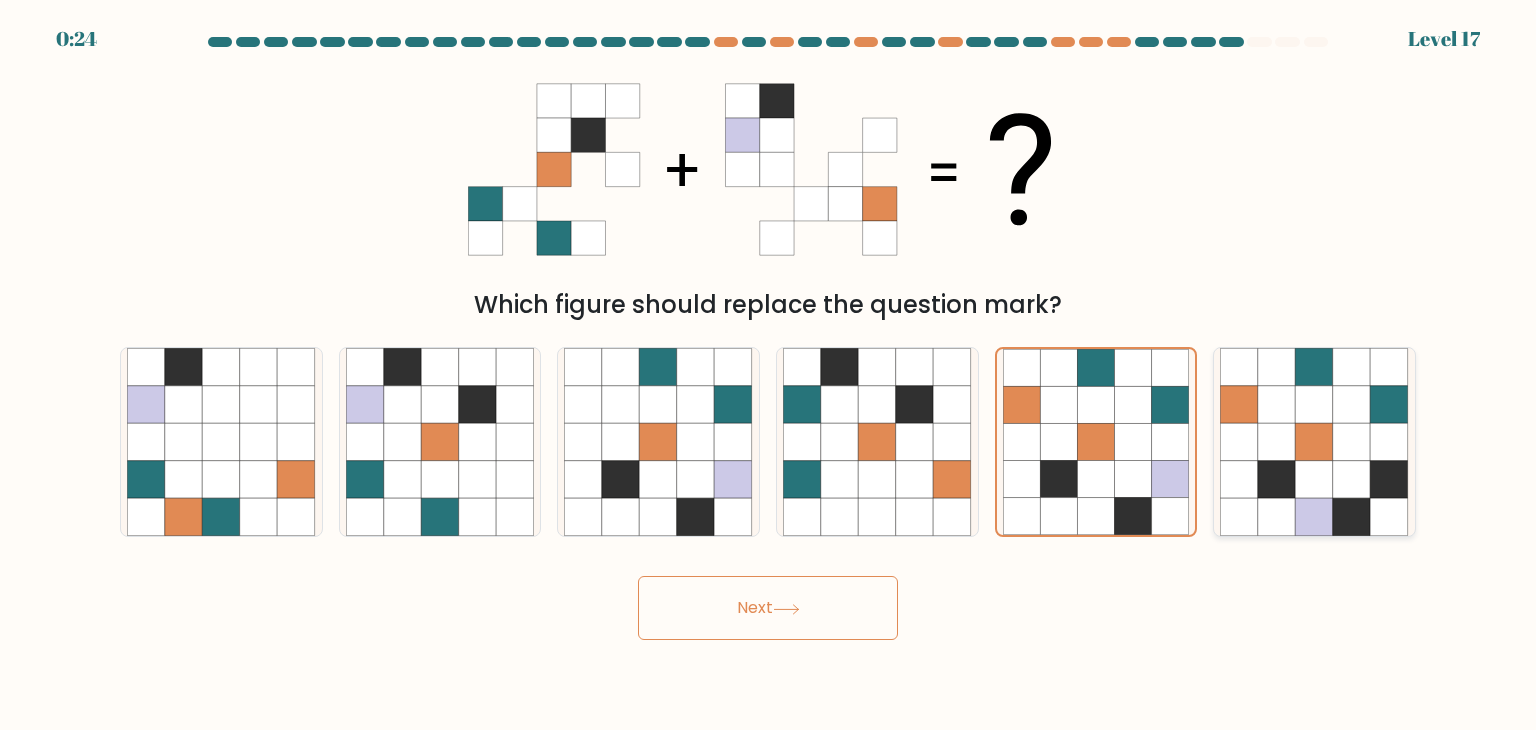 click 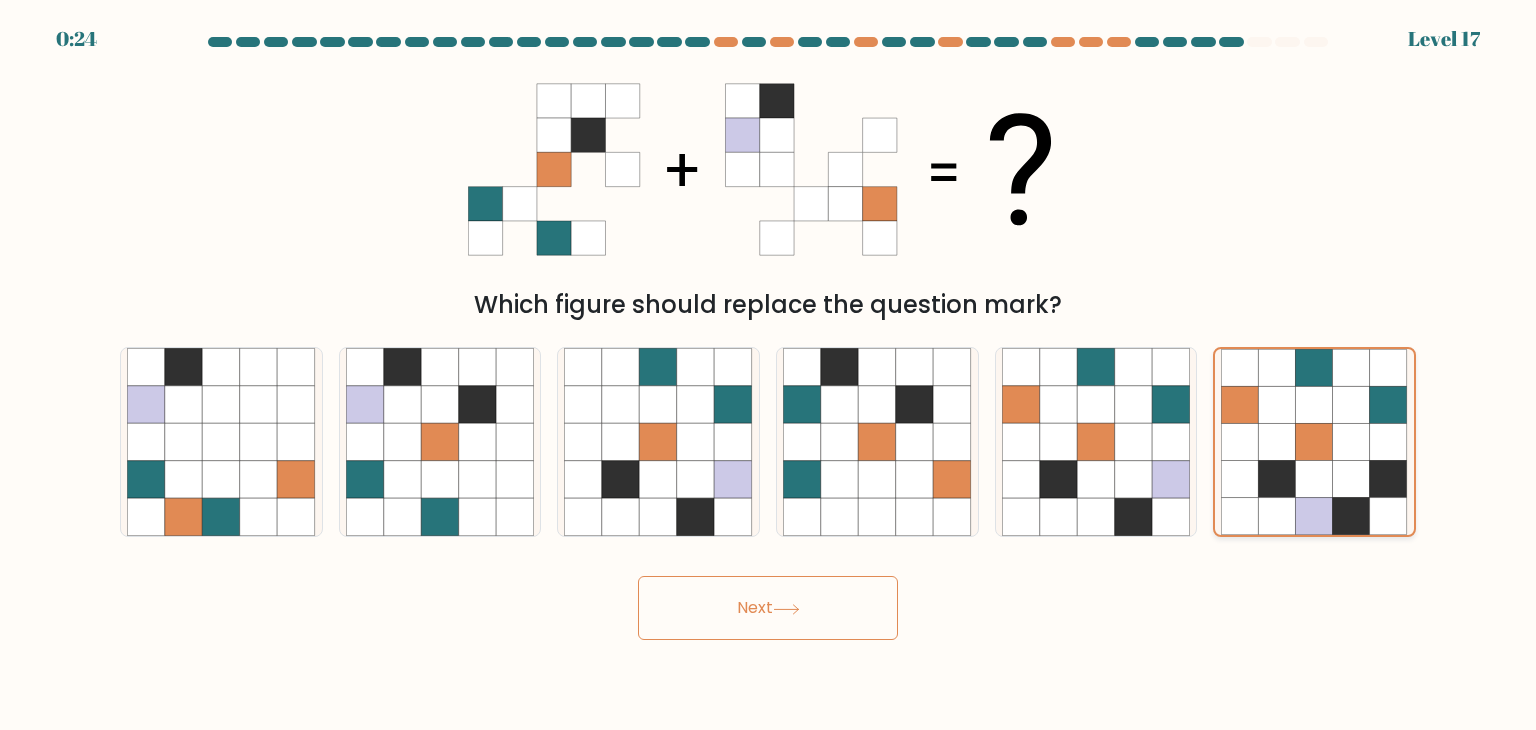 click 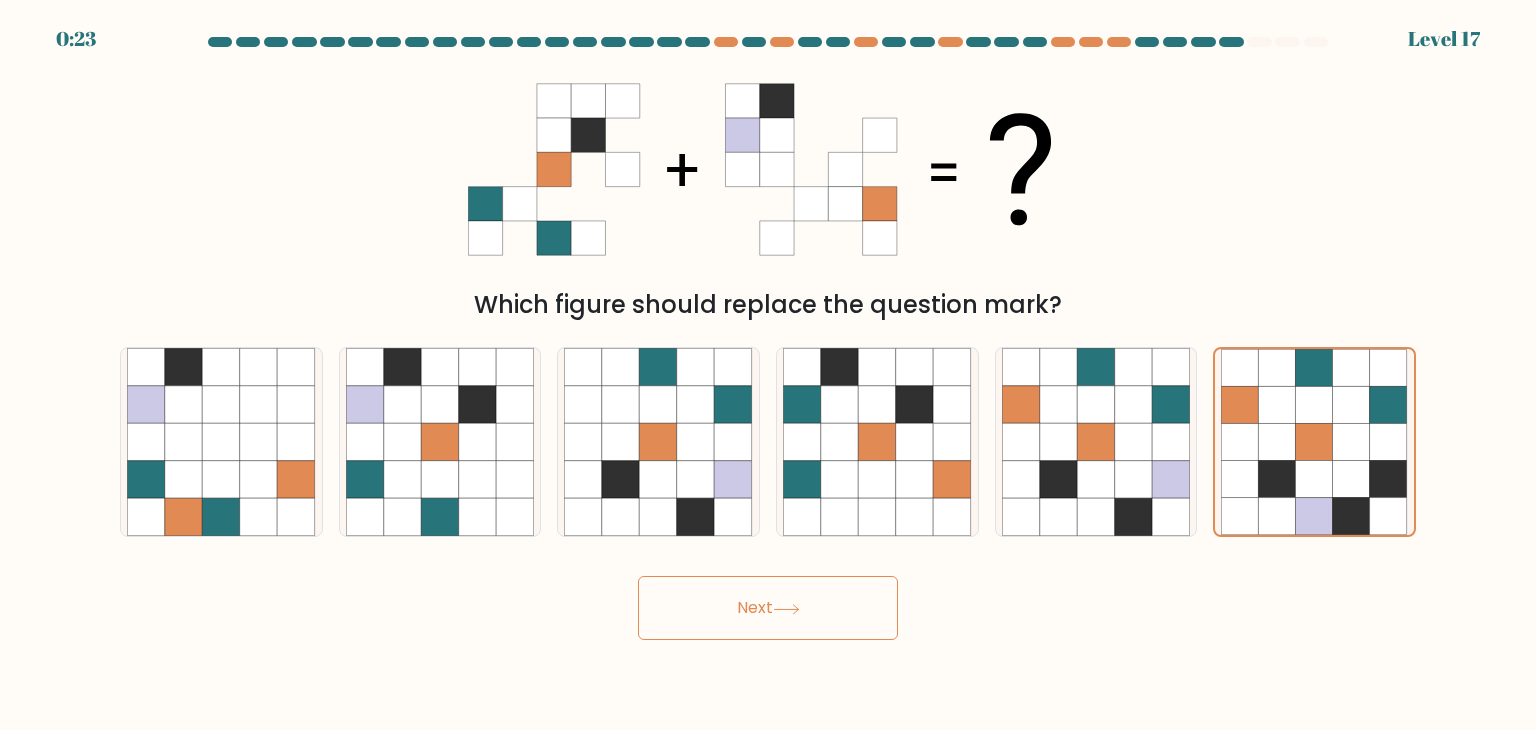 click 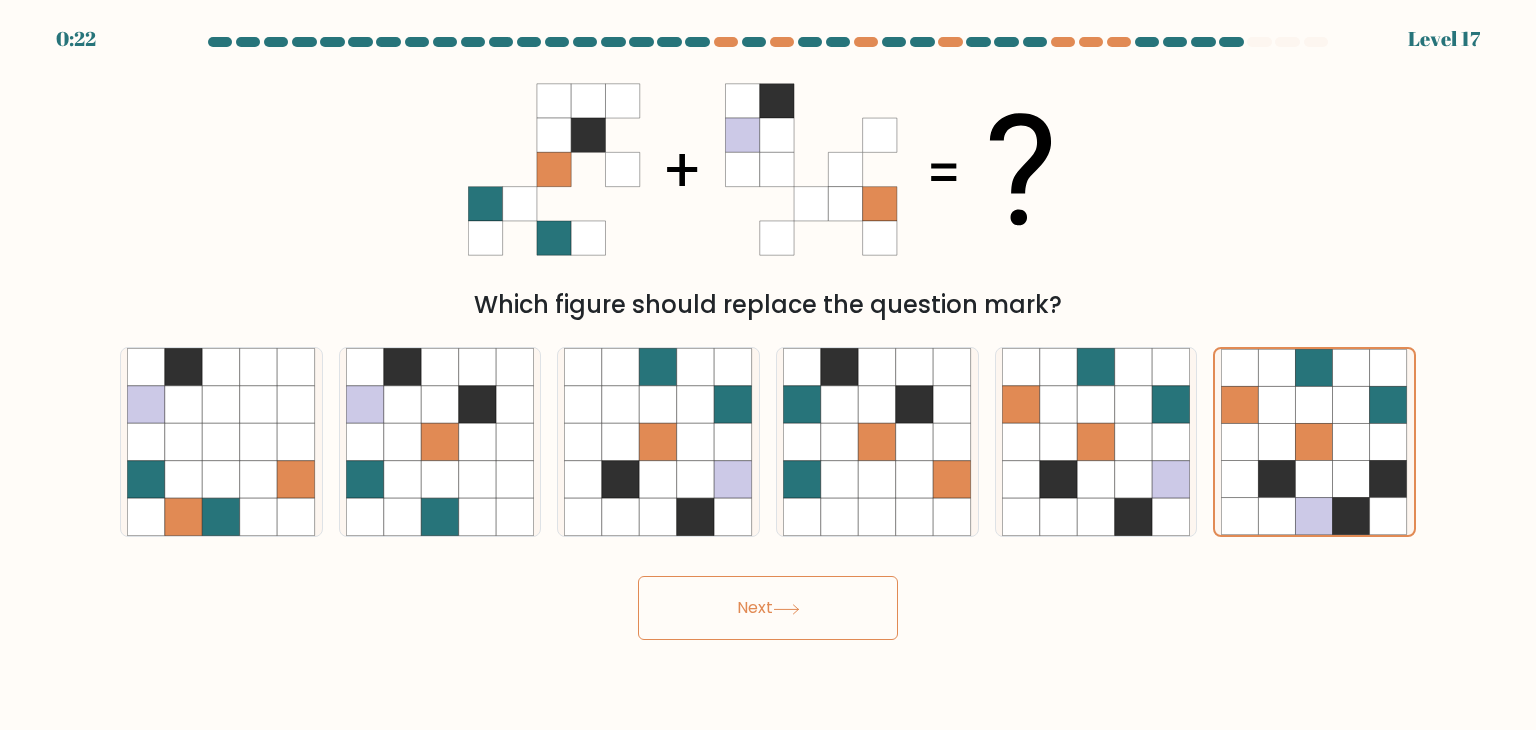 click 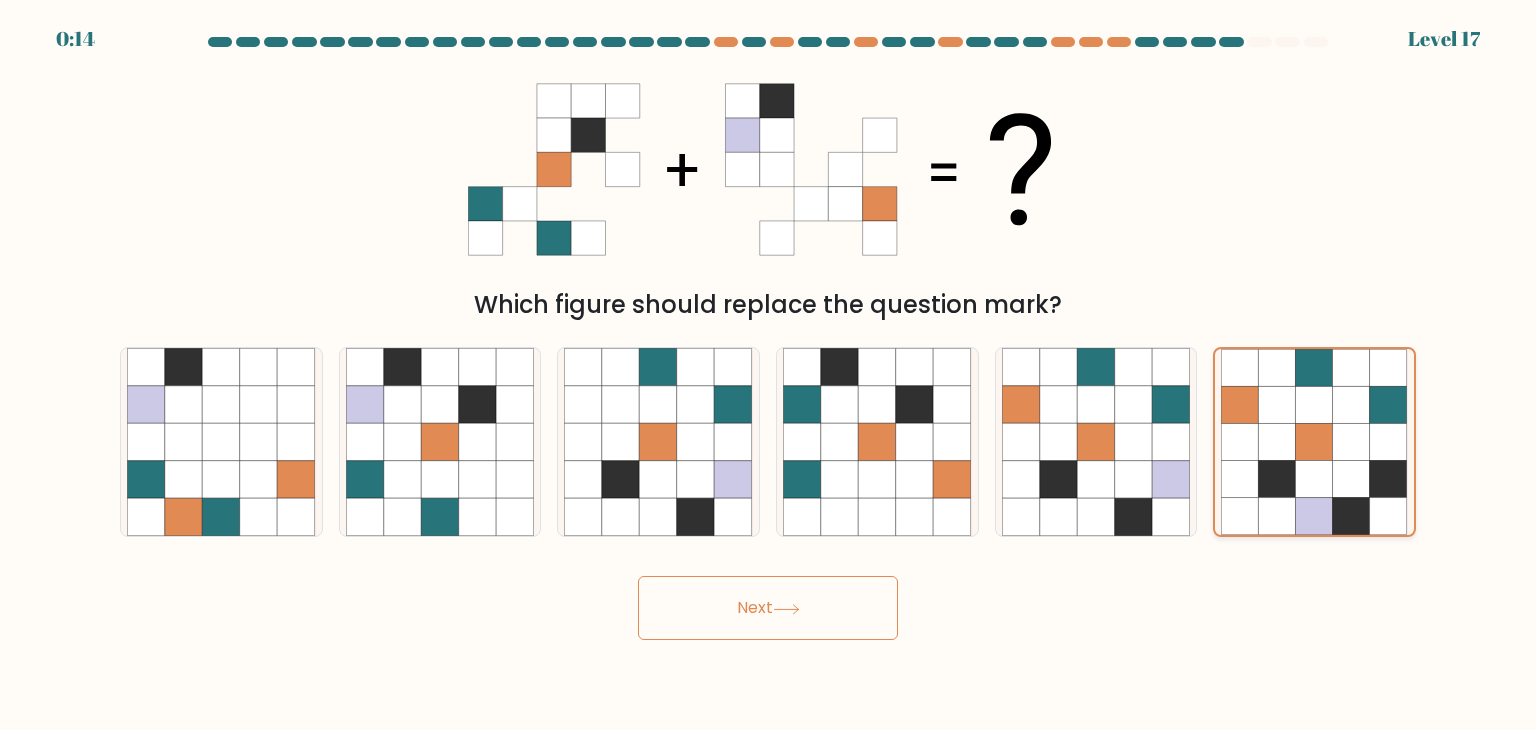 click 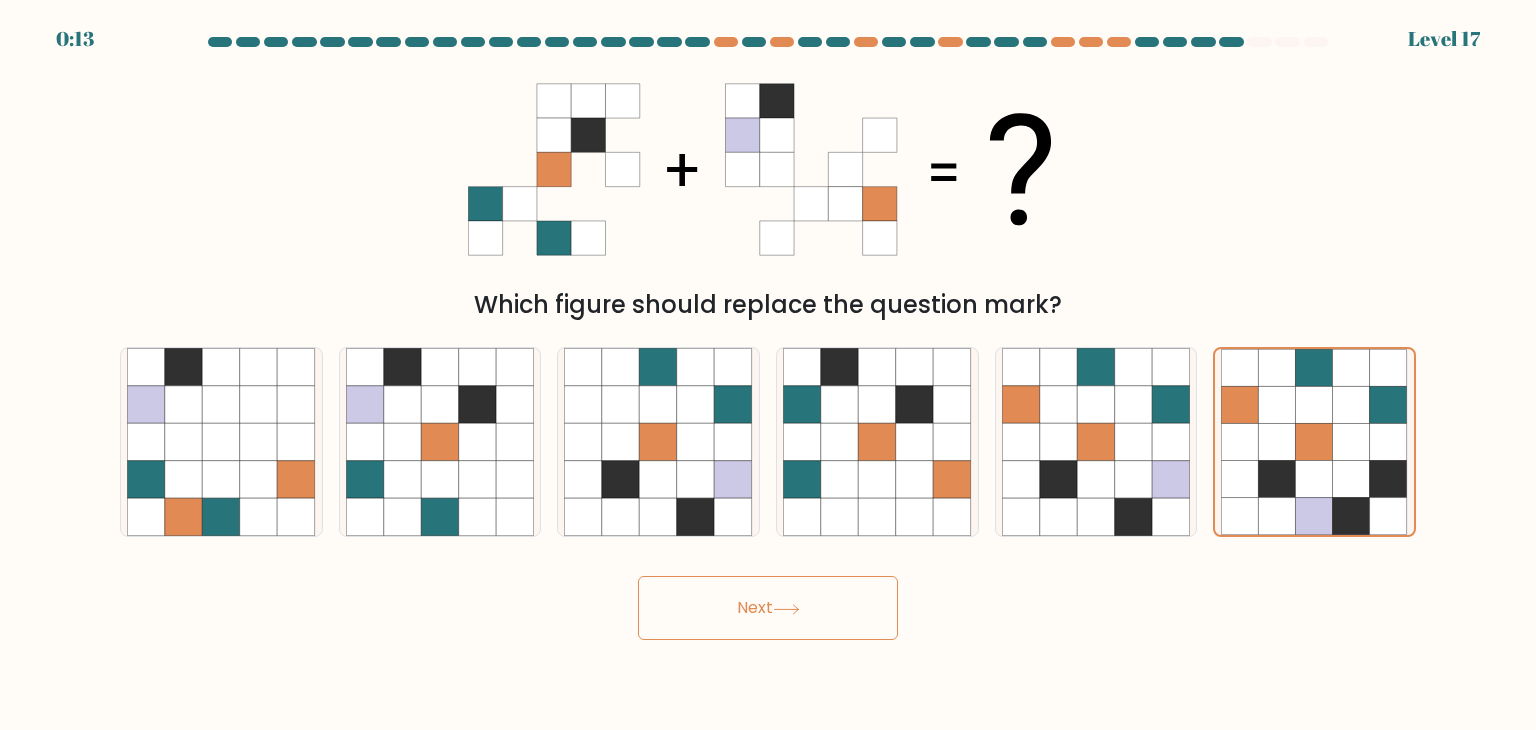 click on "Next" at bounding box center [768, 608] 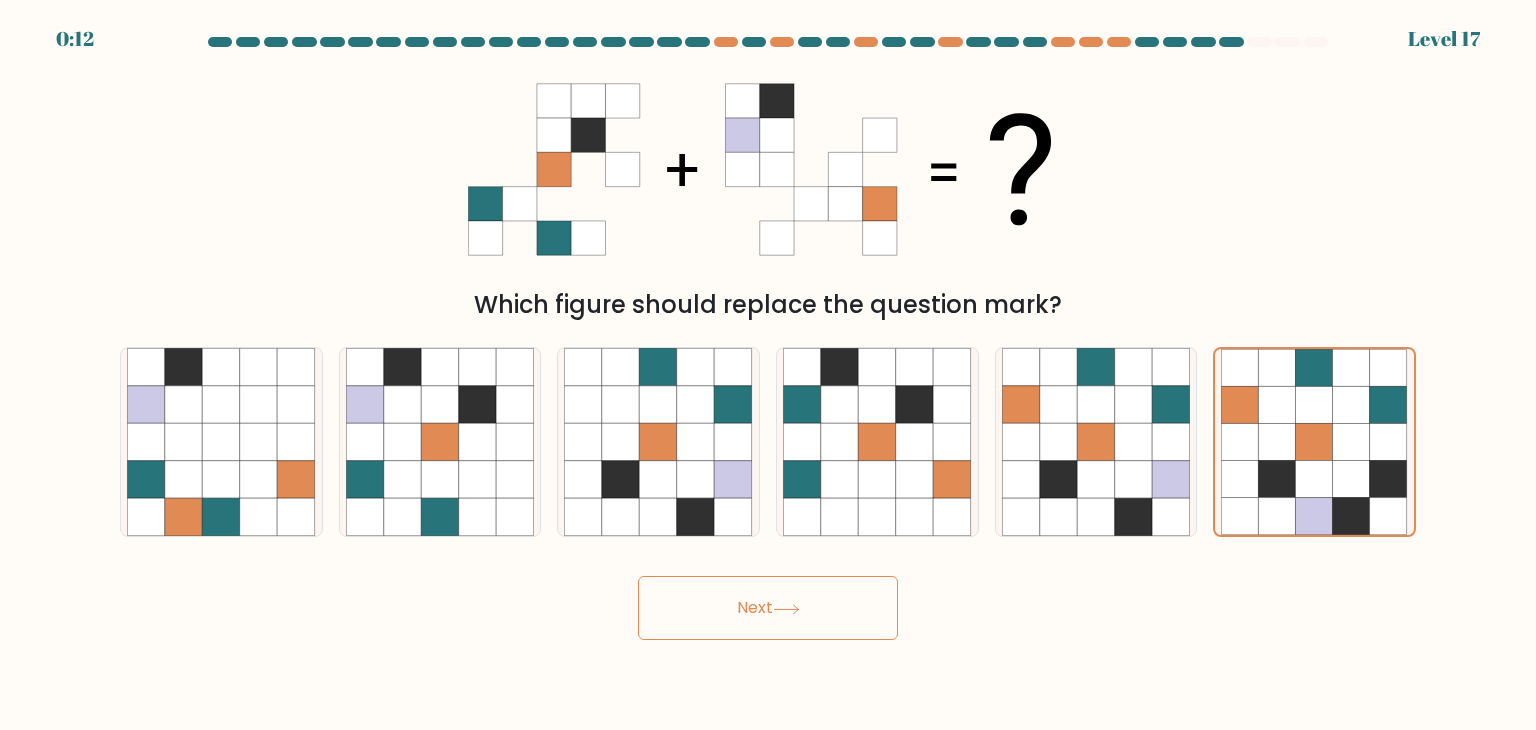 click on "Next" at bounding box center [768, 608] 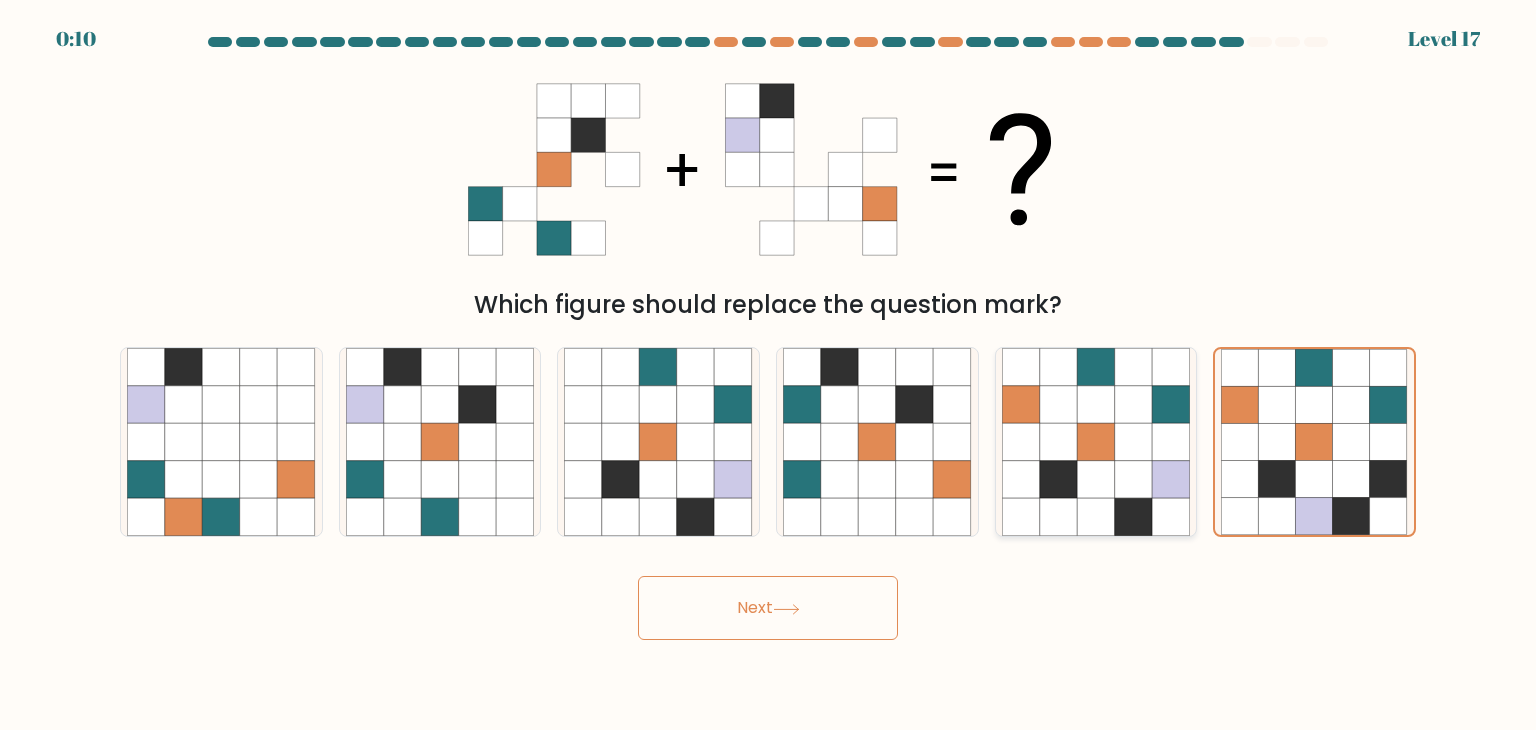 click 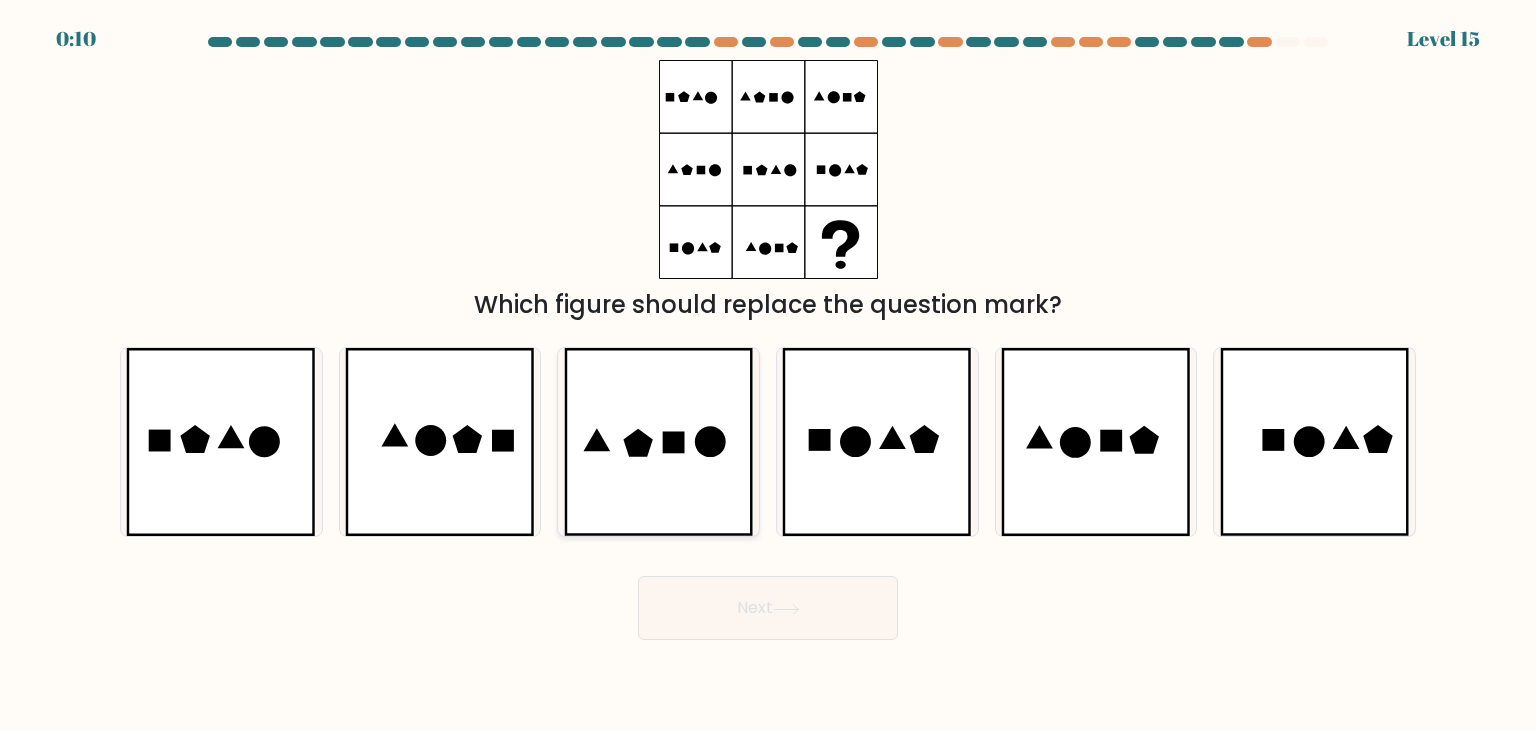 click 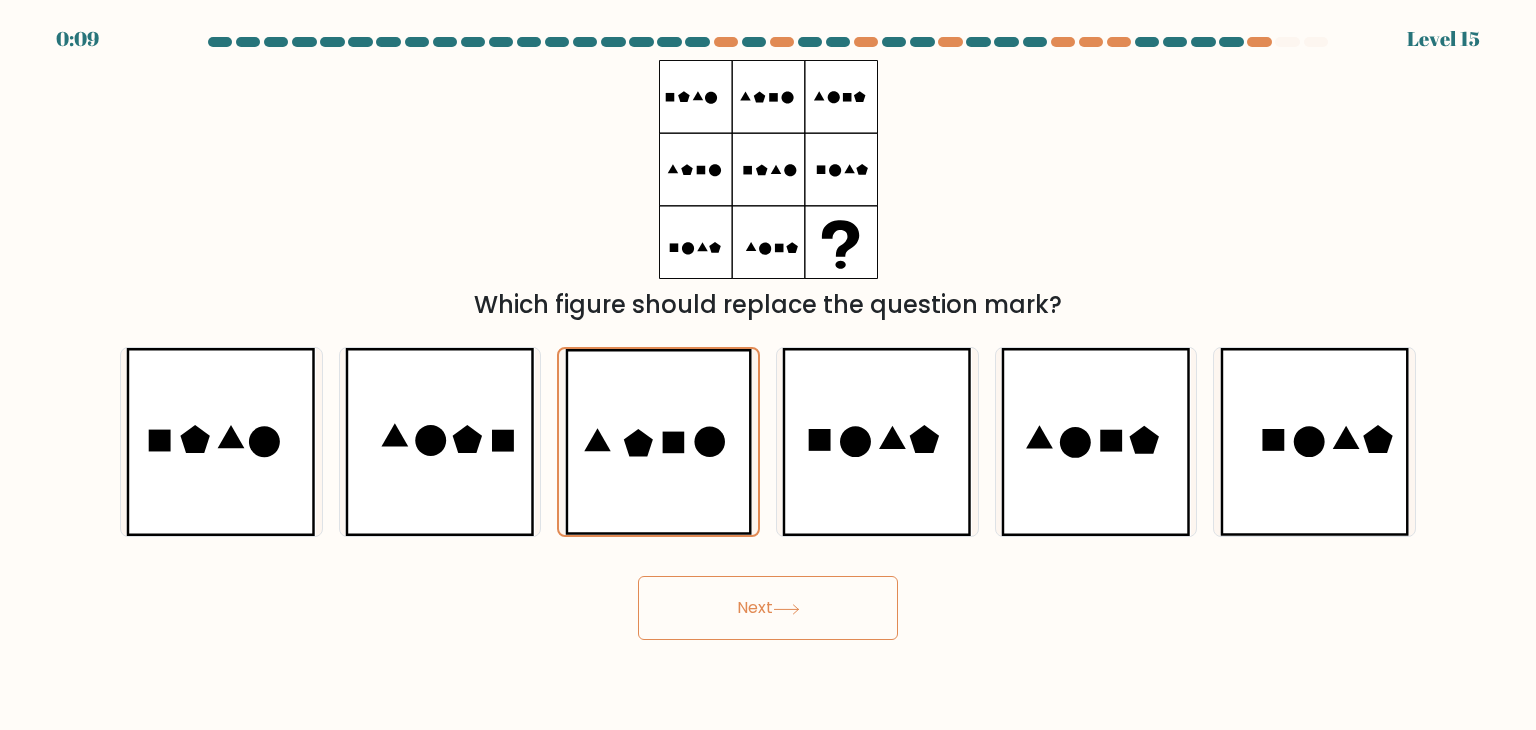 click on "Next" at bounding box center [768, 608] 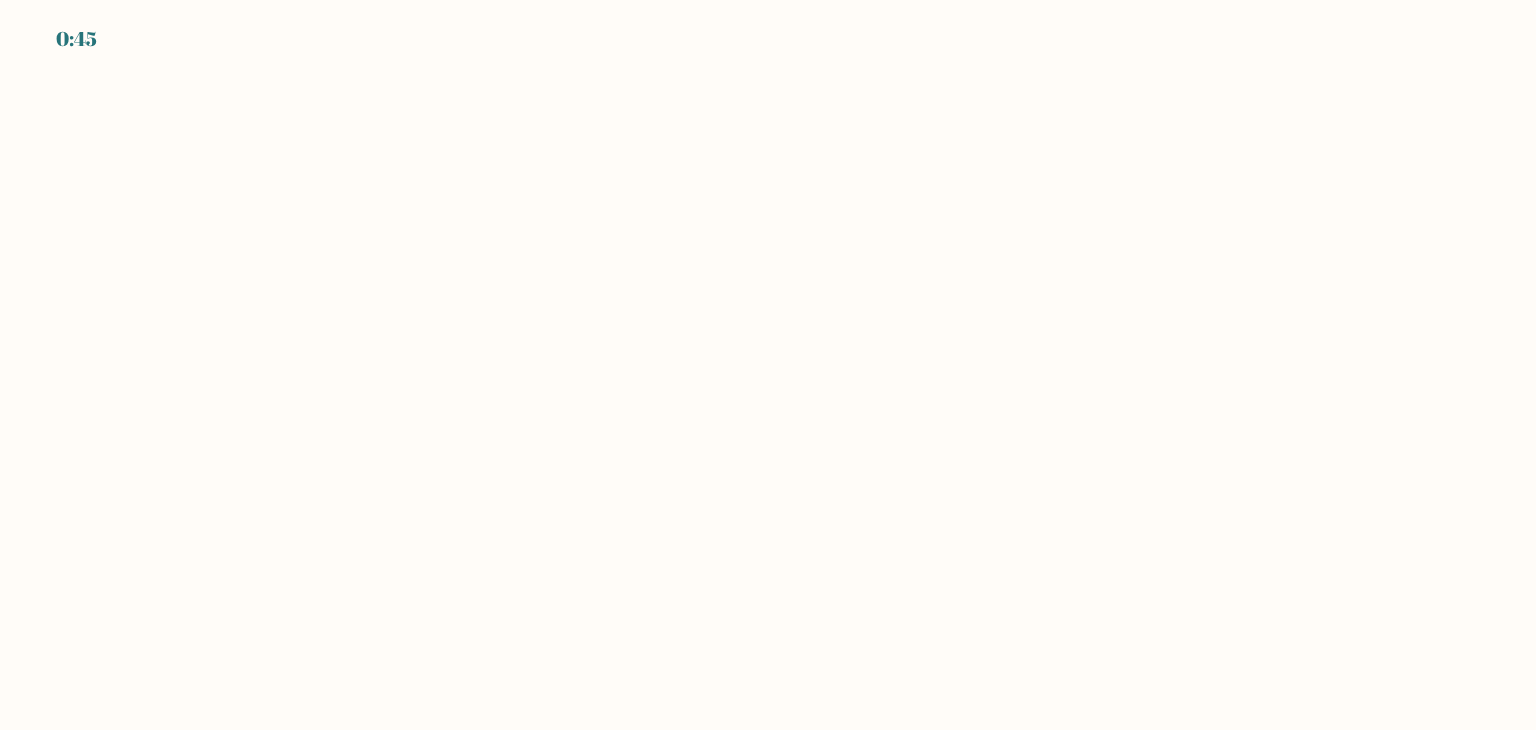 scroll, scrollTop: 0, scrollLeft: 0, axis: both 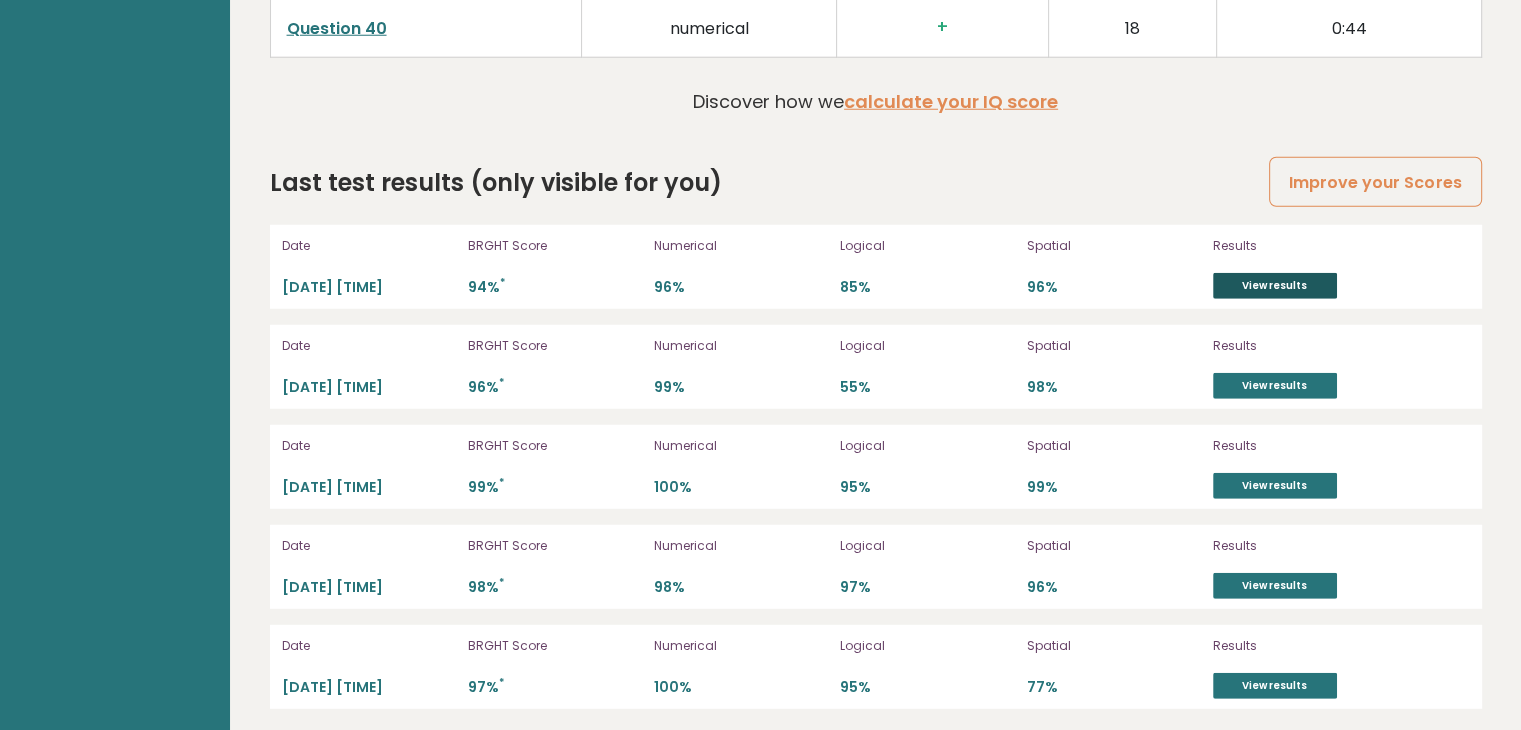 click on "View results" at bounding box center [1275, 286] 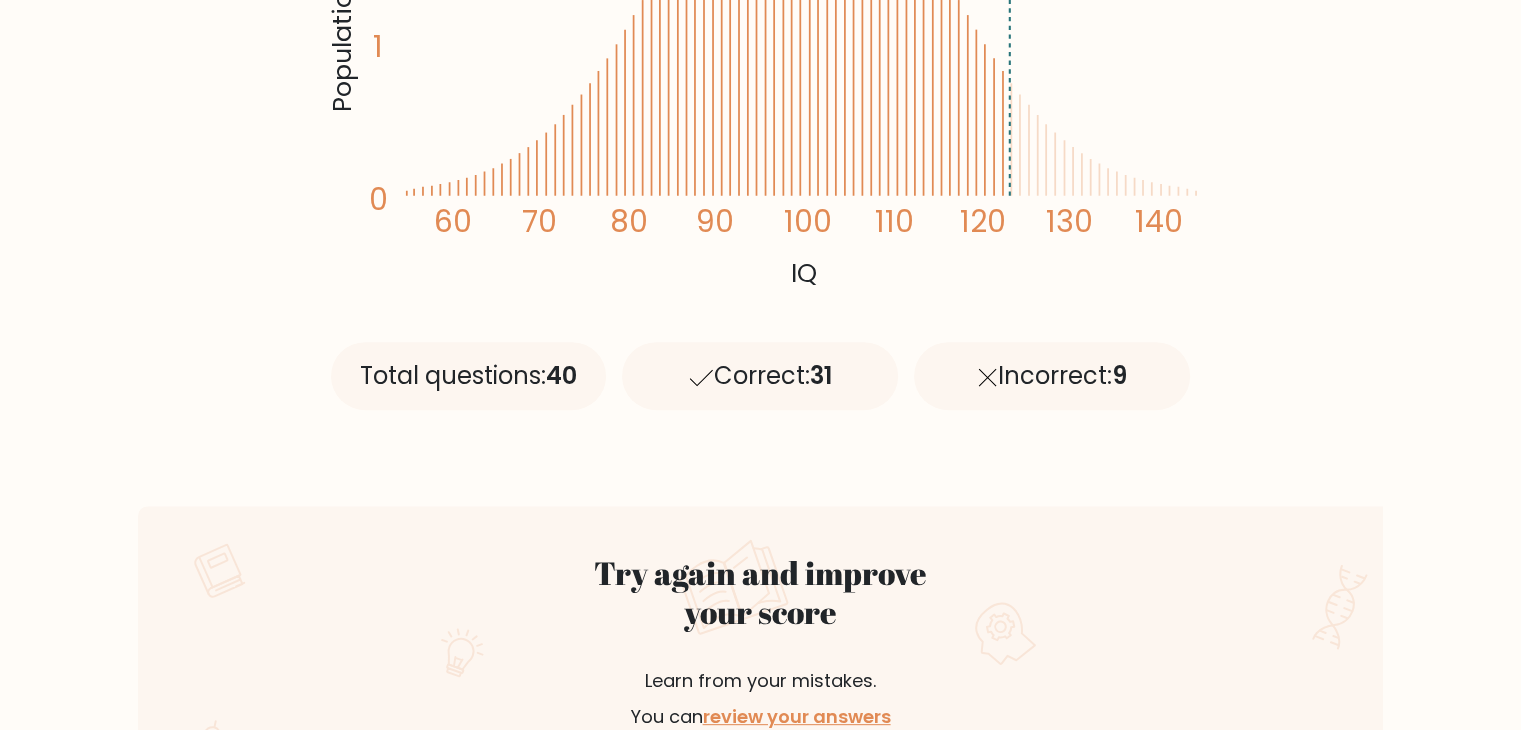 scroll, scrollTop: 0, scrollLeft: 0, axis: both 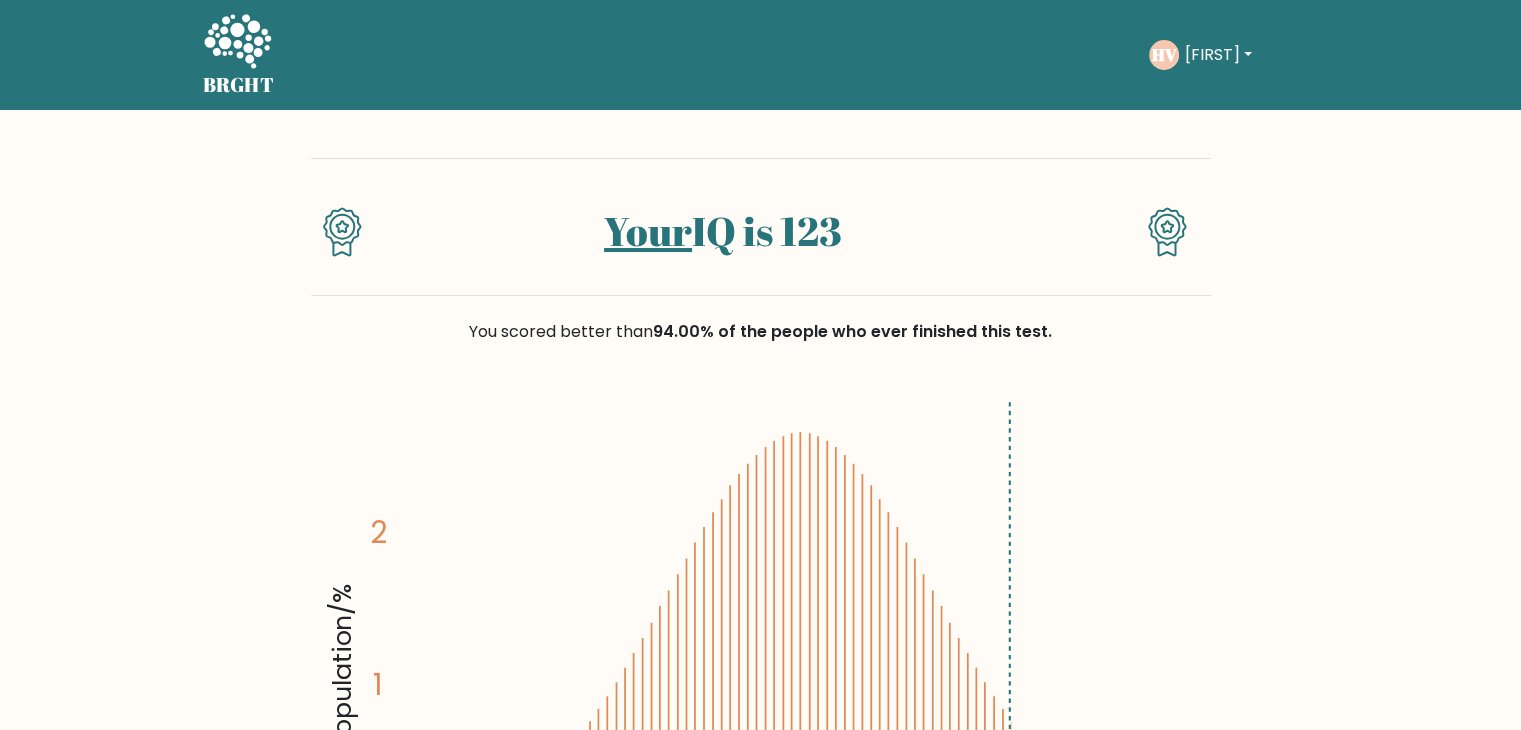 click on "[FIRST]" at bounding box center [1218, 55] 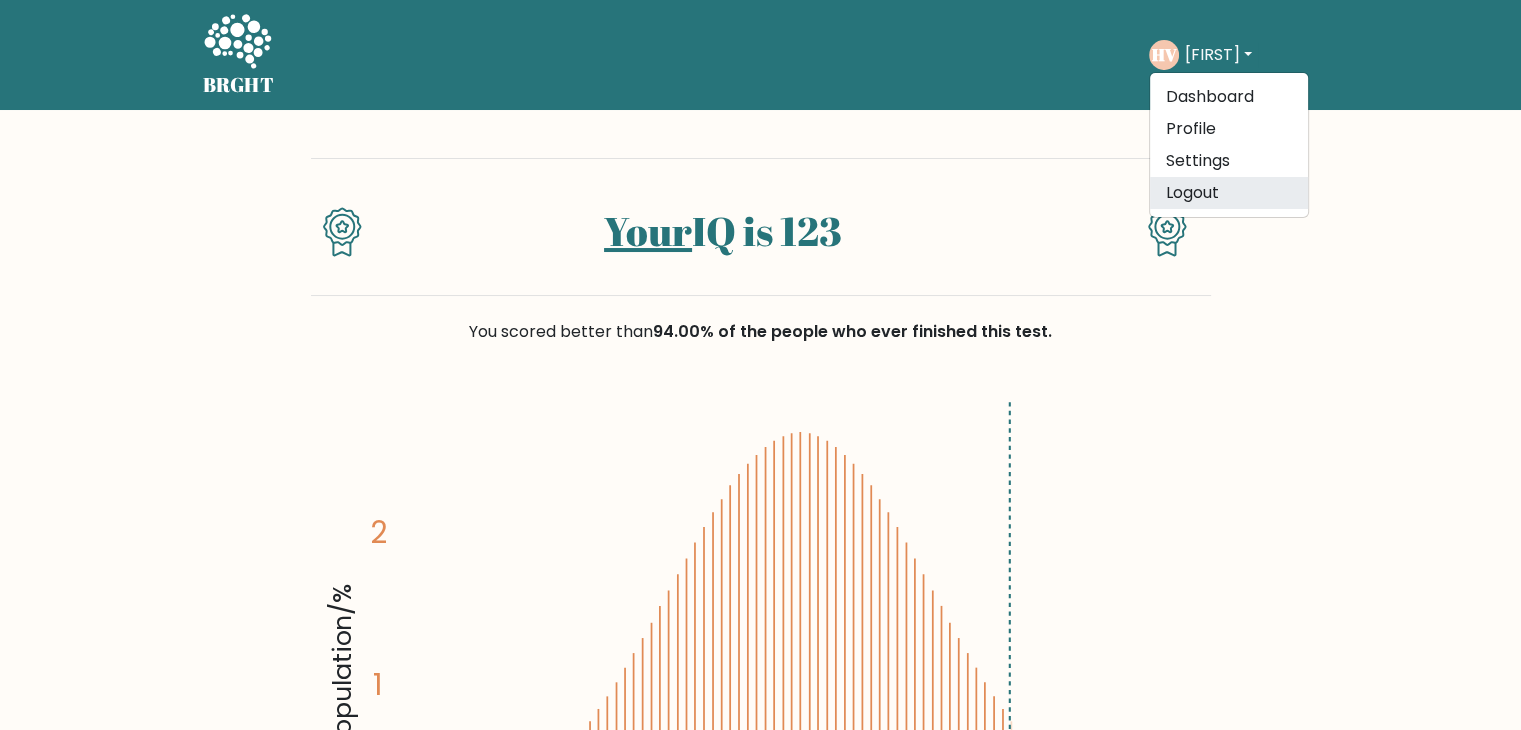 click on "Logout" at bounding box center (1229, 193) 